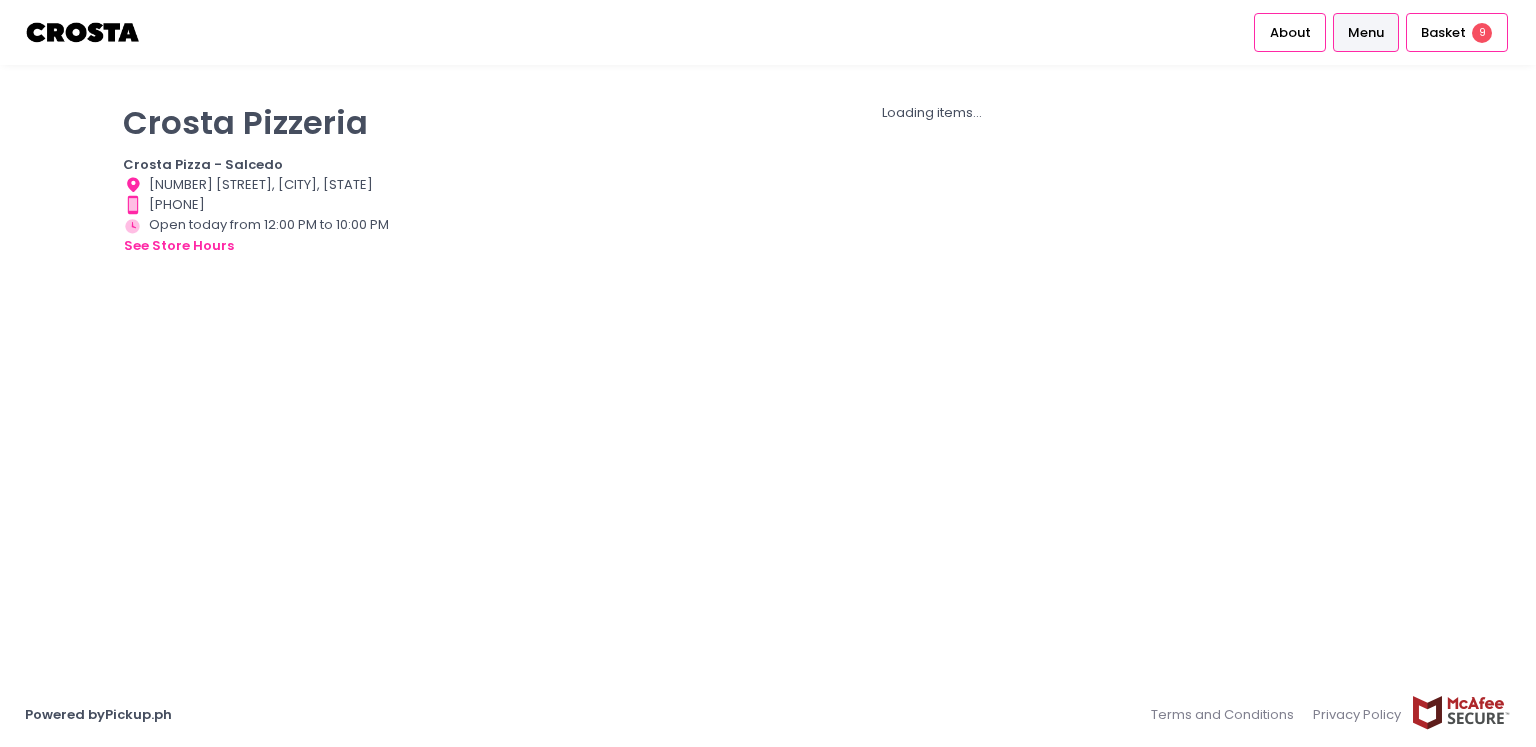 scroll, scrollTop: 0, scrollLeft: 0, axis: both 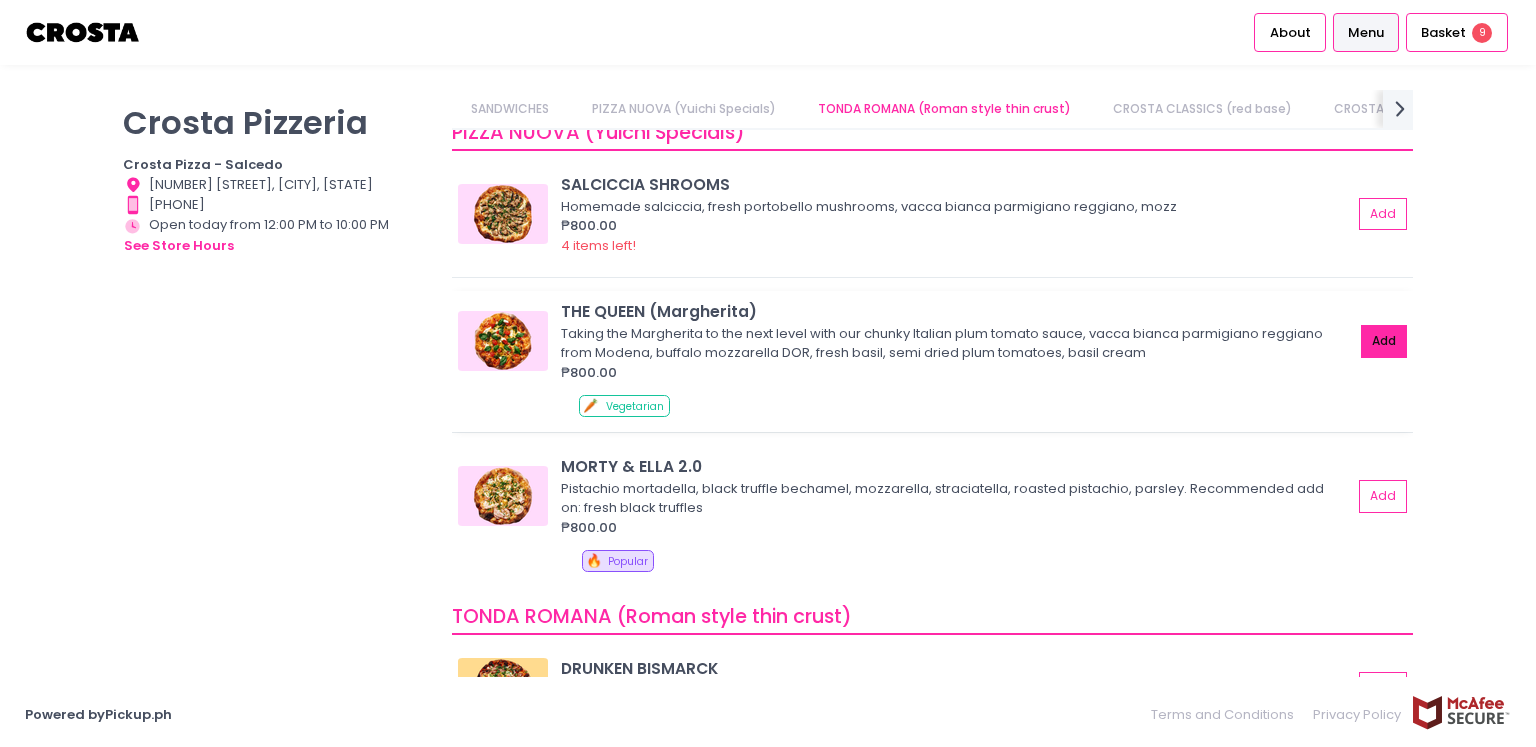 click on "Add" at bounding box center (1384, 341) 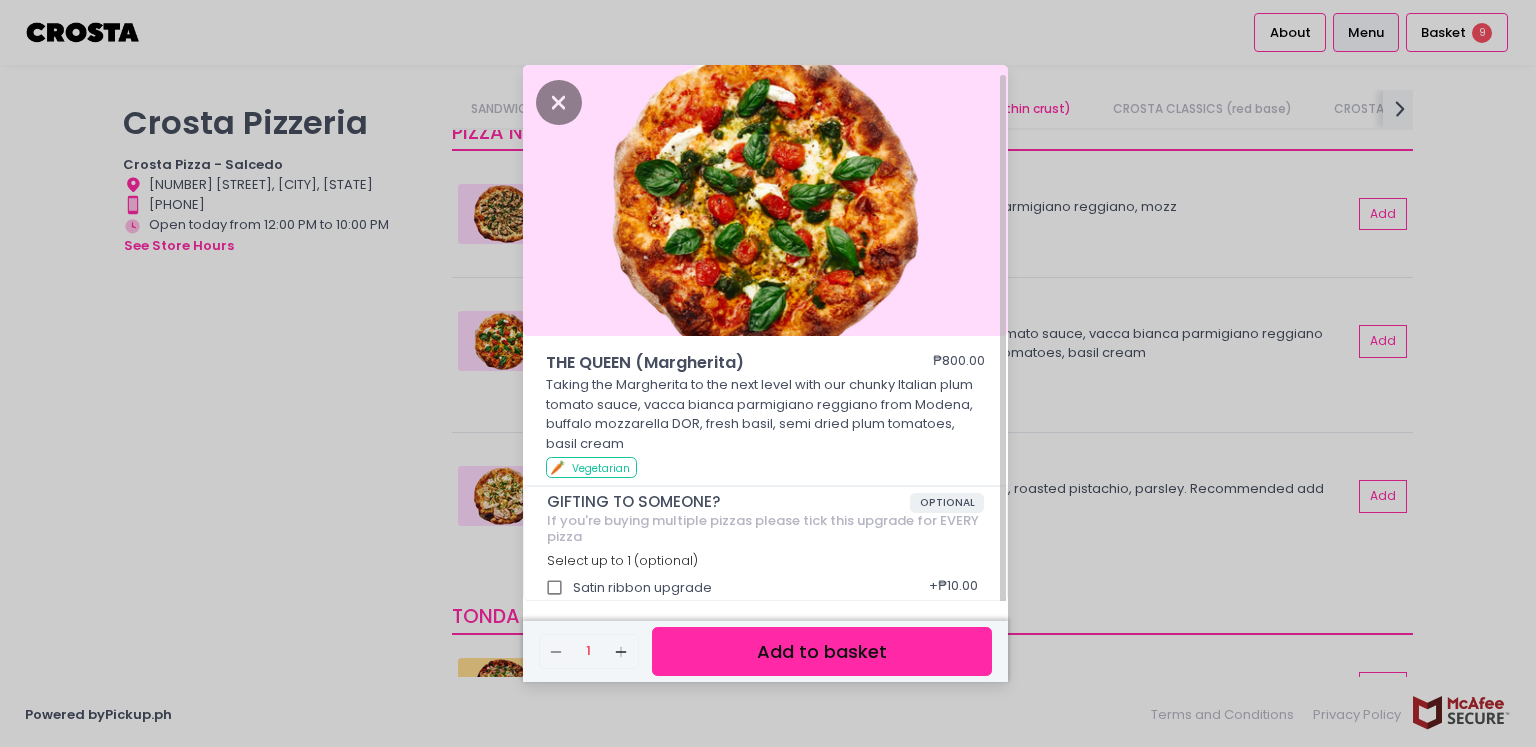 scroll, scrollTop: 5, scrollLeft: 0, axis: vertical 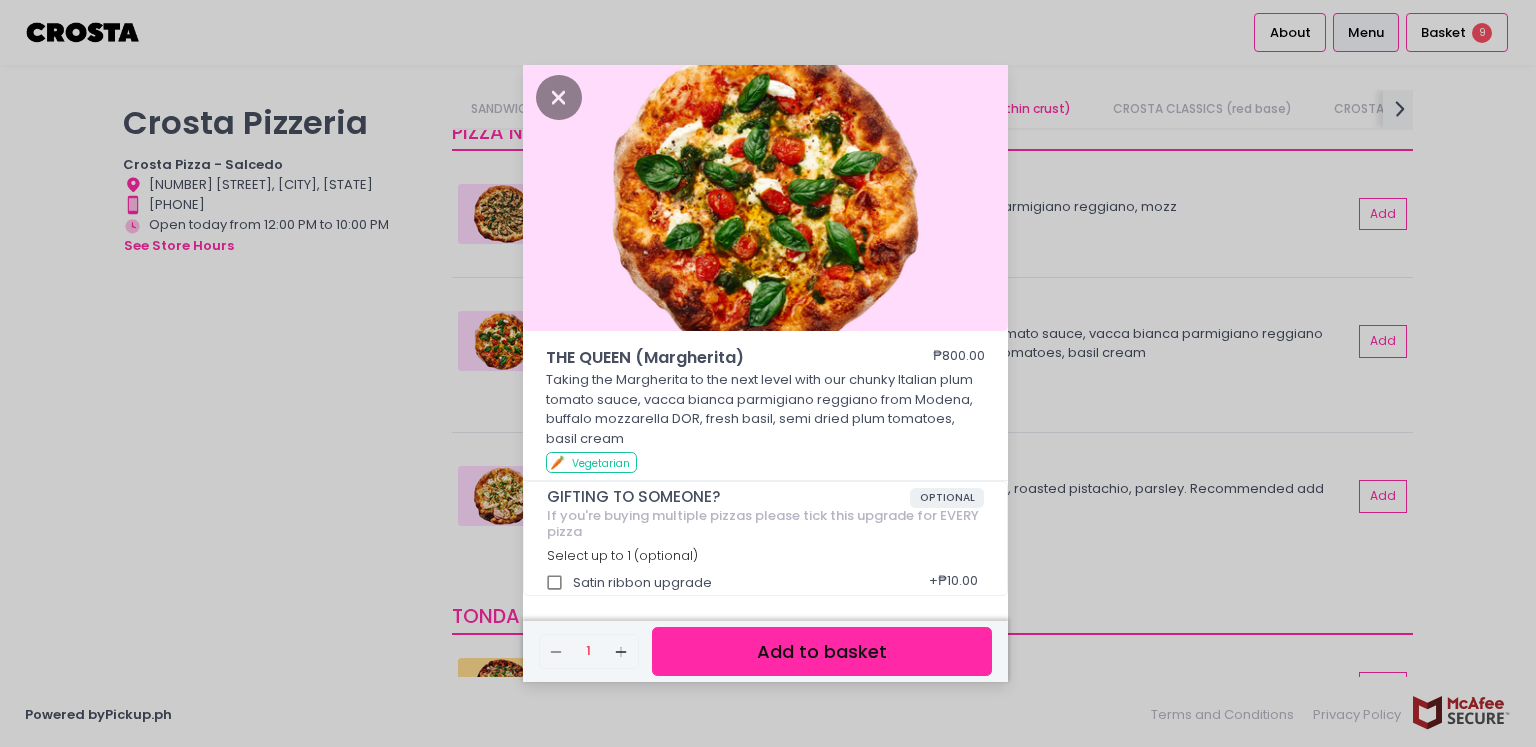 click on "Add to basket" at bounding box center [822, 651] 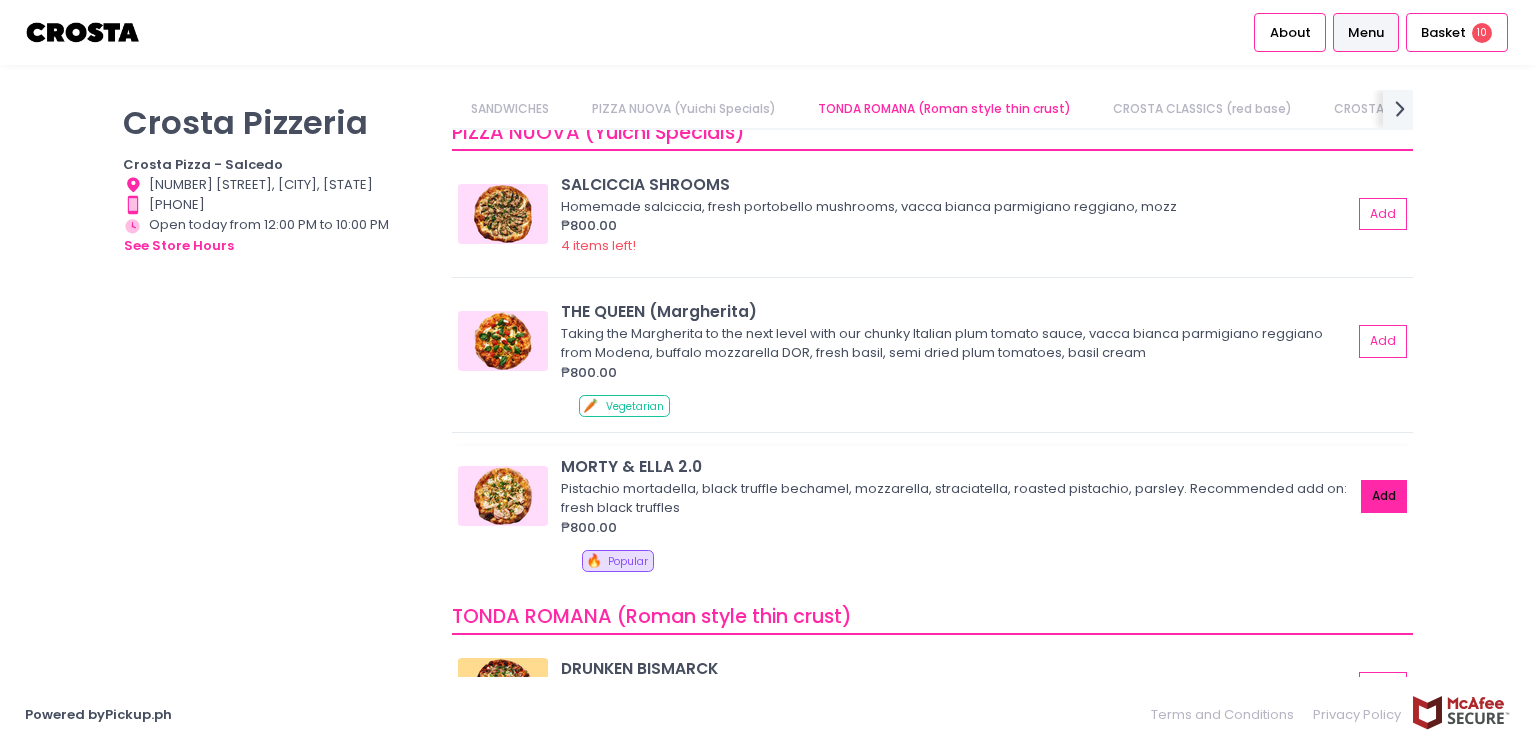 click on "Add" at bounding box center [1384, 496] 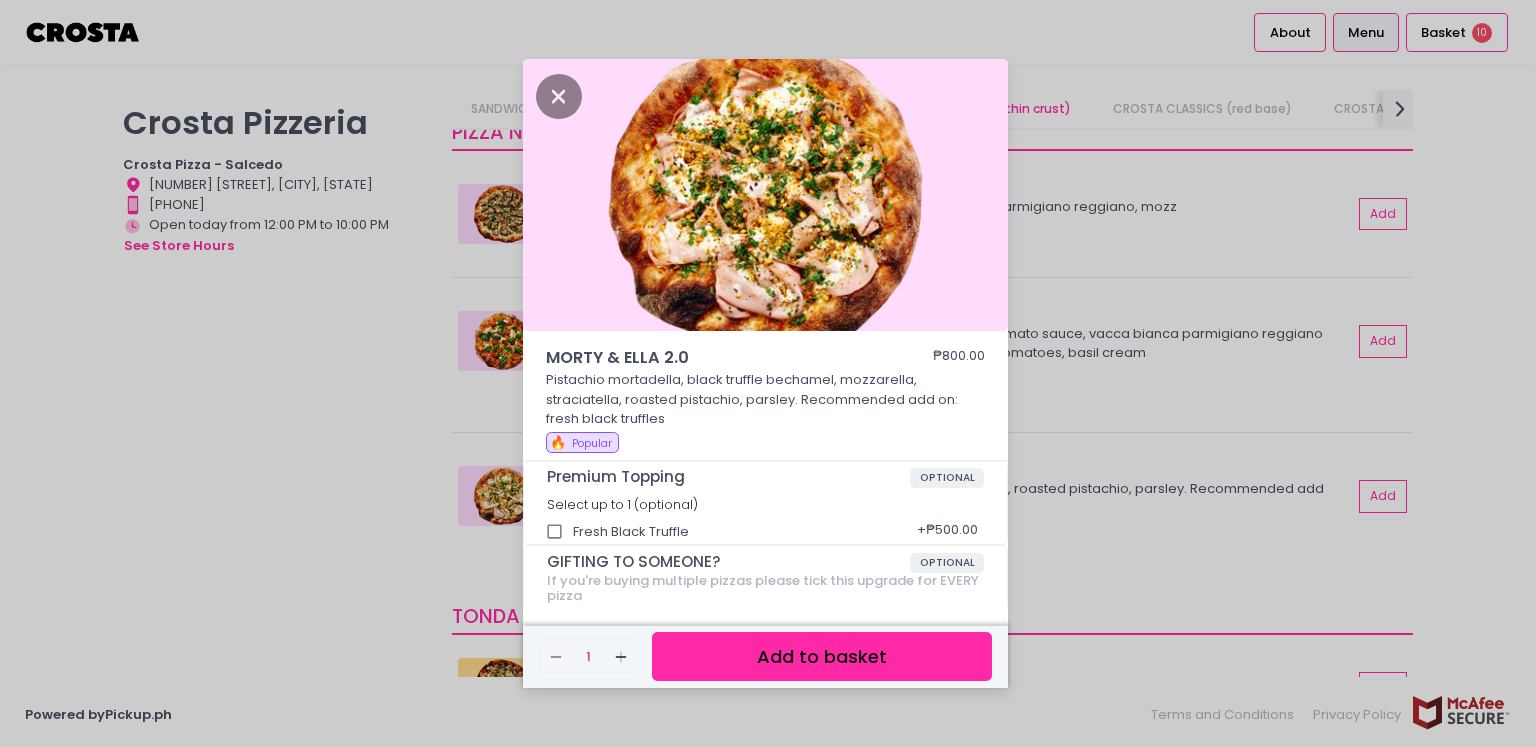 click on "Add to basket" at bounding box center (822, 656) 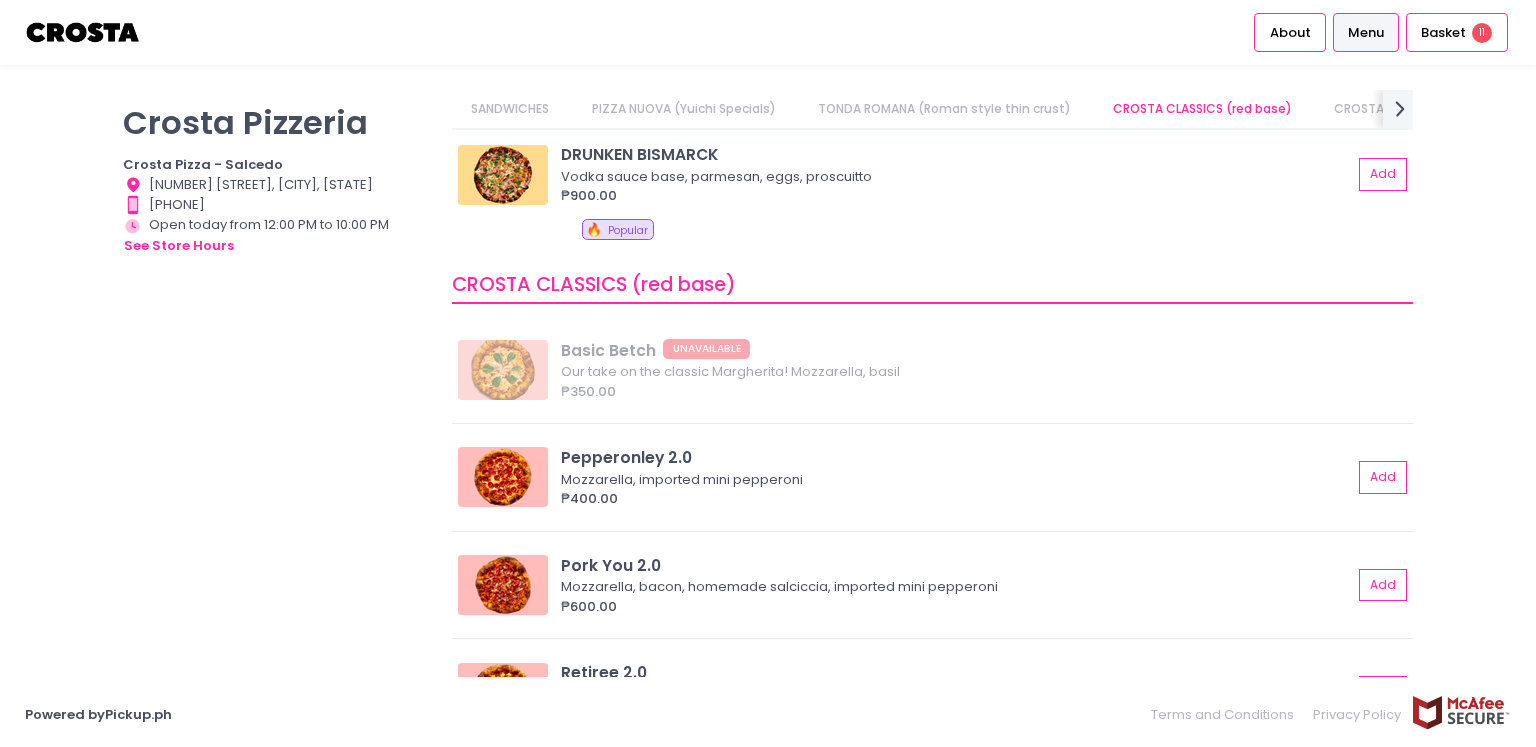 scroll, scrollTop: 800, scrollLeft: 0, axis: vertical 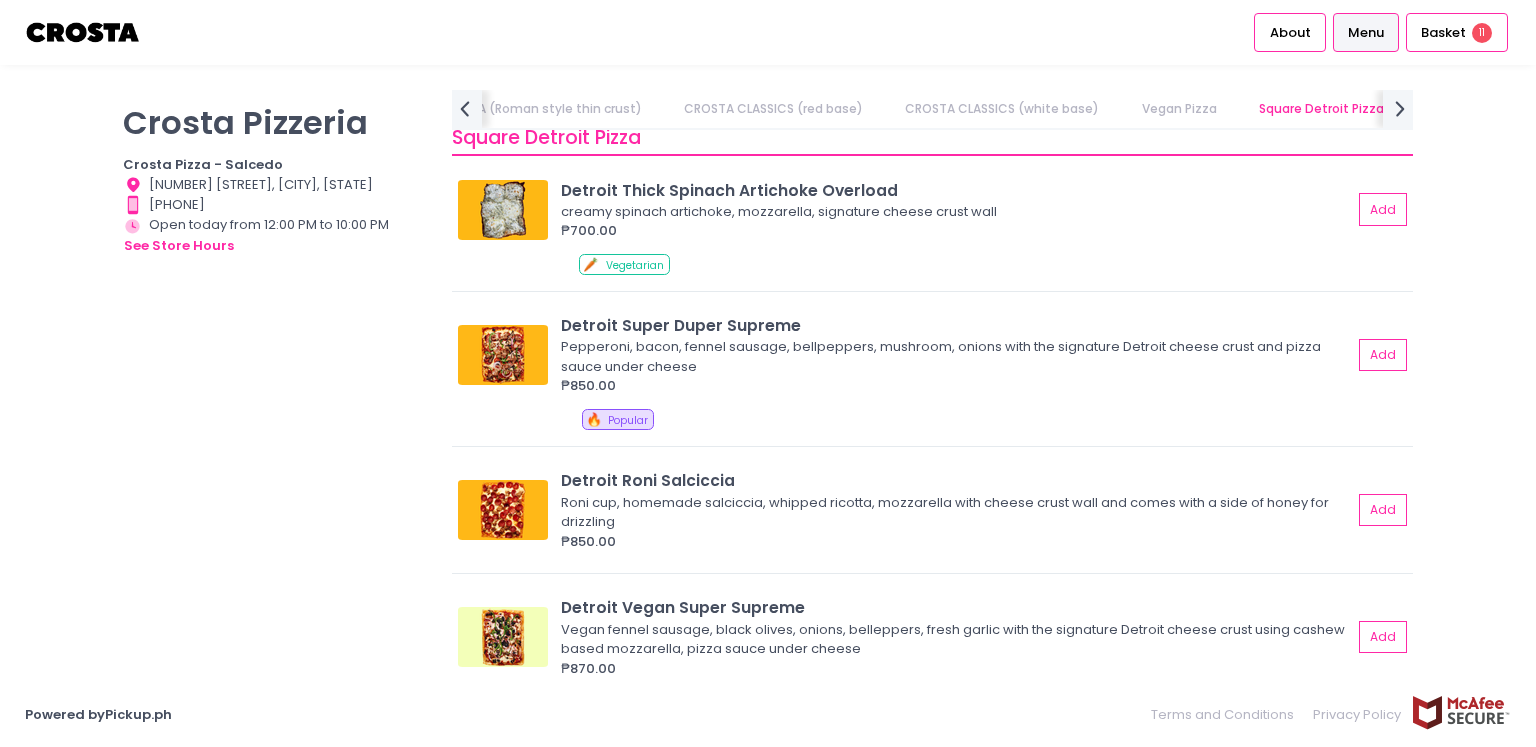 drag, startPoint x: 1041, startPoint y: 401, endPoint x: 382, endPoint y: 517, distance: 669.13153 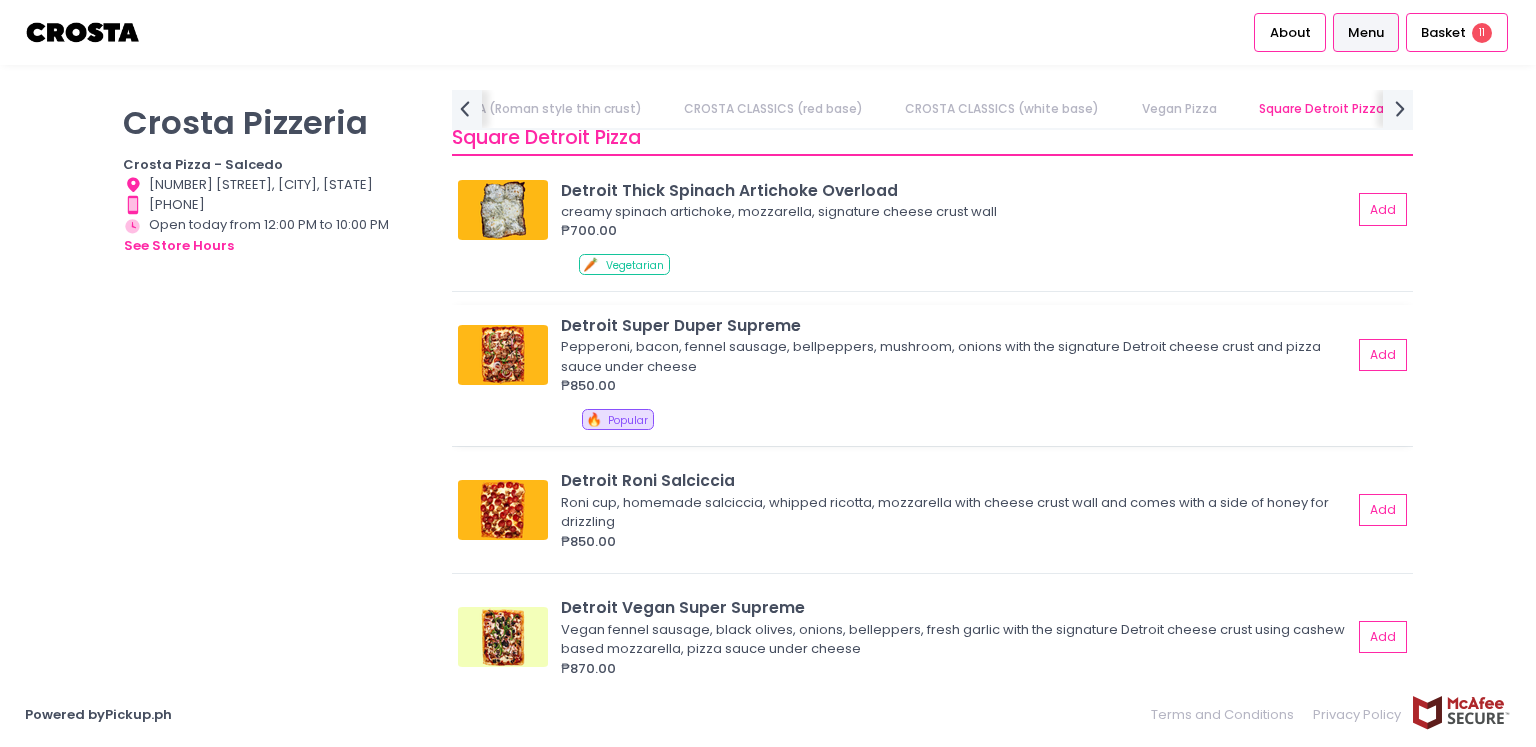 click at bounding box center [503, 355] 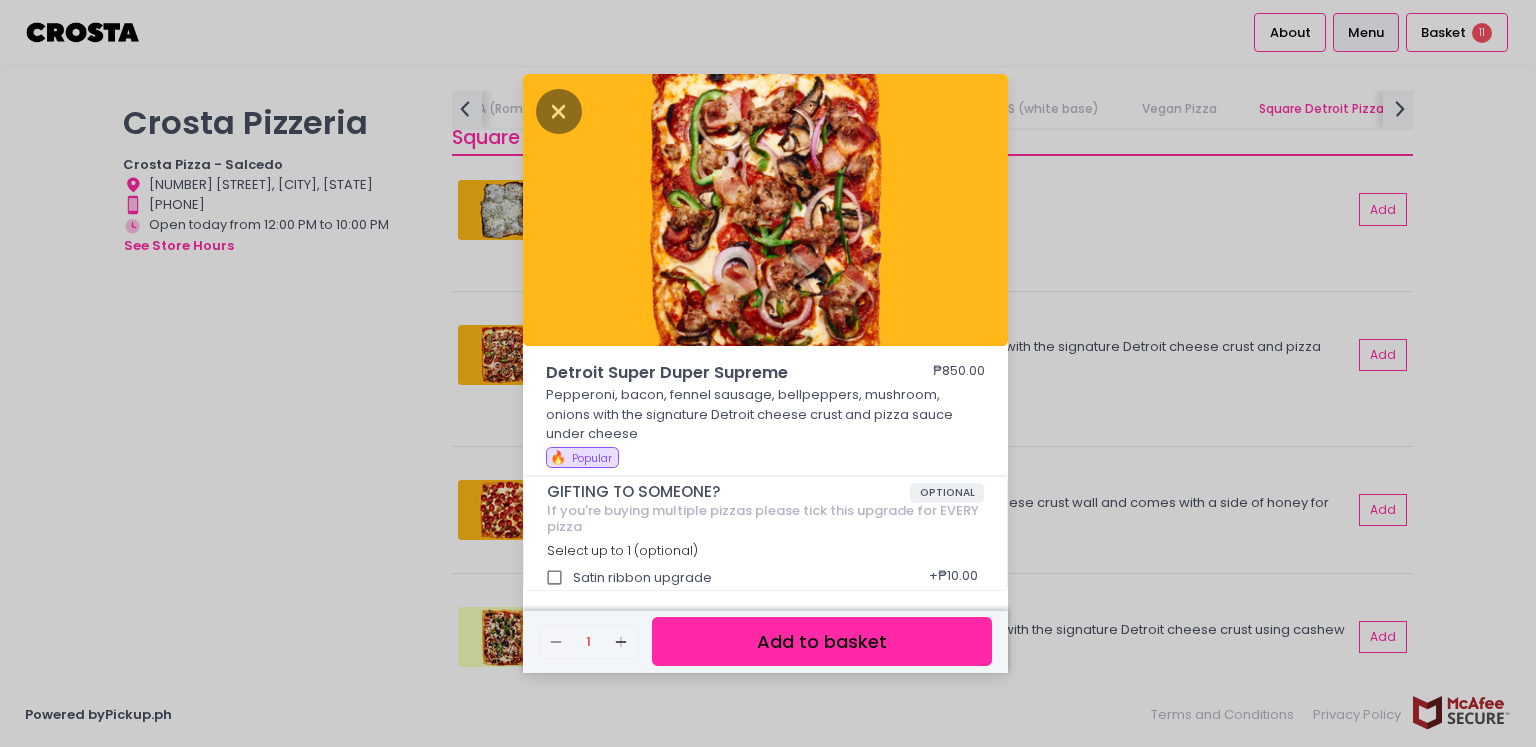 click on "Detroit Super Duper Supreme   ₱850.00 Pepperoni, bacon, fennel sausage, bellpeppers, mushroom, onions with the signature Detroit cheese crust and pizza sauce under cheese 🔥 Popular GIFTING TO SOMEONE? OPTIONAL If you're buying multiple pizzas please tick this upgrade for EVERY pizza  Select up to    1 (optional) Satin ribbon upgrade    +  ₱10.00 Remove Created with Sketch. 1 Add Created with Sketch. Add to basket" at bounding box center [768, 373] 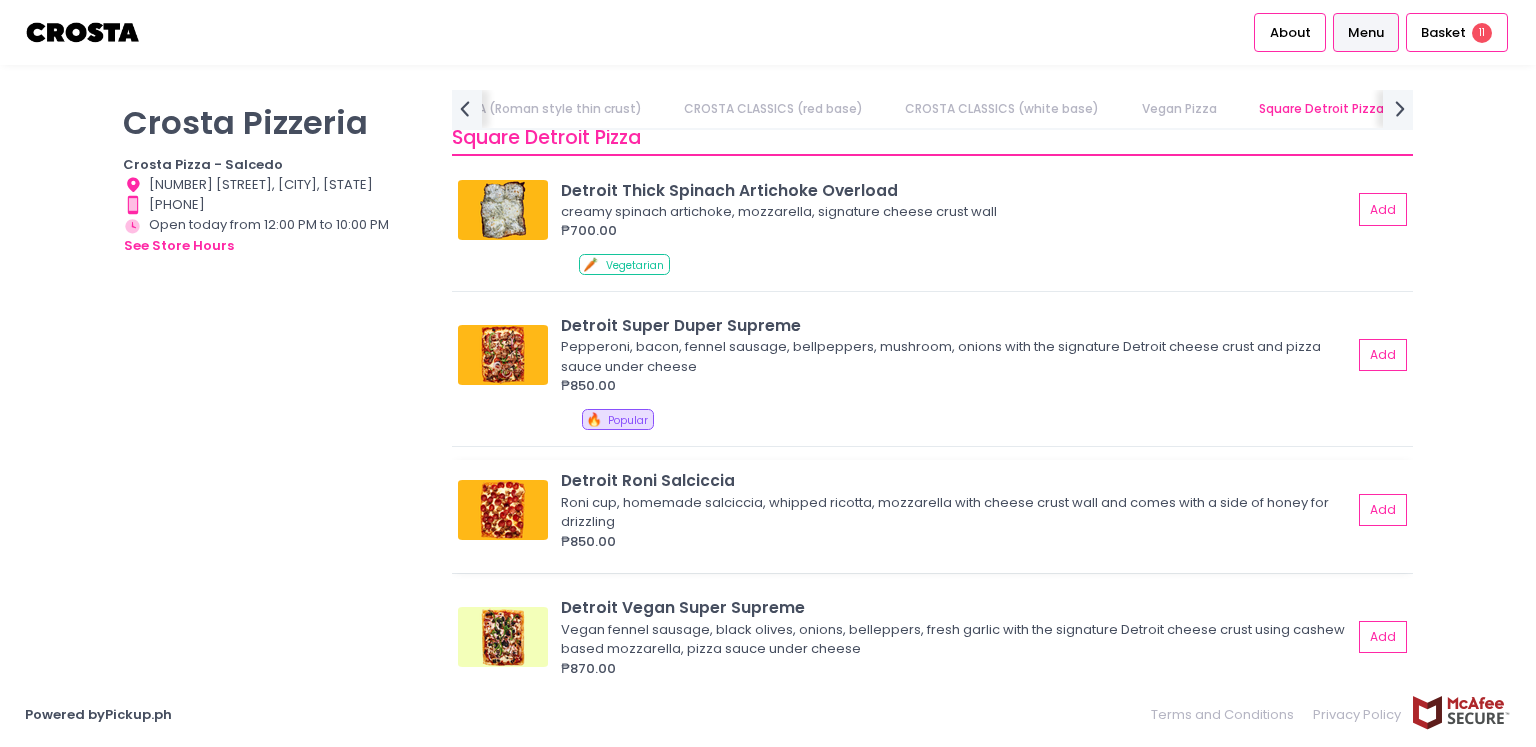 click at bounding box center (503, 510) 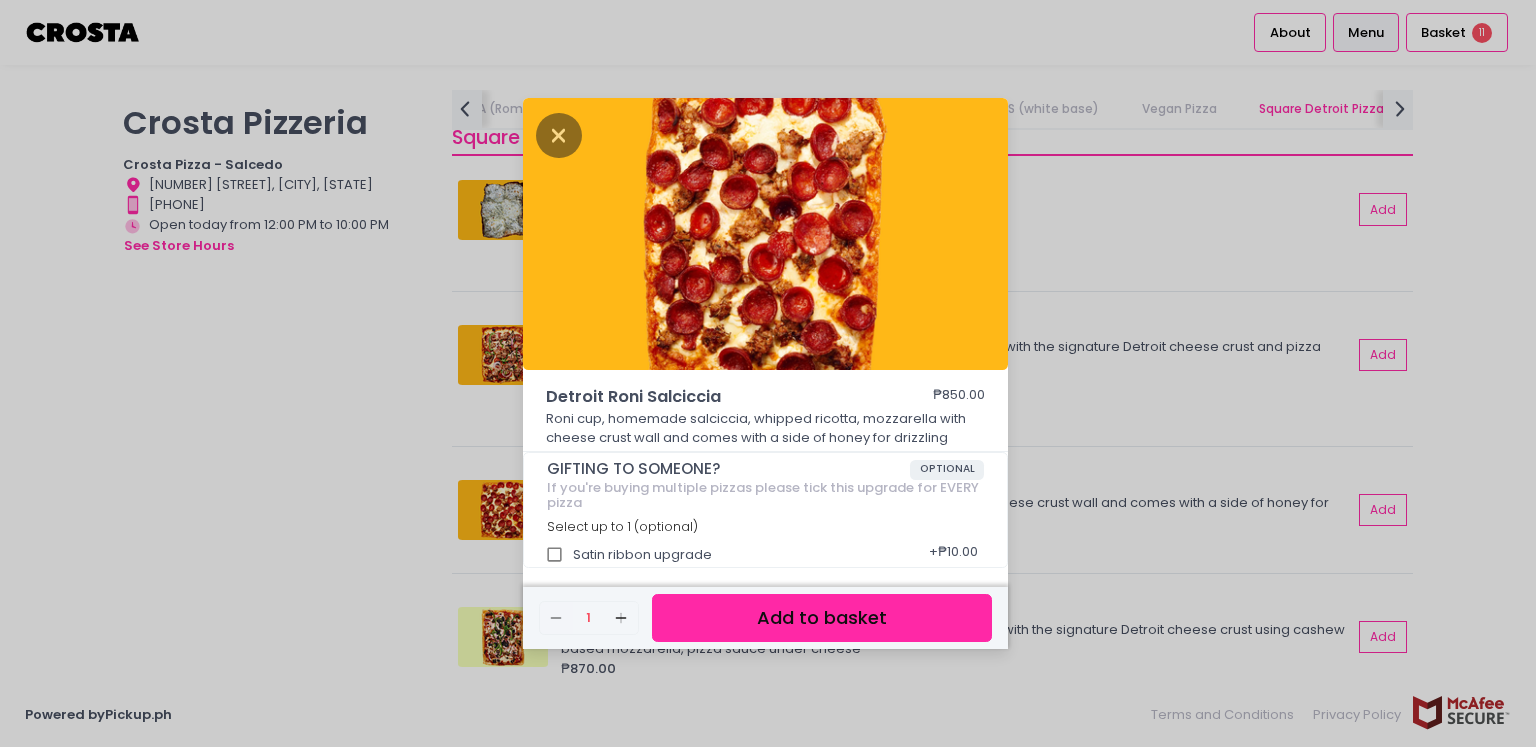 click on "Detroit Roni Salciccia   ₱850.00 Roni cup, homemade salciccia, whipped ricotta, mozzarella with cheese crust wall and comes with a side of honey for drizzling  GIFTING TO SOMEONE? OPTIONAL If you're buying multiple pizzas please tick this upgrade for EVERY pizza  Select up to    1 (optional) Satin ribbon upgrade    +  ₱10.00 Remove Created with Sketch. 1 Add Created with Sketch. Add to basket" at bounding box center [768, 373] 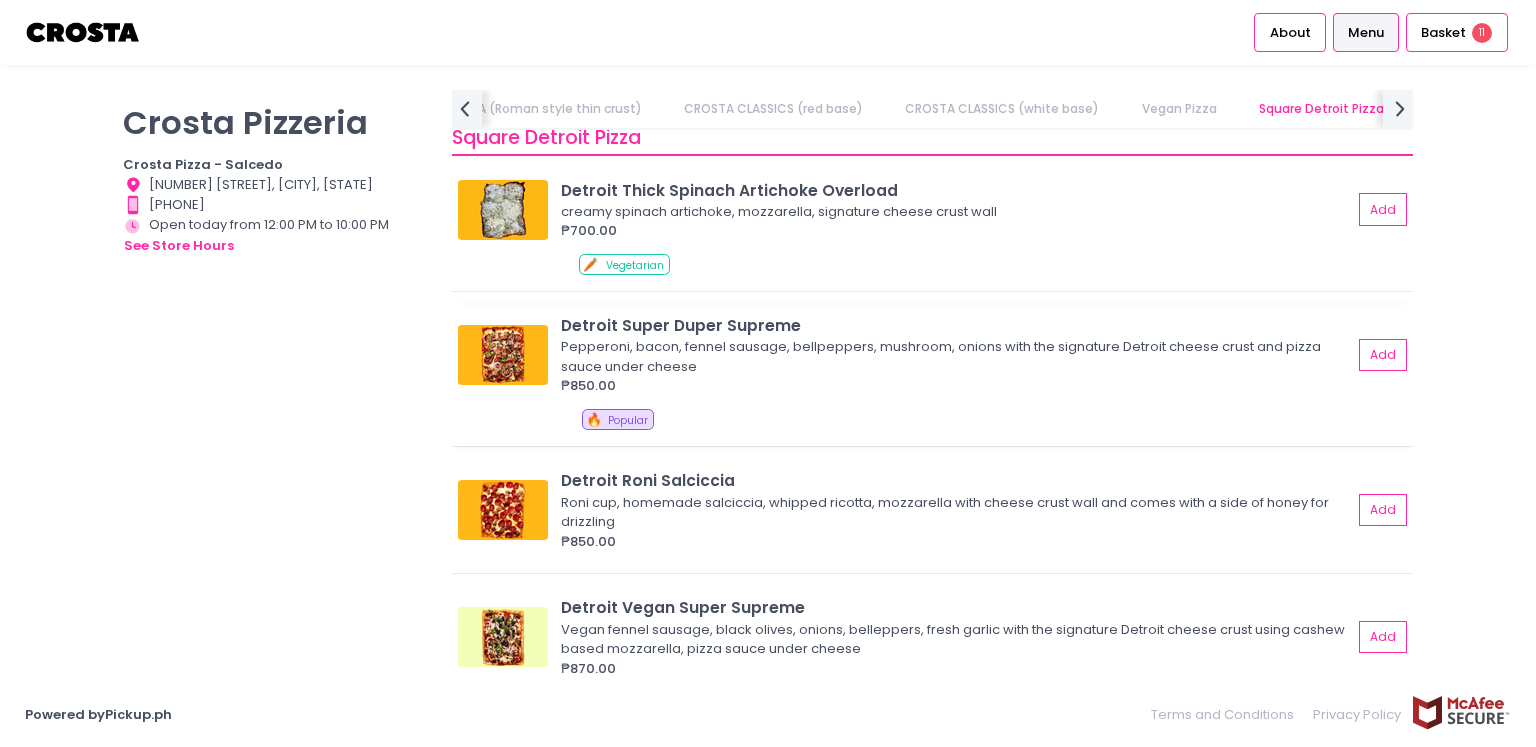 click at bounding box center (503, 355) 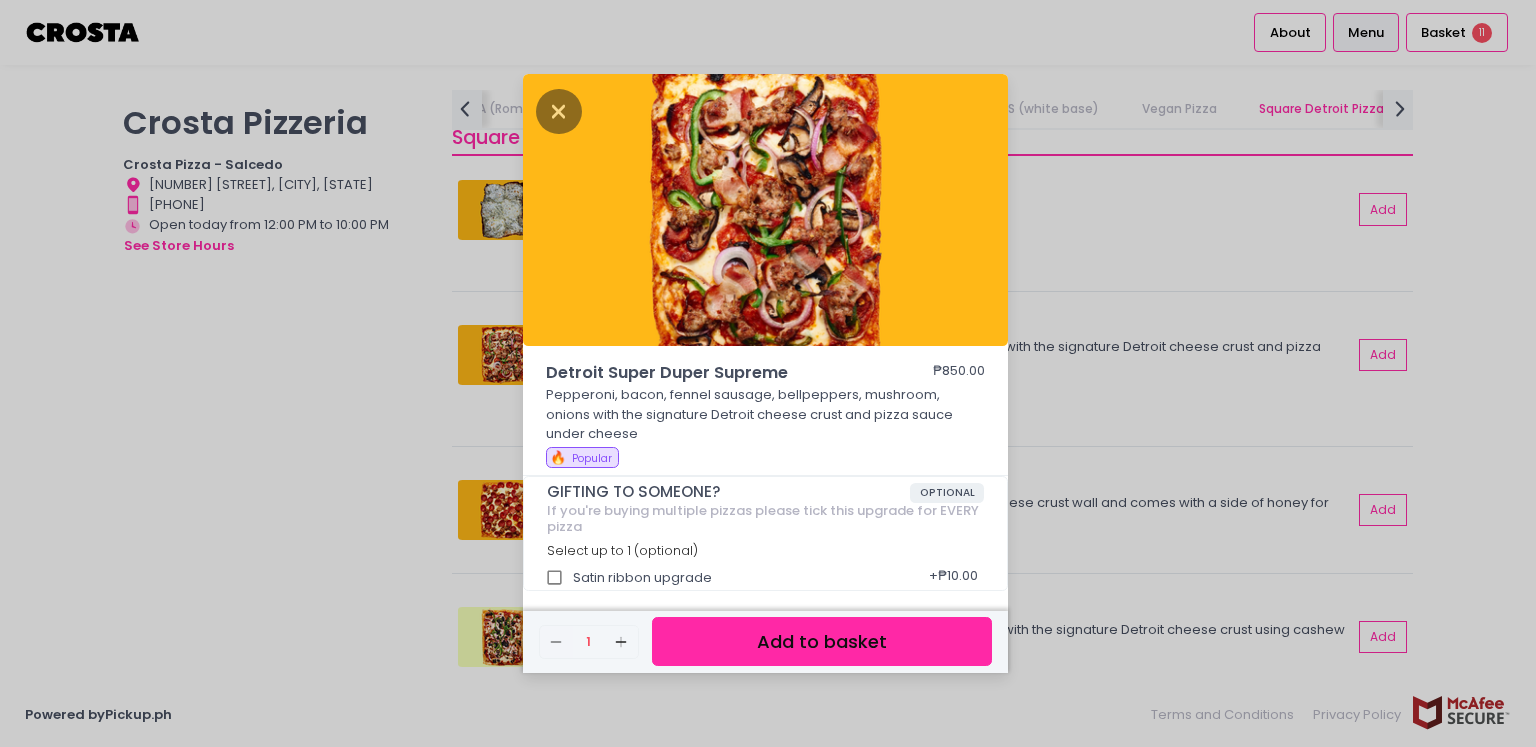 click on "Detroit Super Duper Supreme   ₱850.00 Pepperoni, bacon, fennel sausage, bellpeppers, mushroom, onions with the signature Detroit cheese crust and pizza sauce under cheese 🔥 Popular GIFTING TO SOMEONE? OPTIONAL If you're buying multiple pizzas please tick this upgrade for EVERY pizza  Select up to    1 (optional) Satin ribbon upgrade    +  ₱10.00 Remove Created with Sketch. 1 Add Created with Sketch. Add to basket" at bounding box center [768, 373] 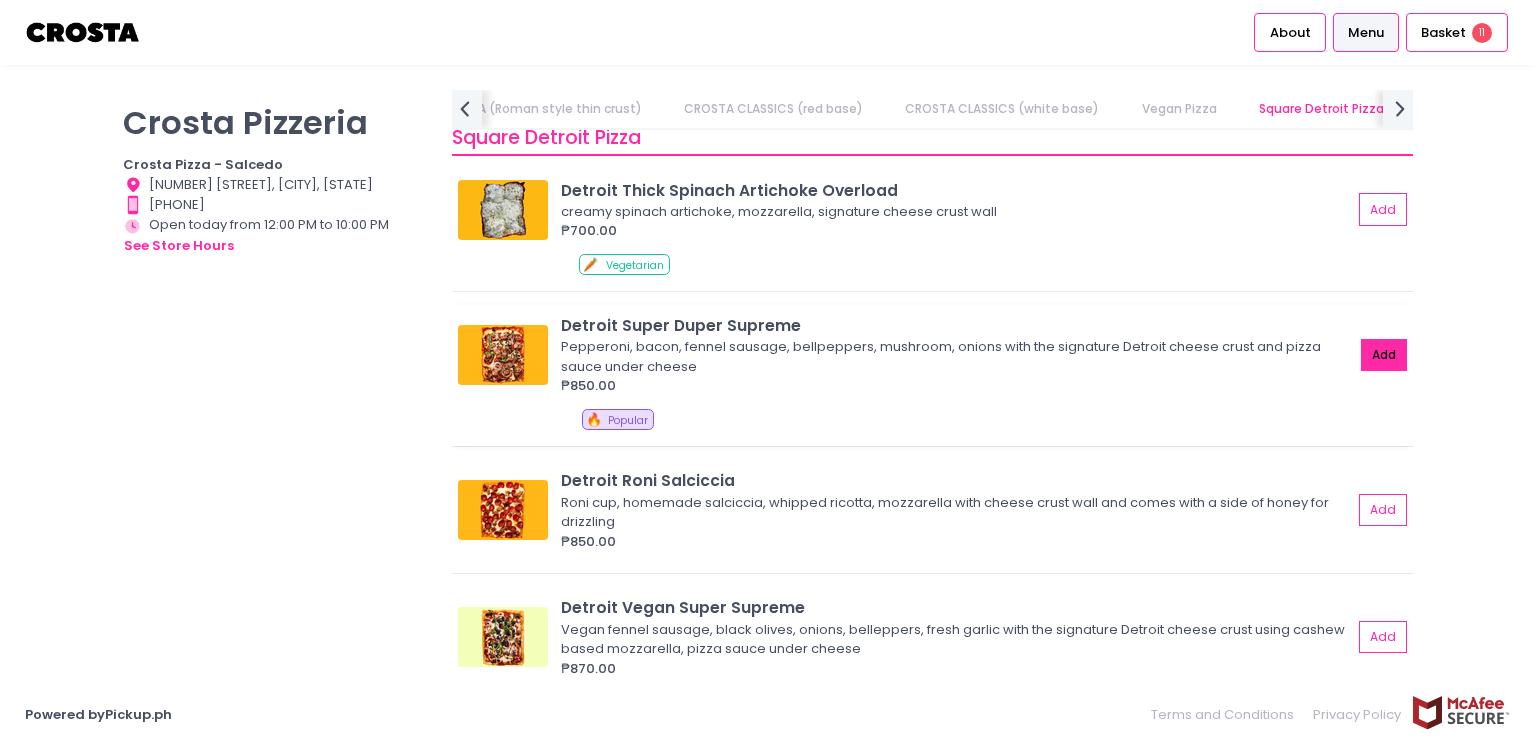 click on "Add" at bounding box center [1384, 355] 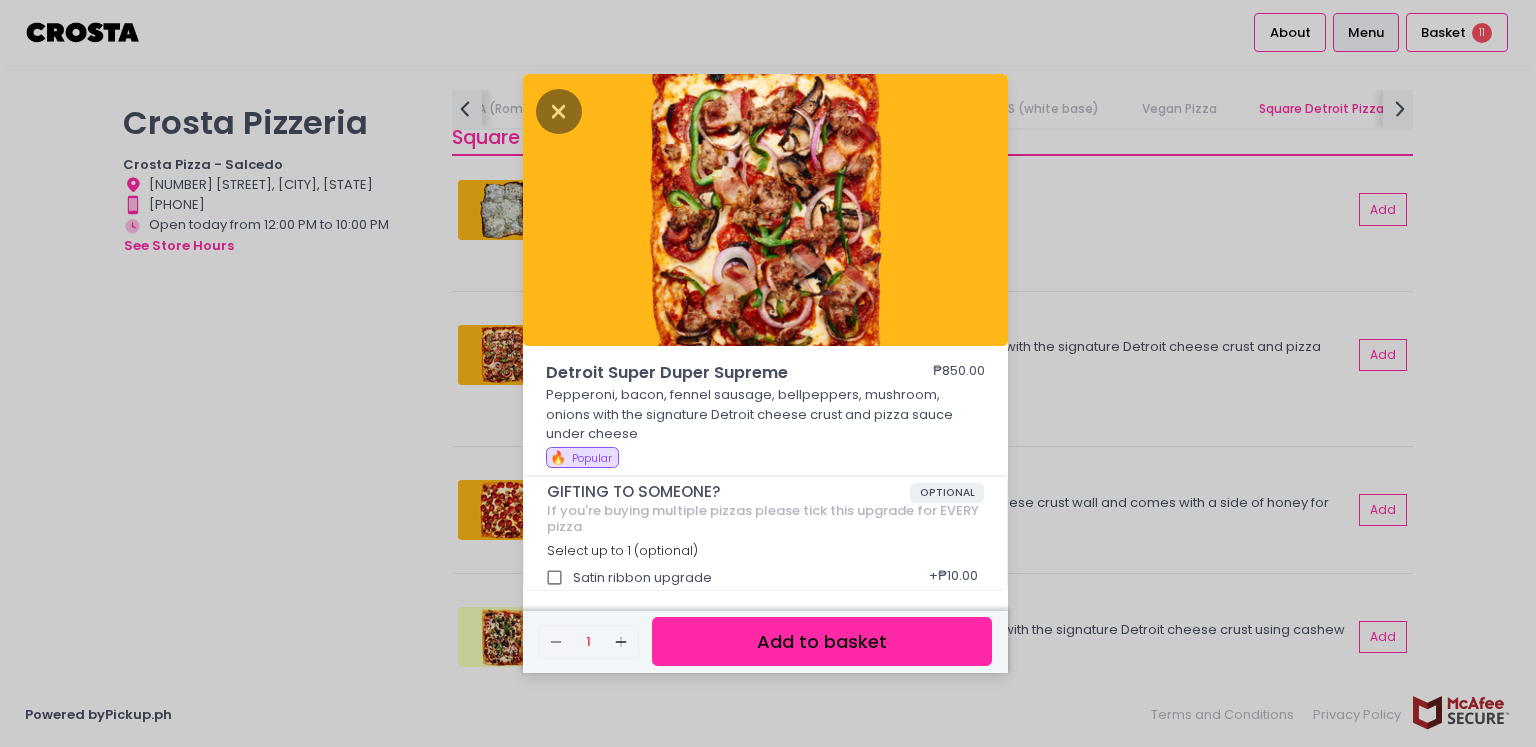 click on "Add to basket" at bounding box center [822, 641] 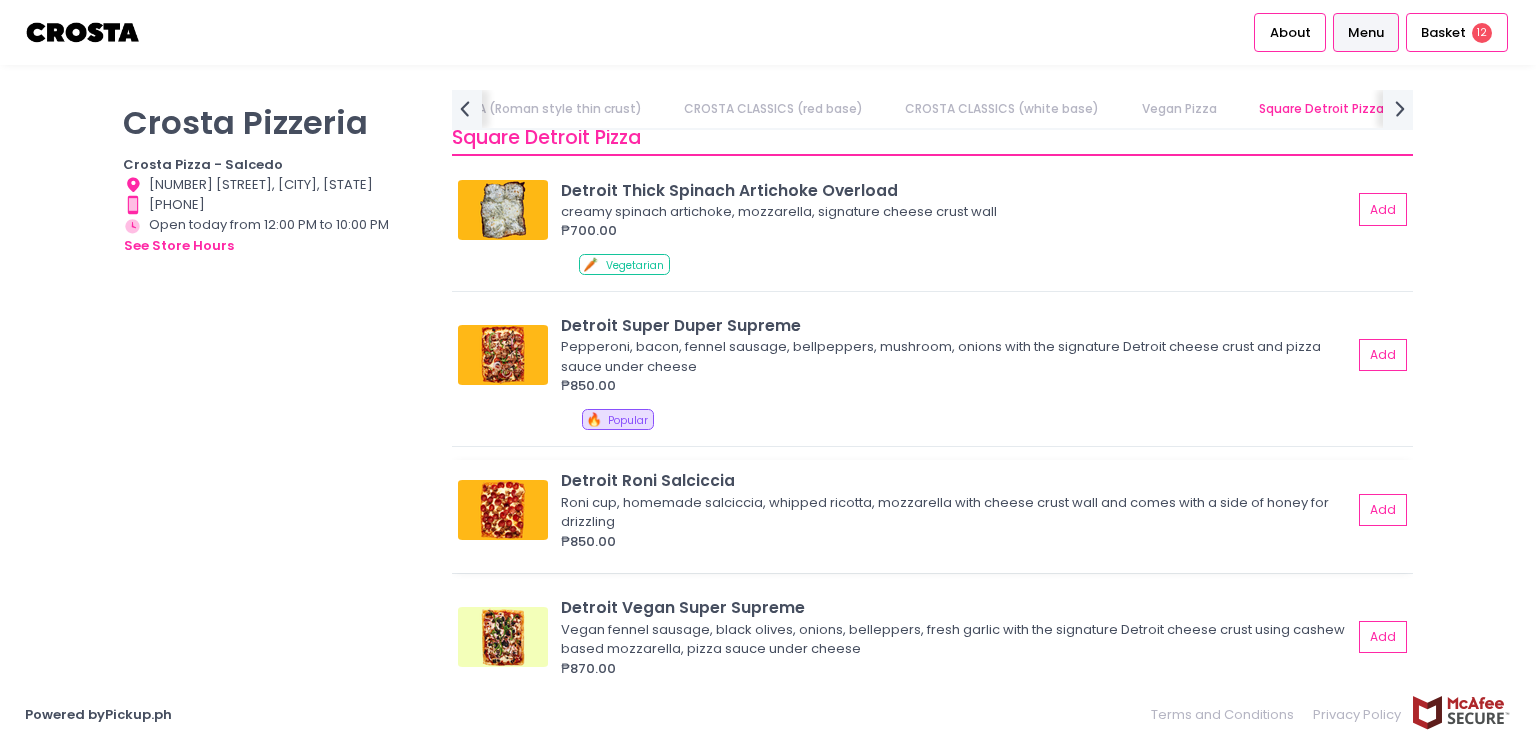 scroll, scrollTop: 2351, scrollLeft: 0, axis: vertical 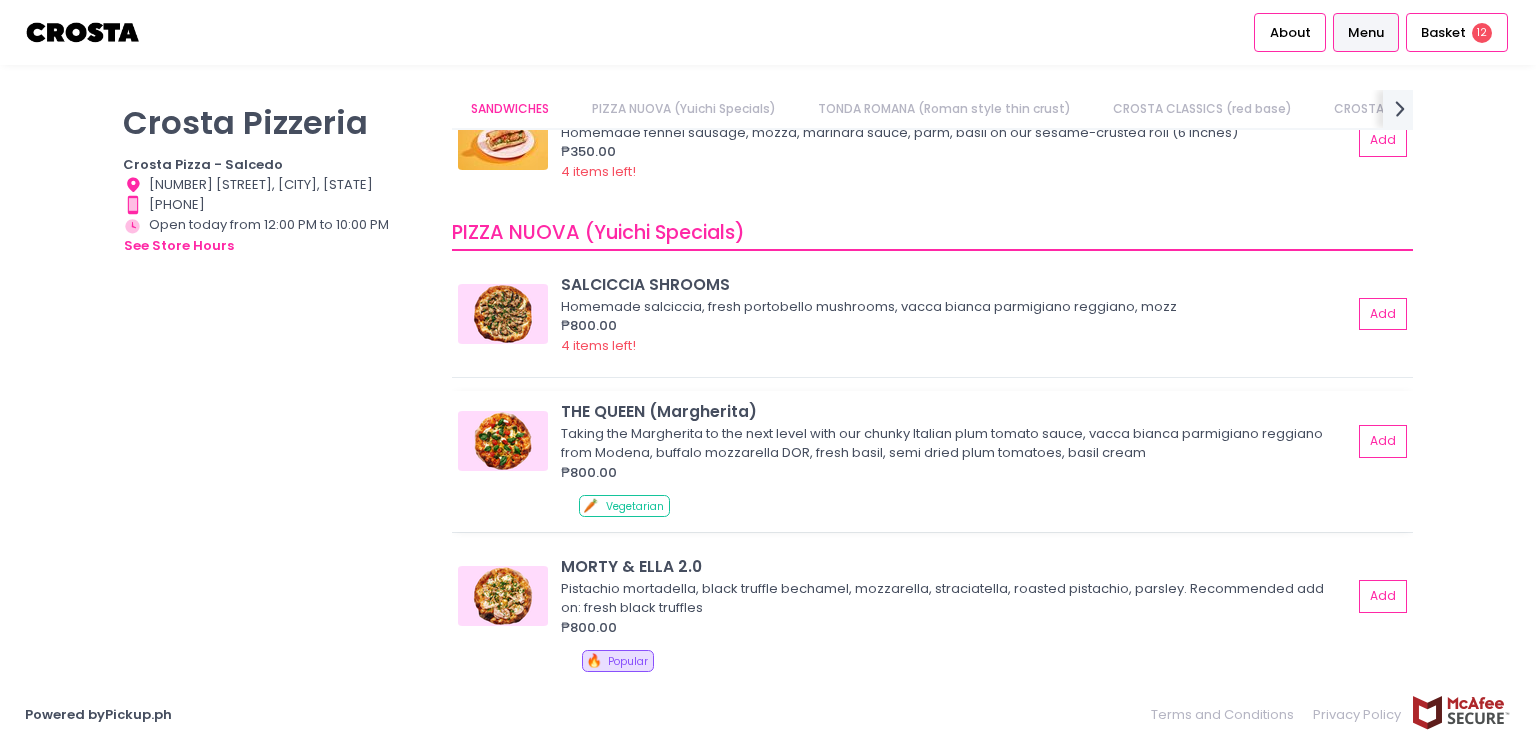 click at bounding box center [503, 441] 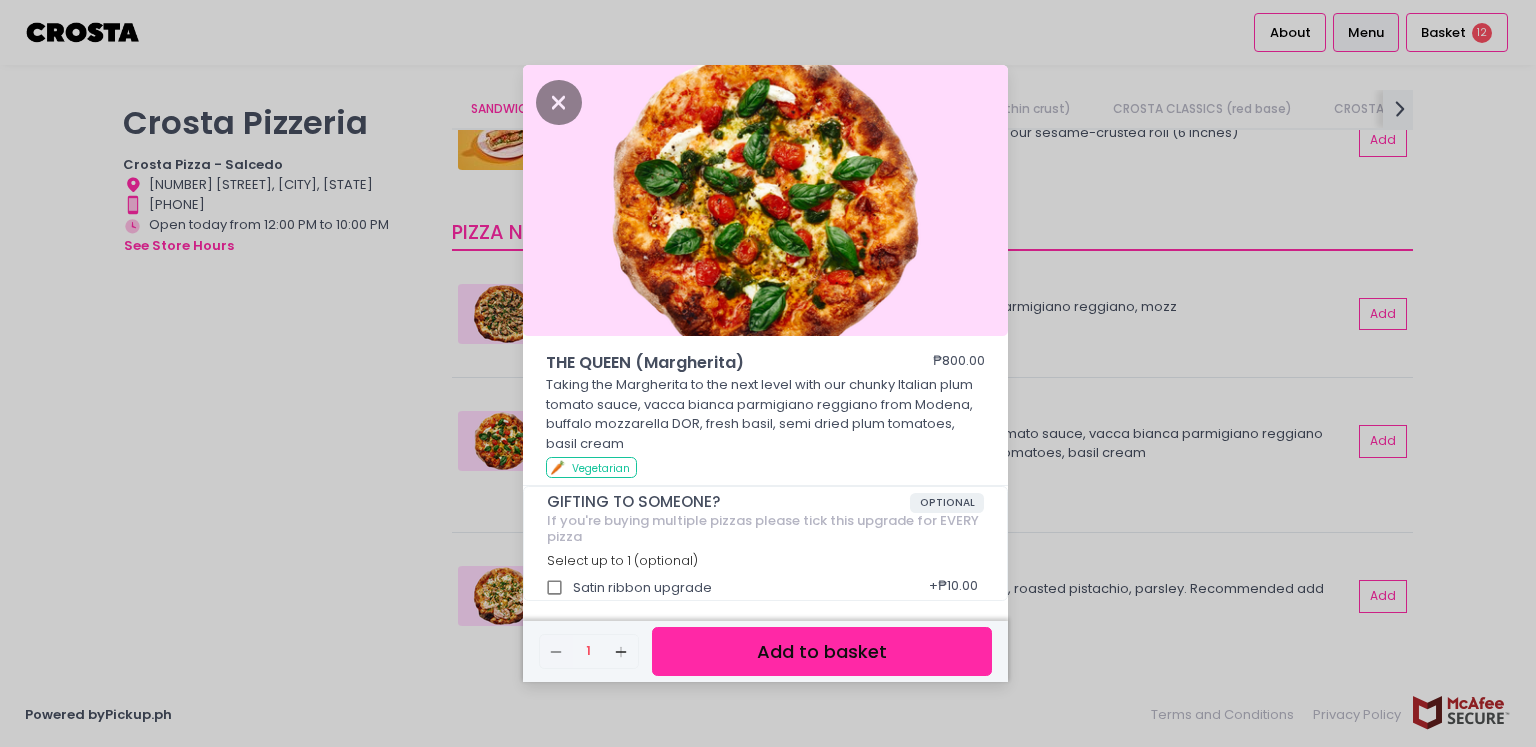 click on "THE QUEEN (Margherita) ₱800.00 Taking the Margherita to the next level with our chunky Italian plum tomato sauce, vacca bianca parmigiano reggiano from Modena, buffalo mozzarella DOR, fresh basil, semi dried plum tomatoes, basil cream 🥕 Vegetarian GIFTING TO SOMEONE? OPTIONAL If you're buying multiple pizzas please tick this upgrade for EVERY pizza Select up to 1 (optional) Satin ribbon upgrade + ₱10.00 Remove Created with Sketch. 1 Add Created with Sketch. Add to basket" at bounding box center [768, 373] 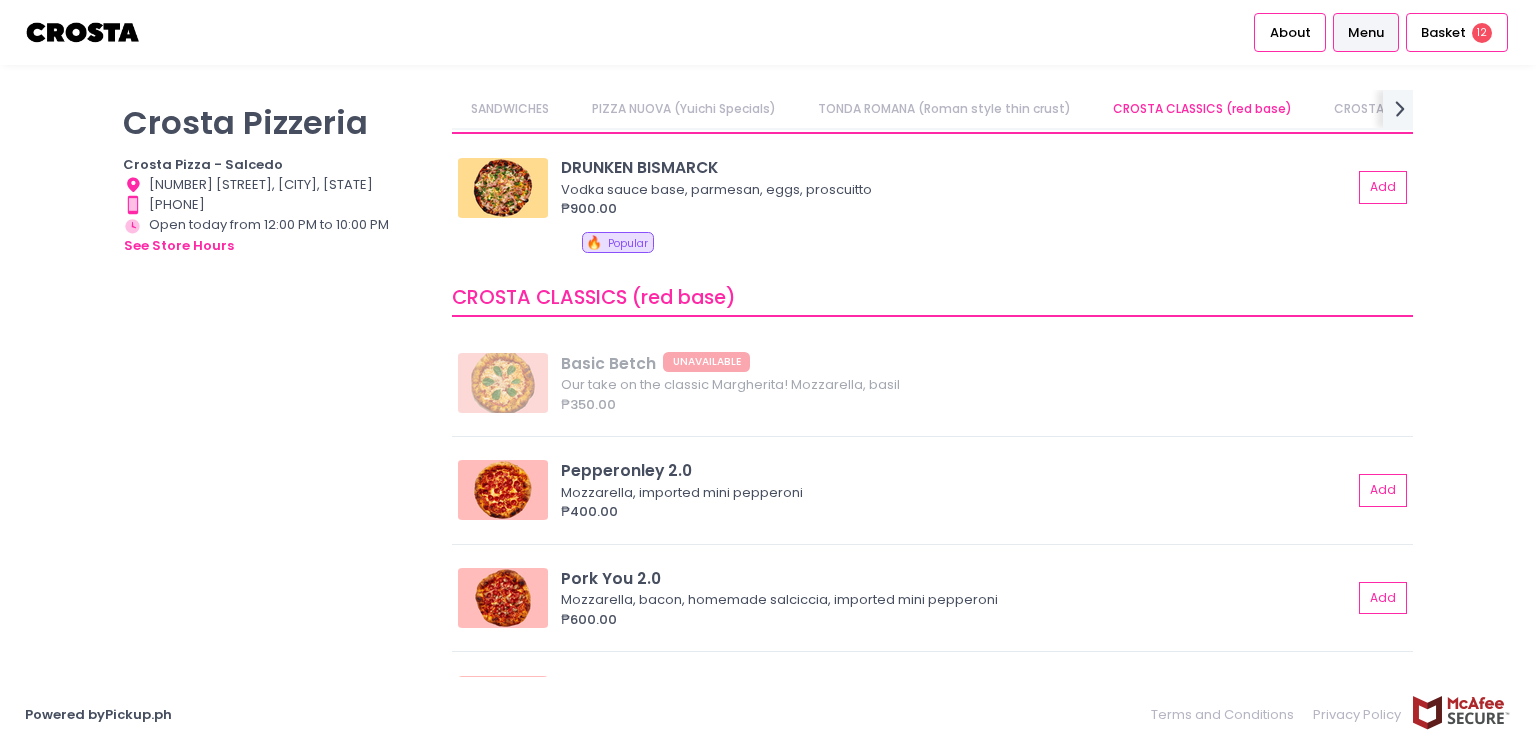 scroll, scrollTop: 1300, scrollLeft: 0, axis: vertical 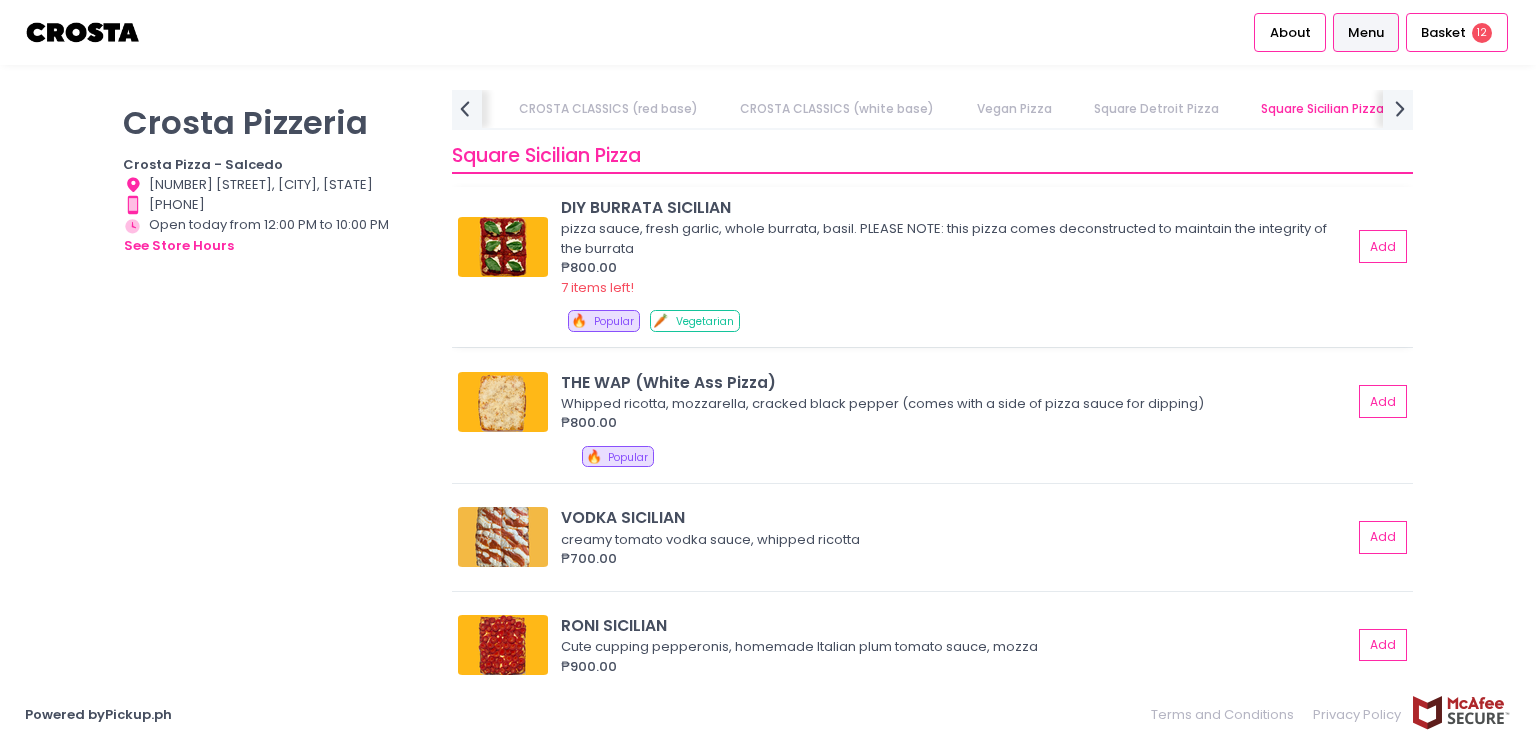 click at bounding box center [503, 247] 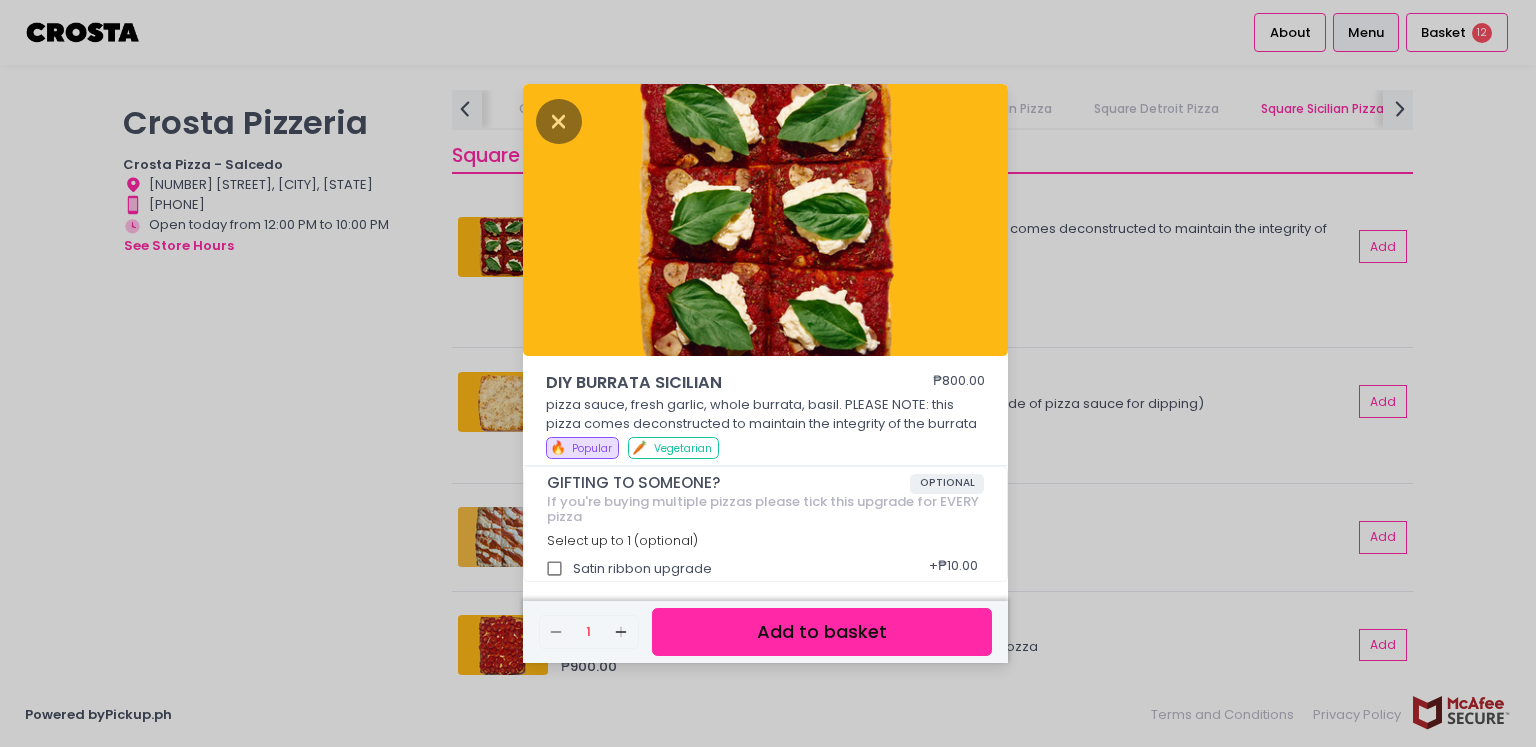 click on "DIY BURRATA SICILIAN ₱800.00 pizza sauce, fresh garlic, whole burrata, basil. PLEASE NOTE: this pizza comes deconstructed to maintain the integrity of the burrata 🔥 Popular 🥕 Vegetarian GIFTING TO SOMEONE? OPTIONAL If you're buying multiple pizzas please tick this upgrade for EVERY pizza Select up to 1 (optional) Satin ribbon upgrade + ₱10.00 Remove Created with Sketch. 1 Add Created with Sketch. Add to basket" at bounding box center [768, 373] 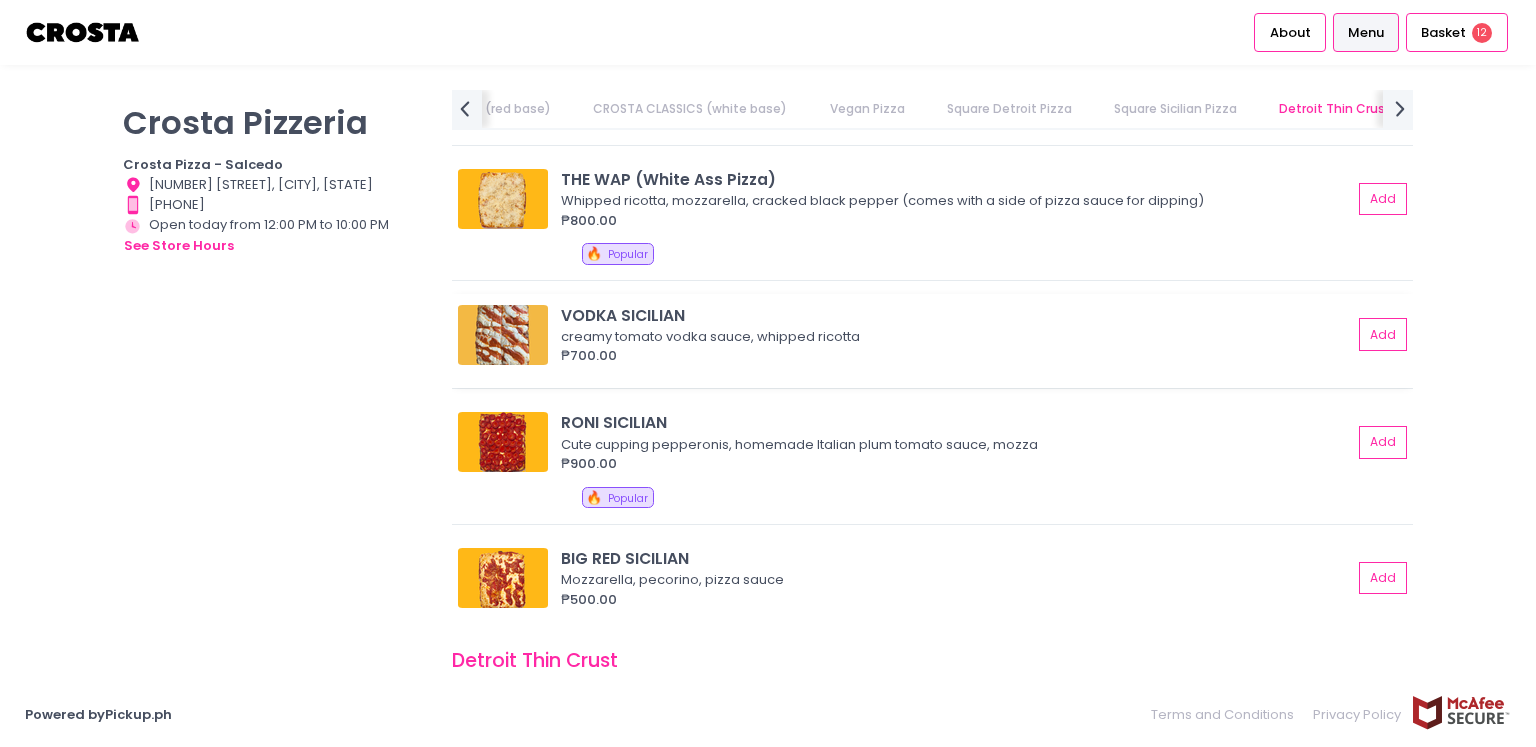 click at bounding box center [503, 335] 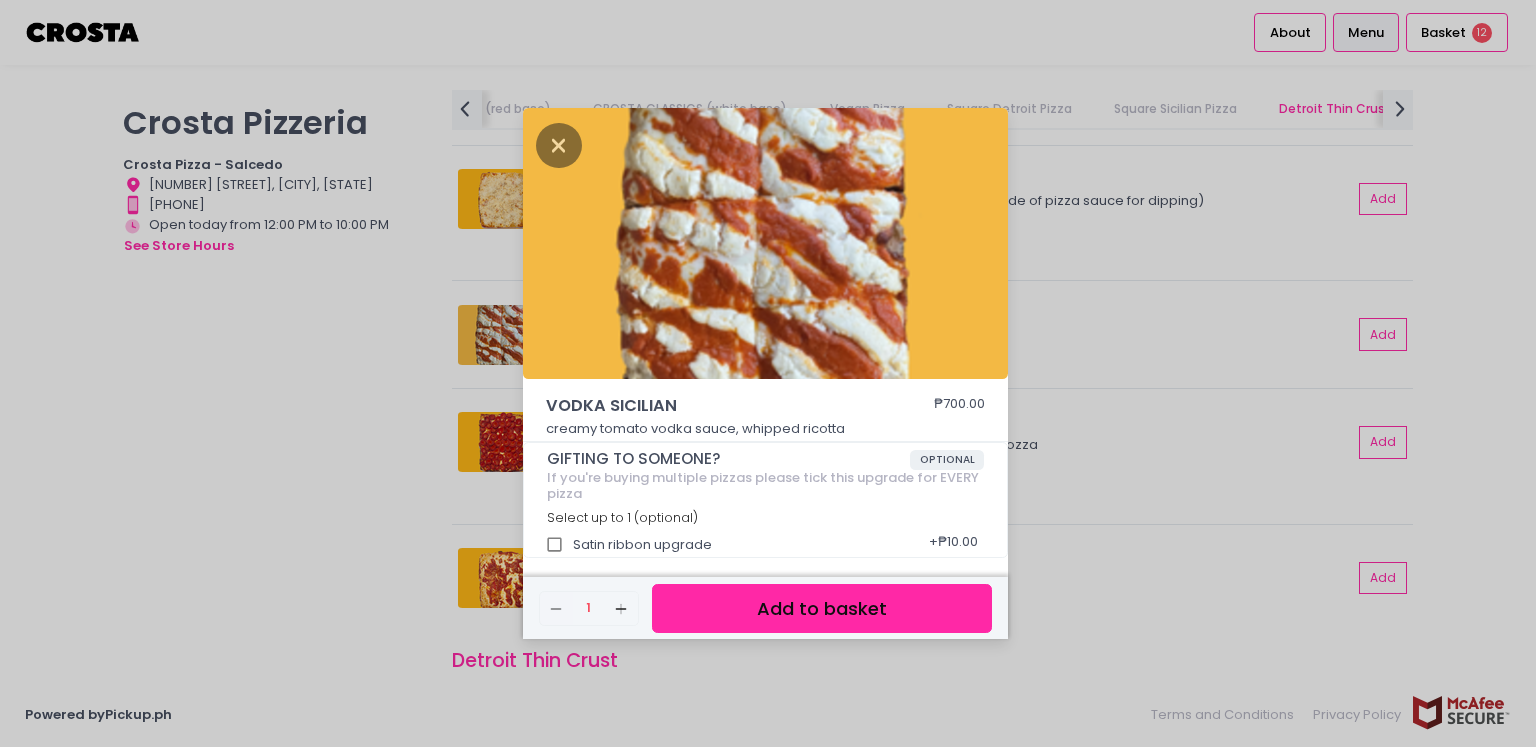 click on "VODKA SICILIAN ₱700.00 creamy tomato vodka sauce, whipped ricotta GIFTING TO SOMEONE? OPTIONAL If you're buying multiple pizzas please tick this upgrade for EVERY pizza Select up to 1 (optional) Satin ribbon upgrade + ₱10.00 Remove Created with Sketch. 1 Add Created with Sketch. Add to basket" at bounding box center (768, 373) 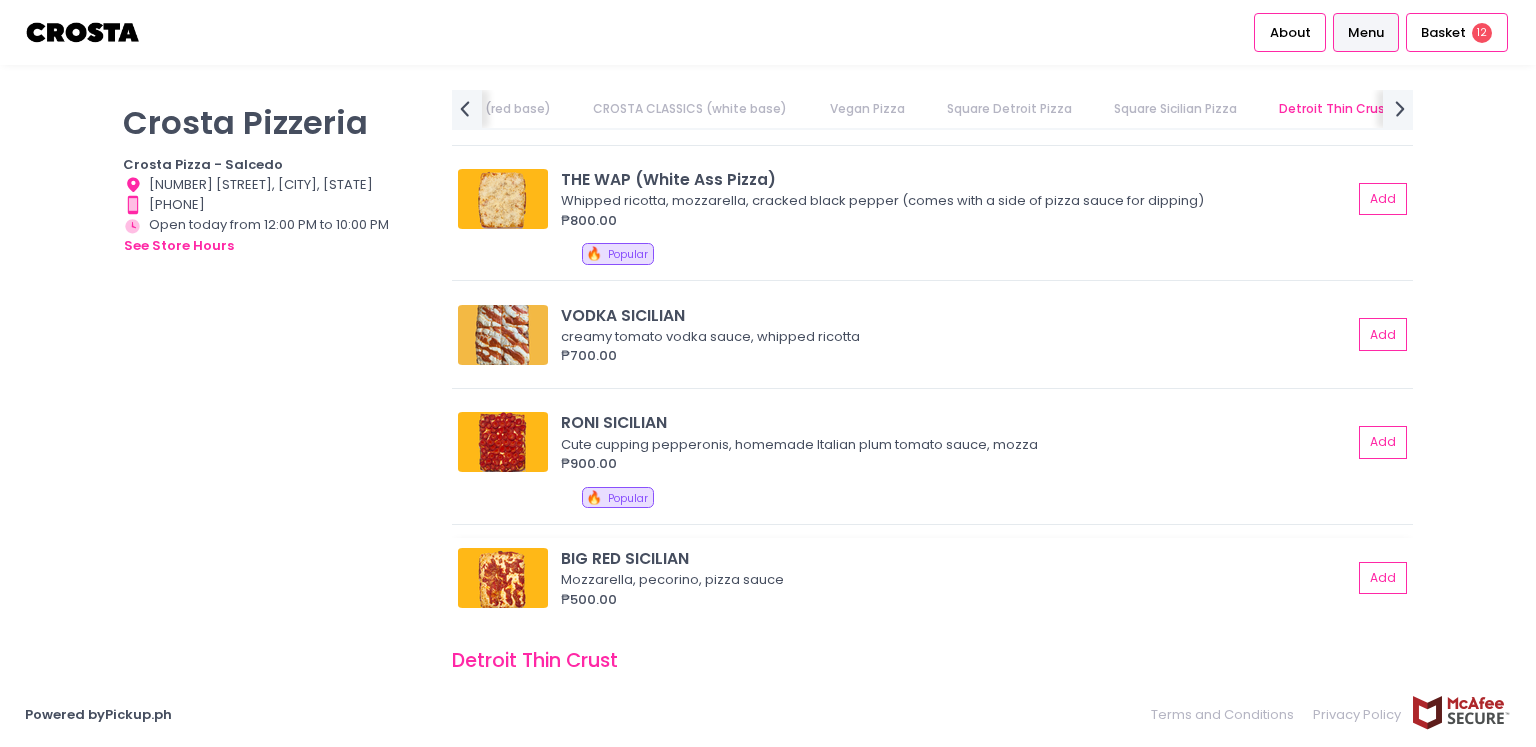 click at bounding box center (503, 578) 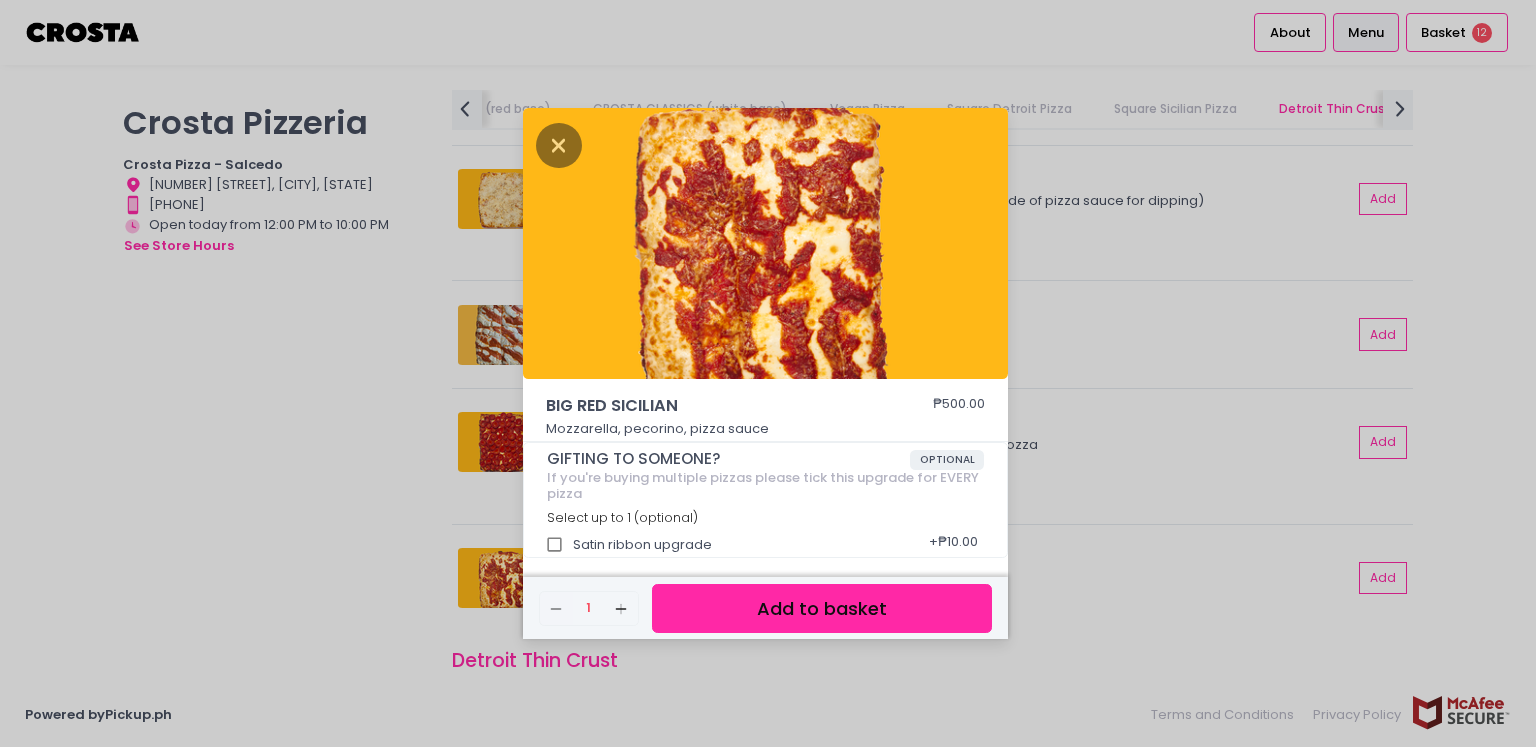 click on "BIG RED SICILIAN ₱500.00 Mozzarella, pecorino, pizza sauce GIFTING TO SOMEONE? OPTIONAL If you're buying multiple pizzas please tick this upgrade for EVERY pizza Select up to 1 (optional) Satin ribbon upgrade + ₱10.00 Remove Created with Sketch. 1 Add Created with Sketch. Add to basket" at bounding box center [768, 373] 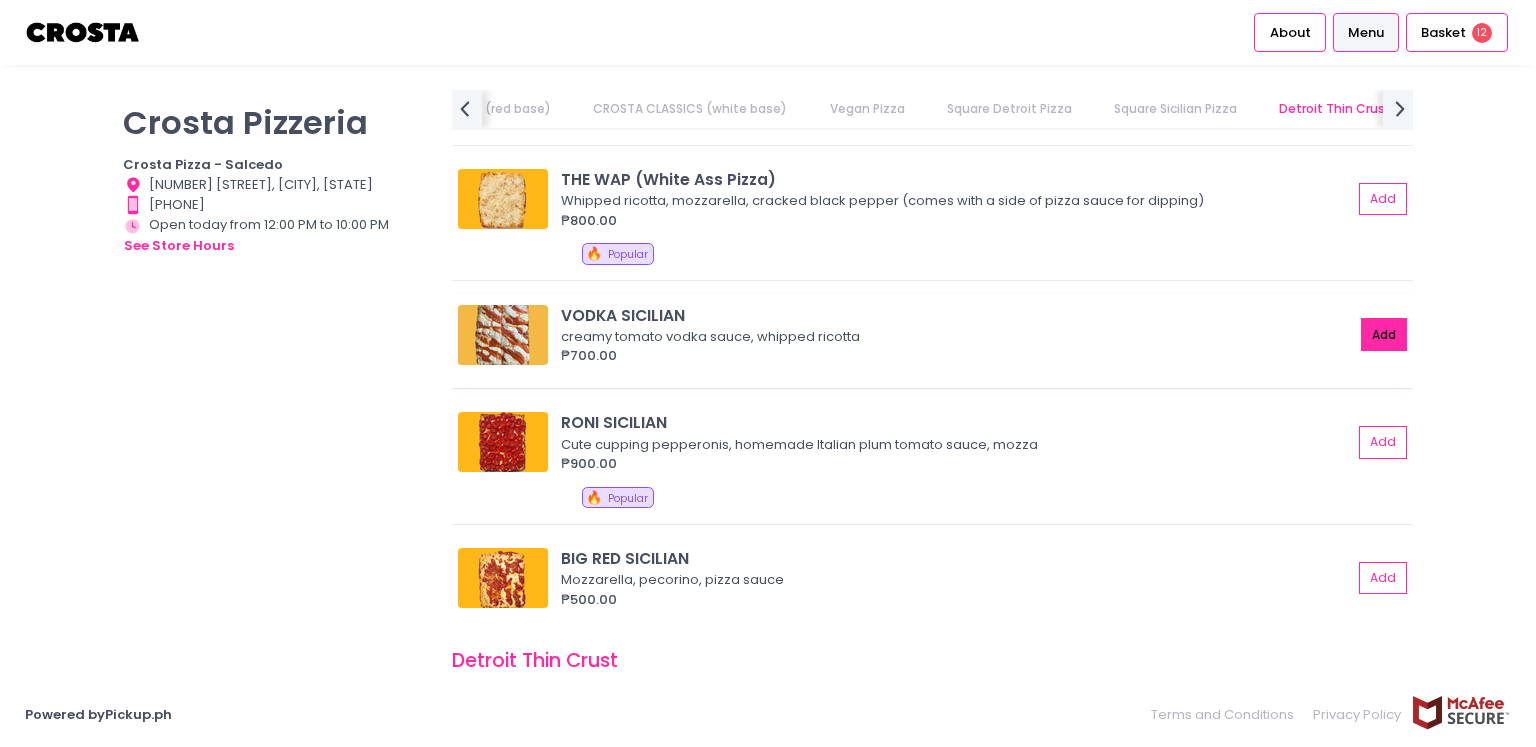 click on "Add" at bounding box center (1384, 334) 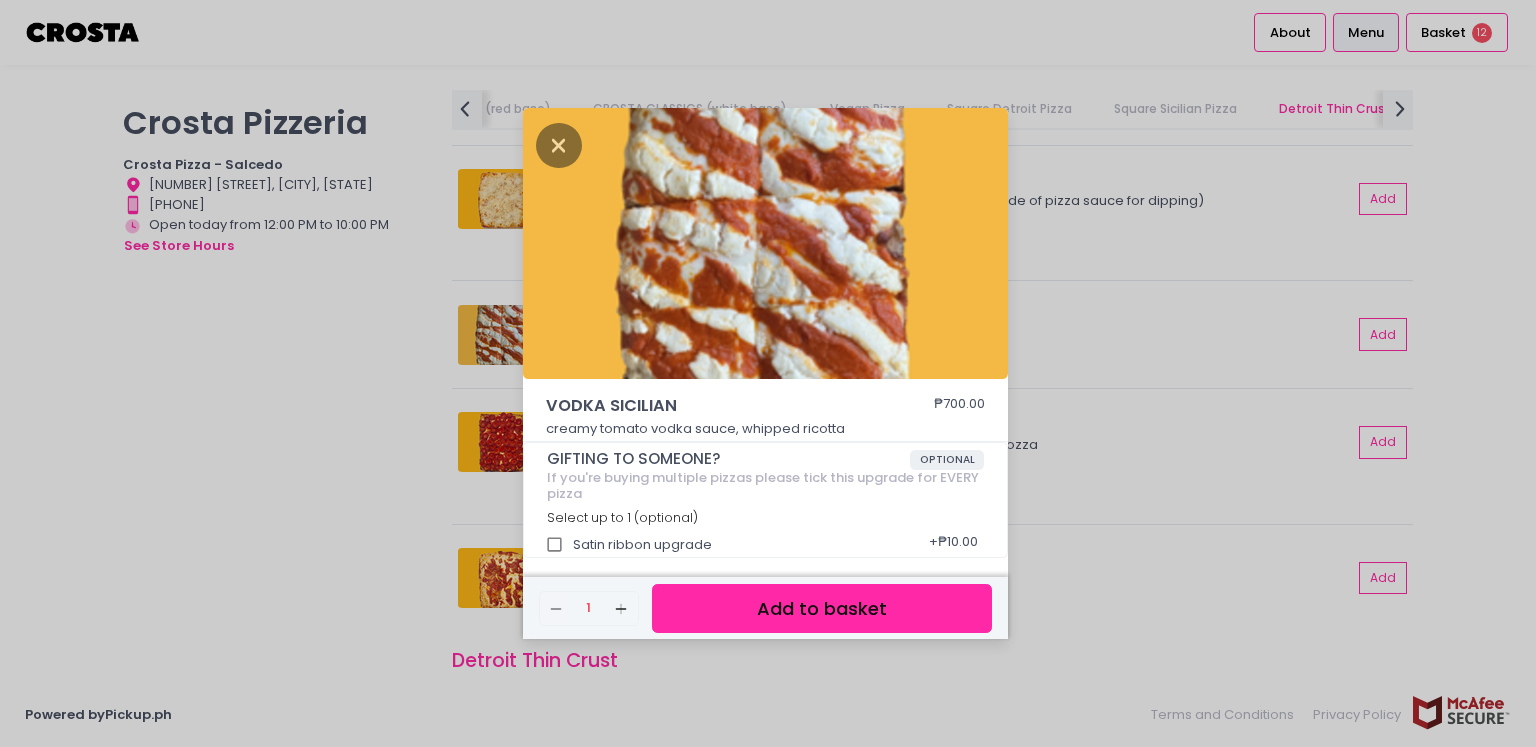 click on "Add to basket" at bounding box center (822, 608) 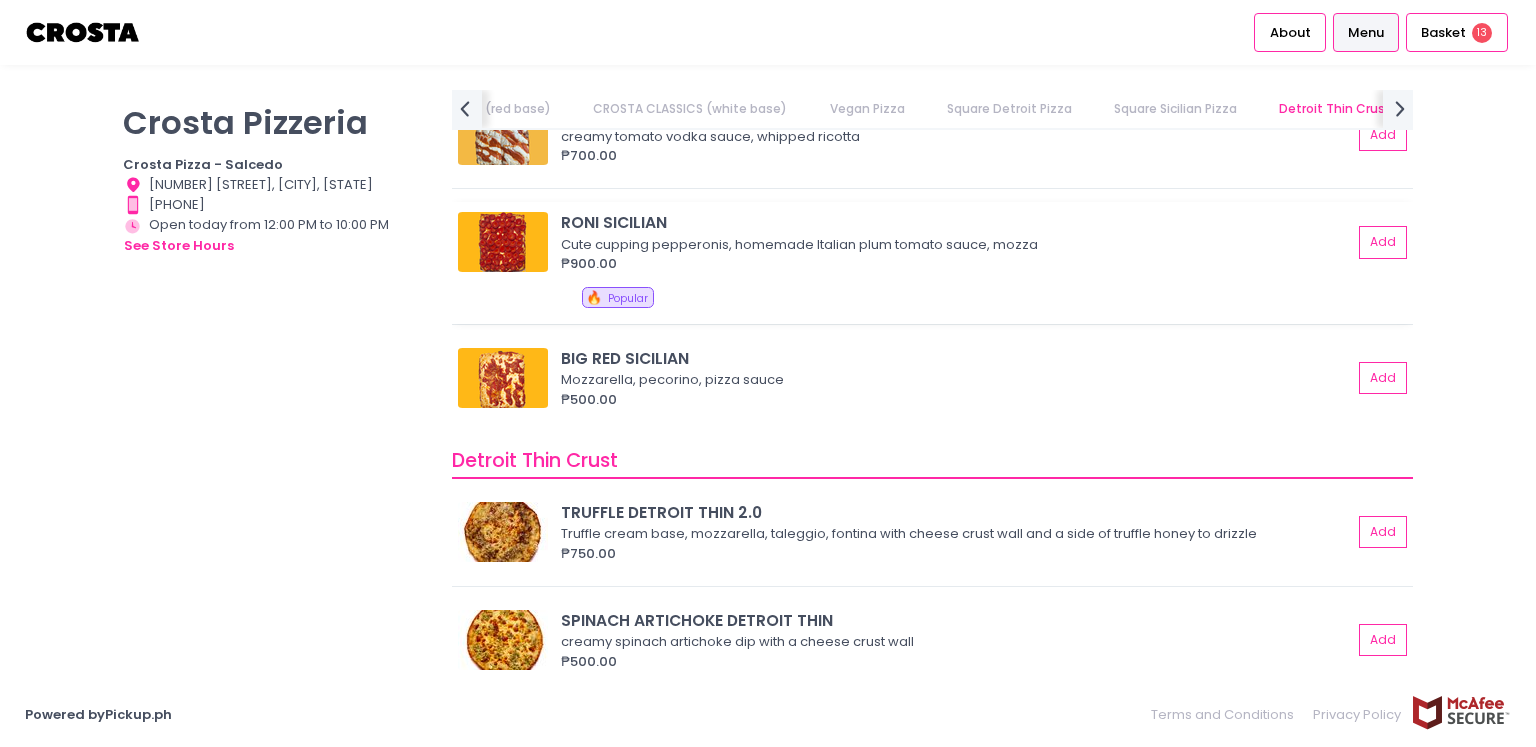 scroll, scrollTop: 3348, scrollLeft: 0, axis: vertical 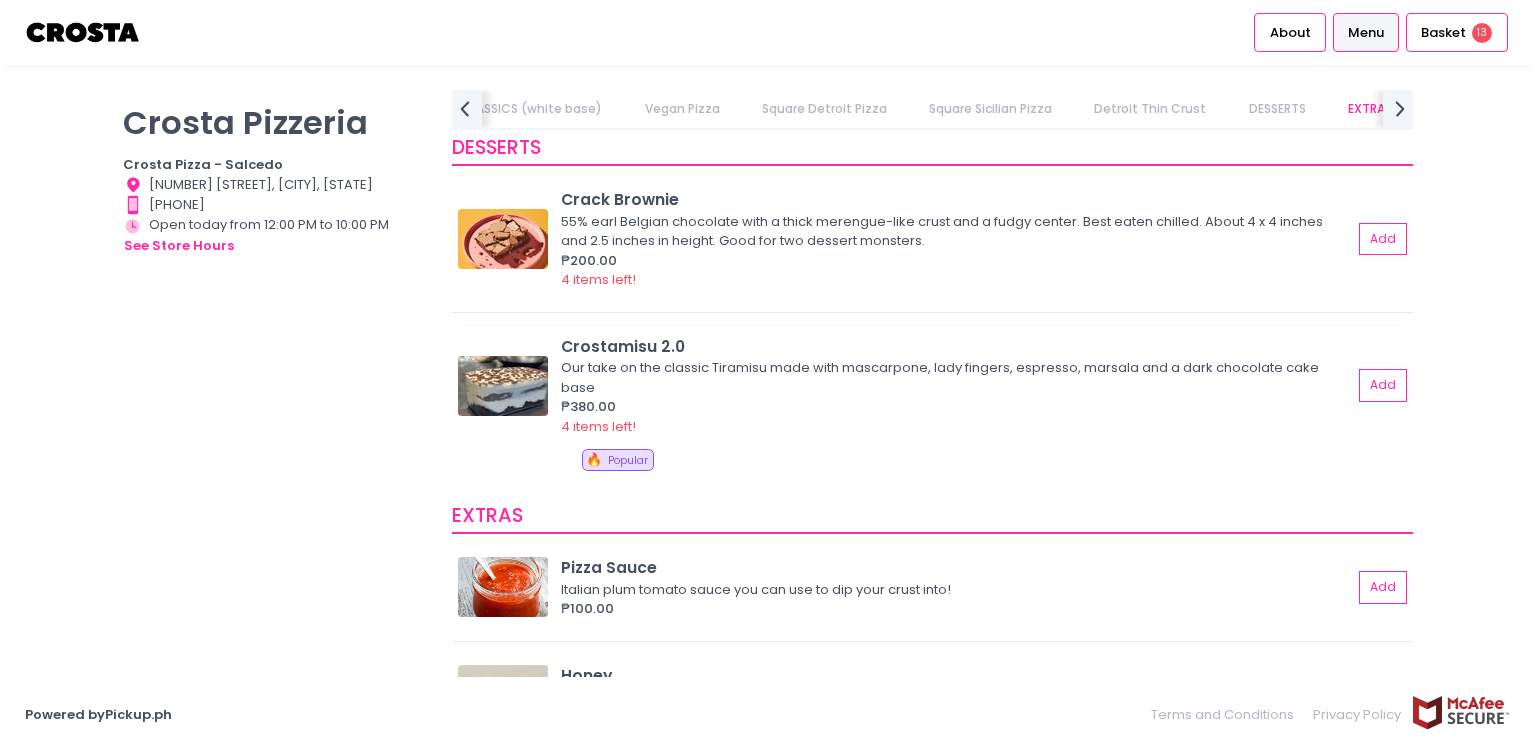 click at bounding box center (503, 386) 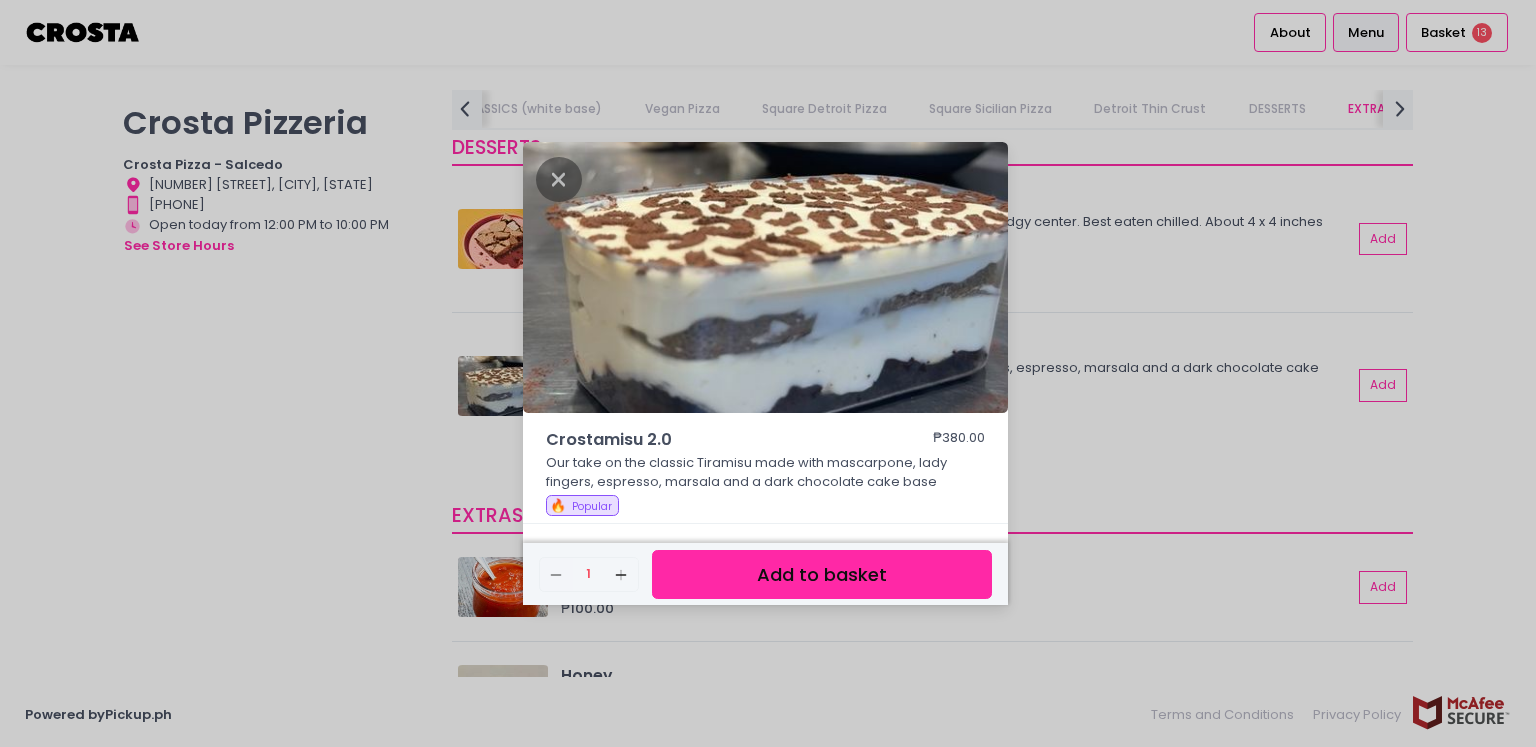 click on "Crostamisu 2.0 ₱380.00 Our take on the classic Tiramisu made with mascarpone, lady fingers, espresso, marsala and a dark chocolate cake base 🔥 Popular Remove Created with Sketch. 1 Add Created with Sketch. Add to basket" at bounding box center (768, 373) 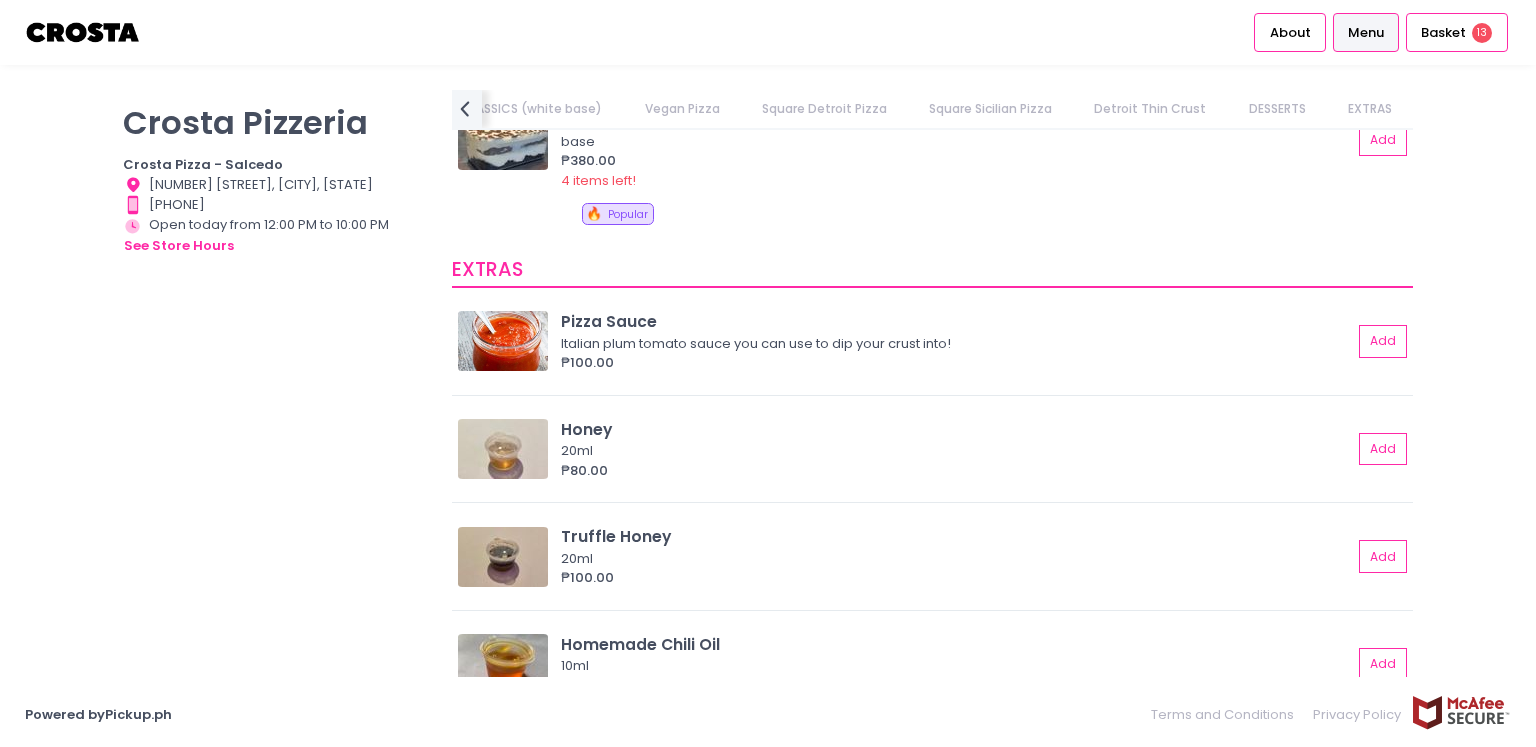 scroll, scrollTop: 4200, scrollLeft: 0, axis: vertical 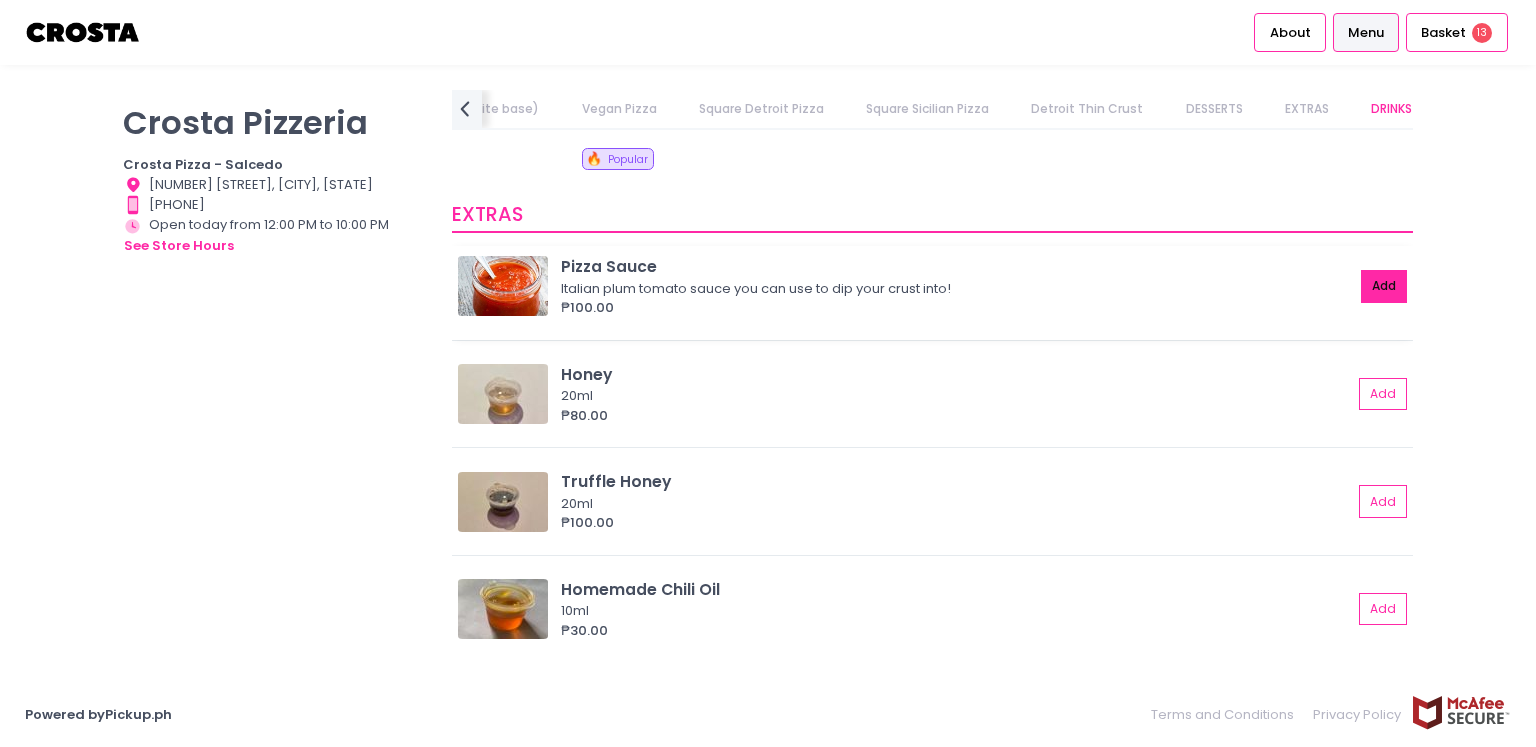 click on "Add" at bounding box center [1384, 286] 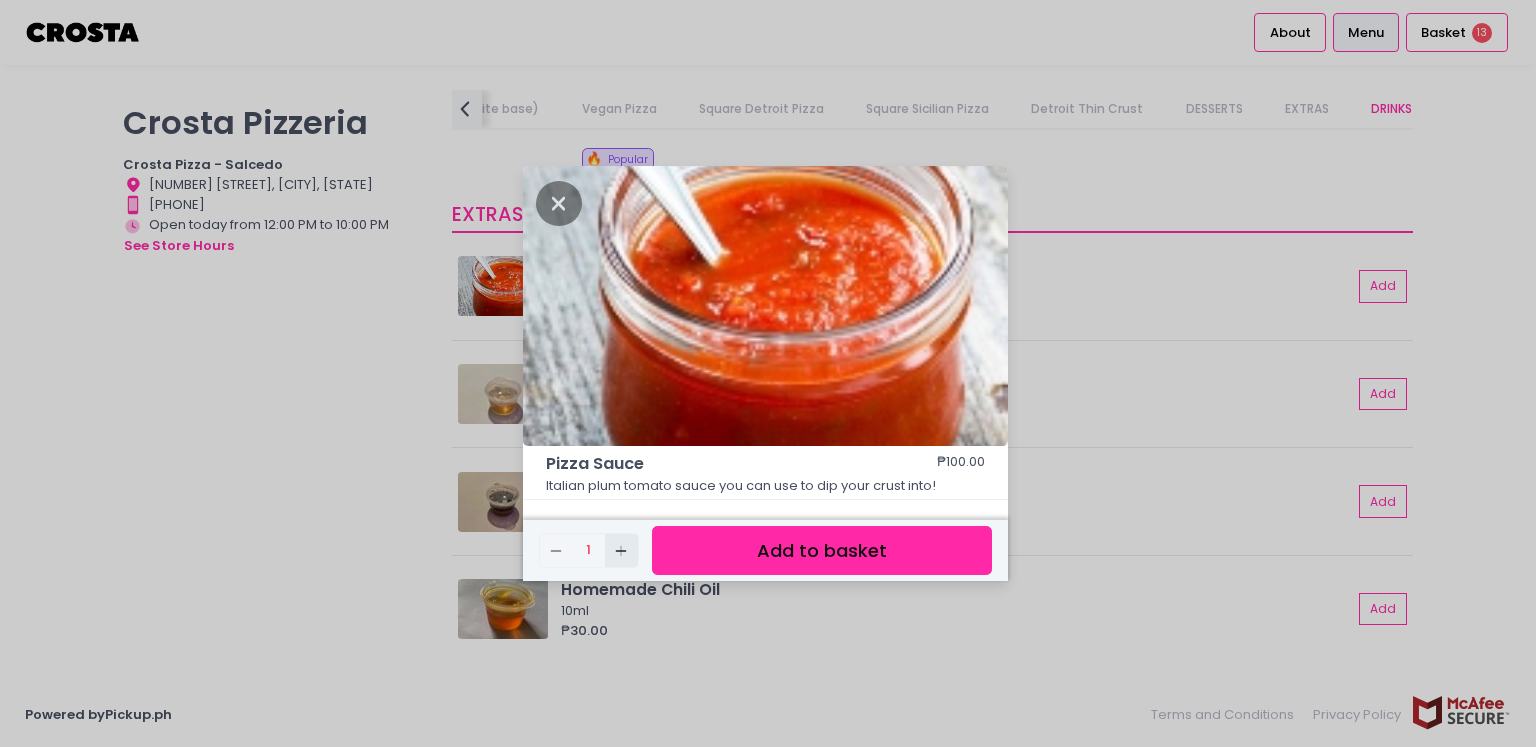 click 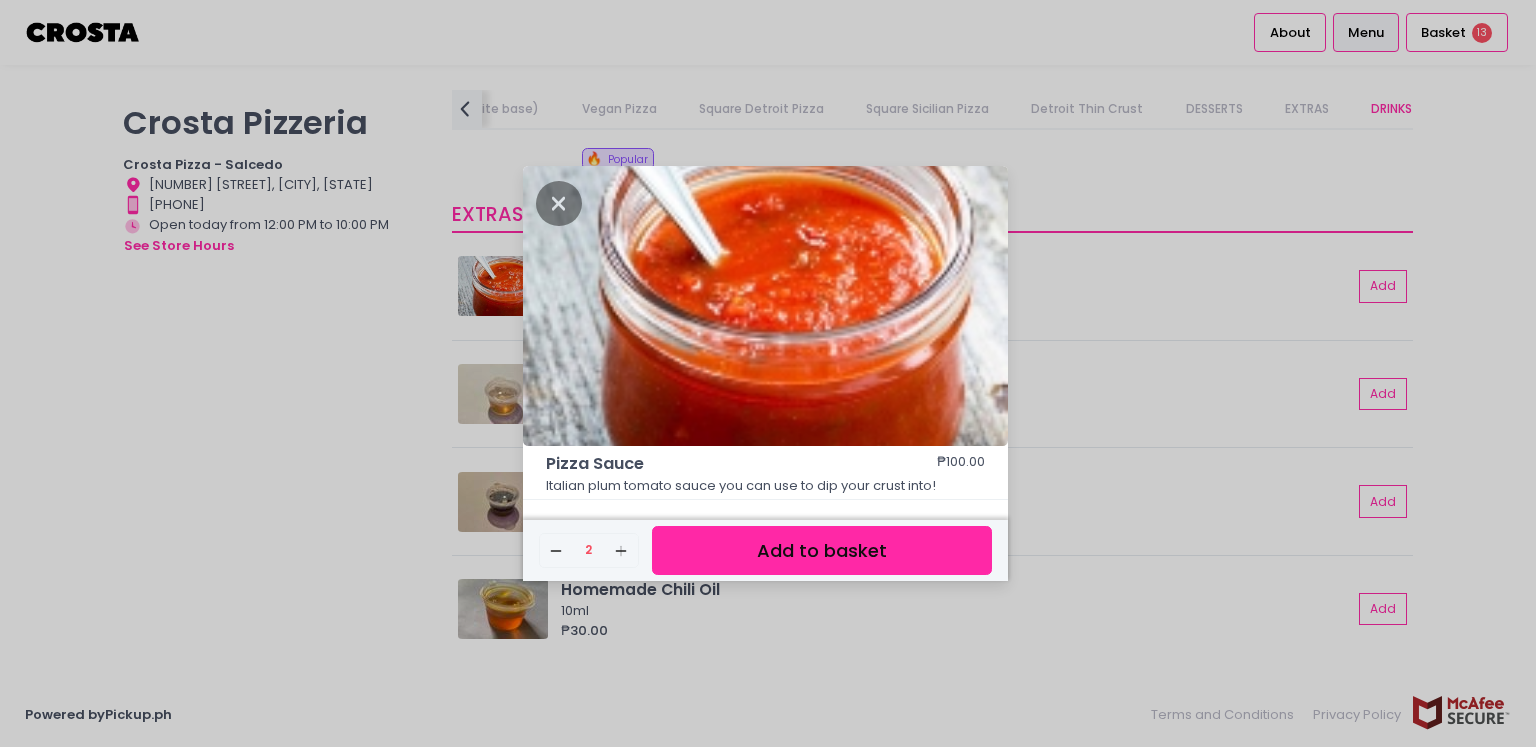 click on "Add to basket" at bounding box center (822, 550) 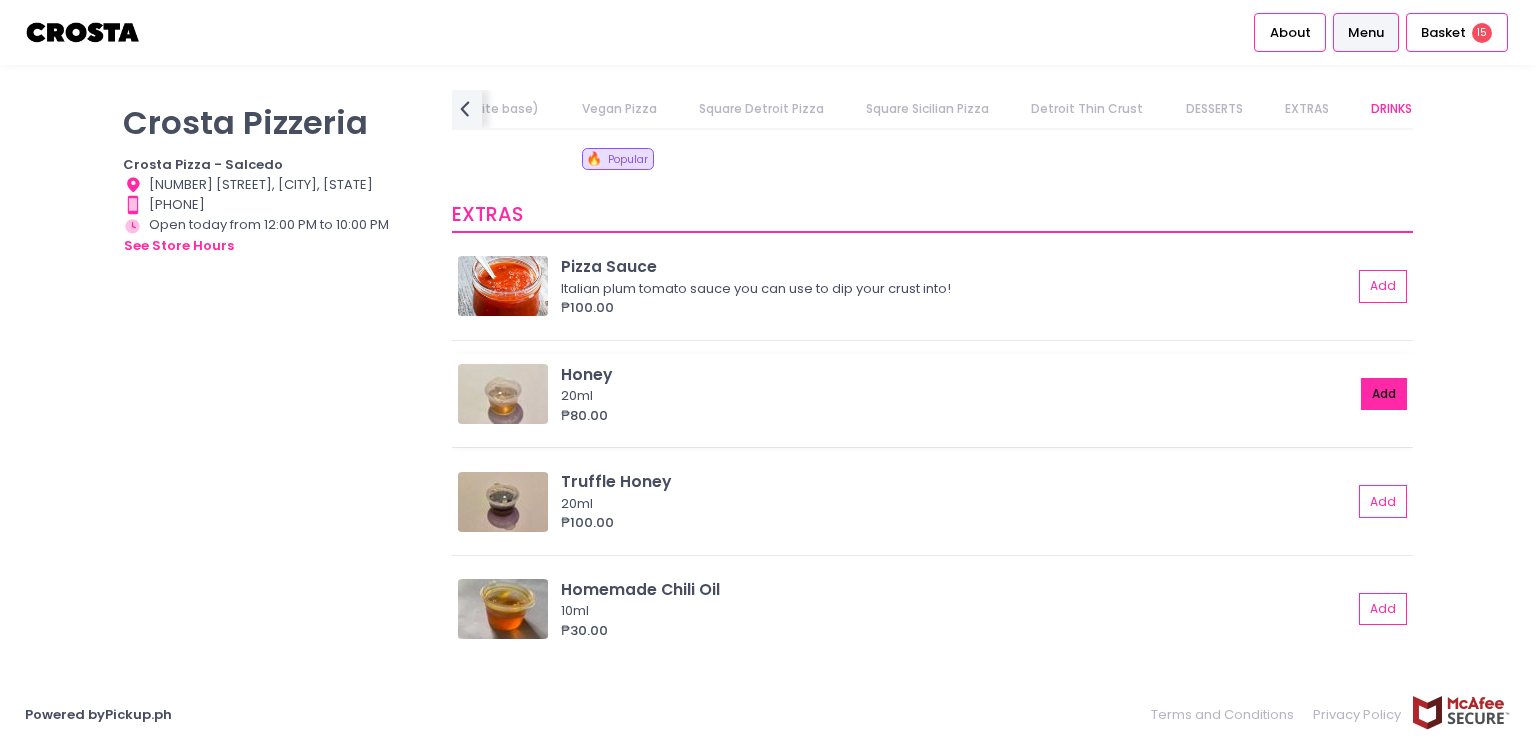 click on "Add" at bounding box center (1384, 394) 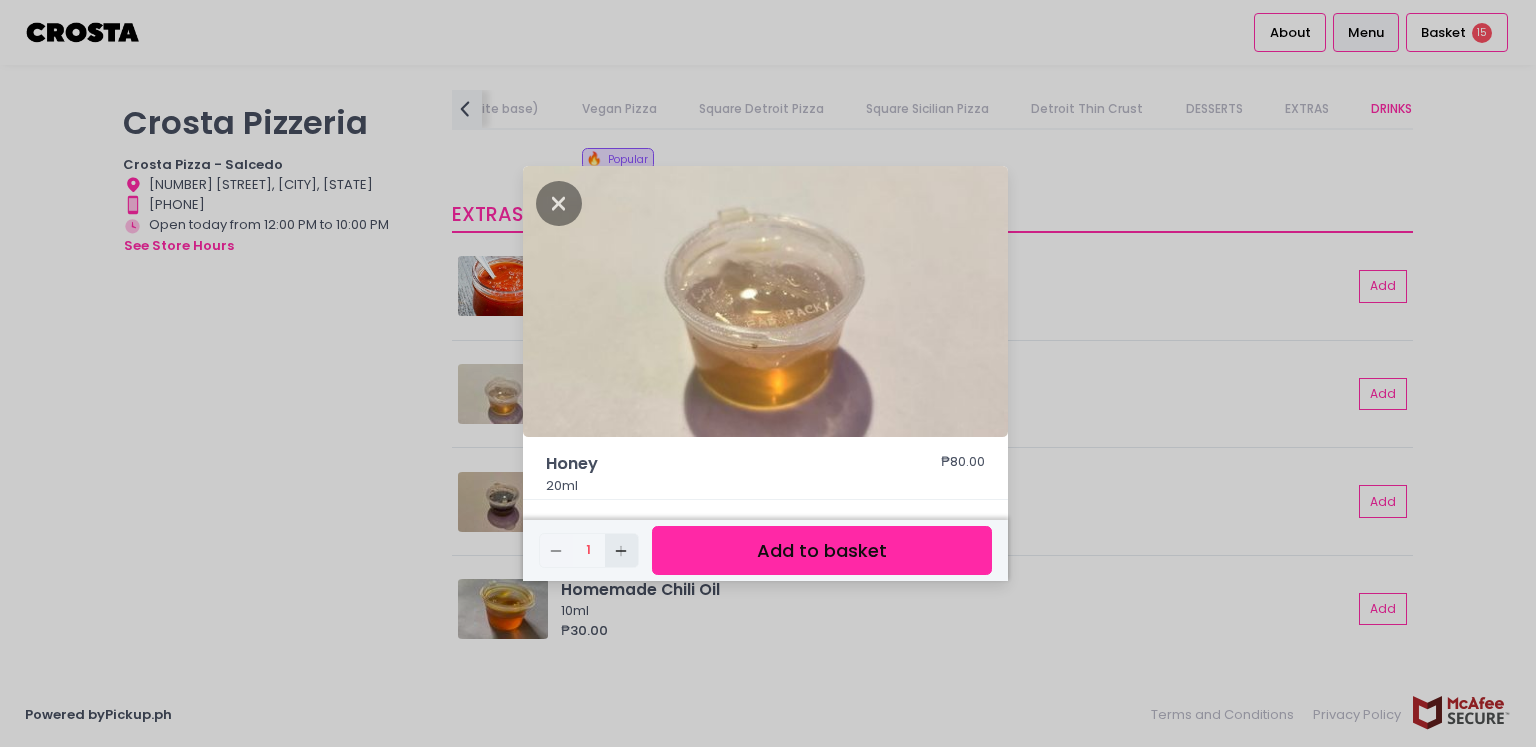 click on "Add Created with Sketch." 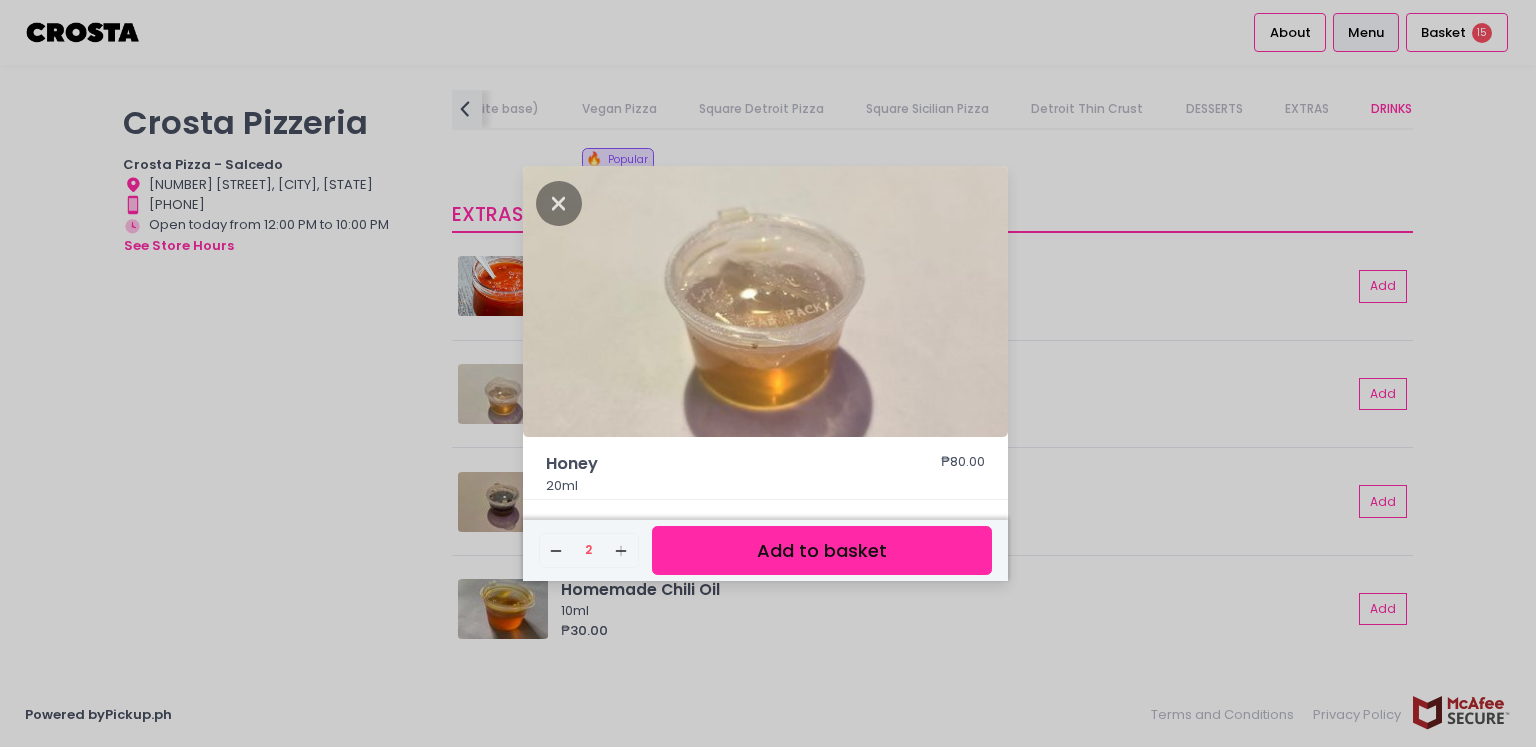 click on "Add to basket" at bounding box center (822, 550) 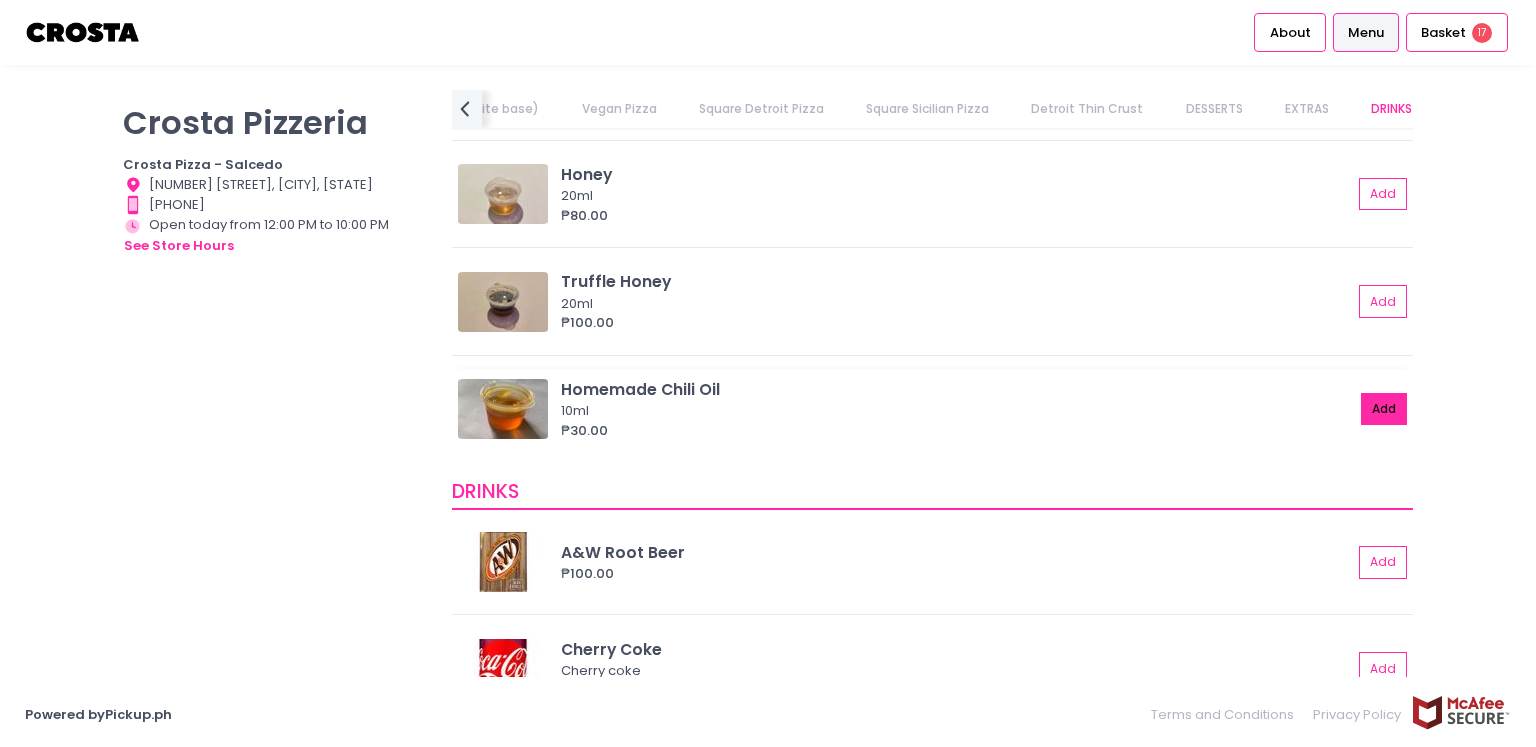 click on "Add" at bounding box center [1384, 409] 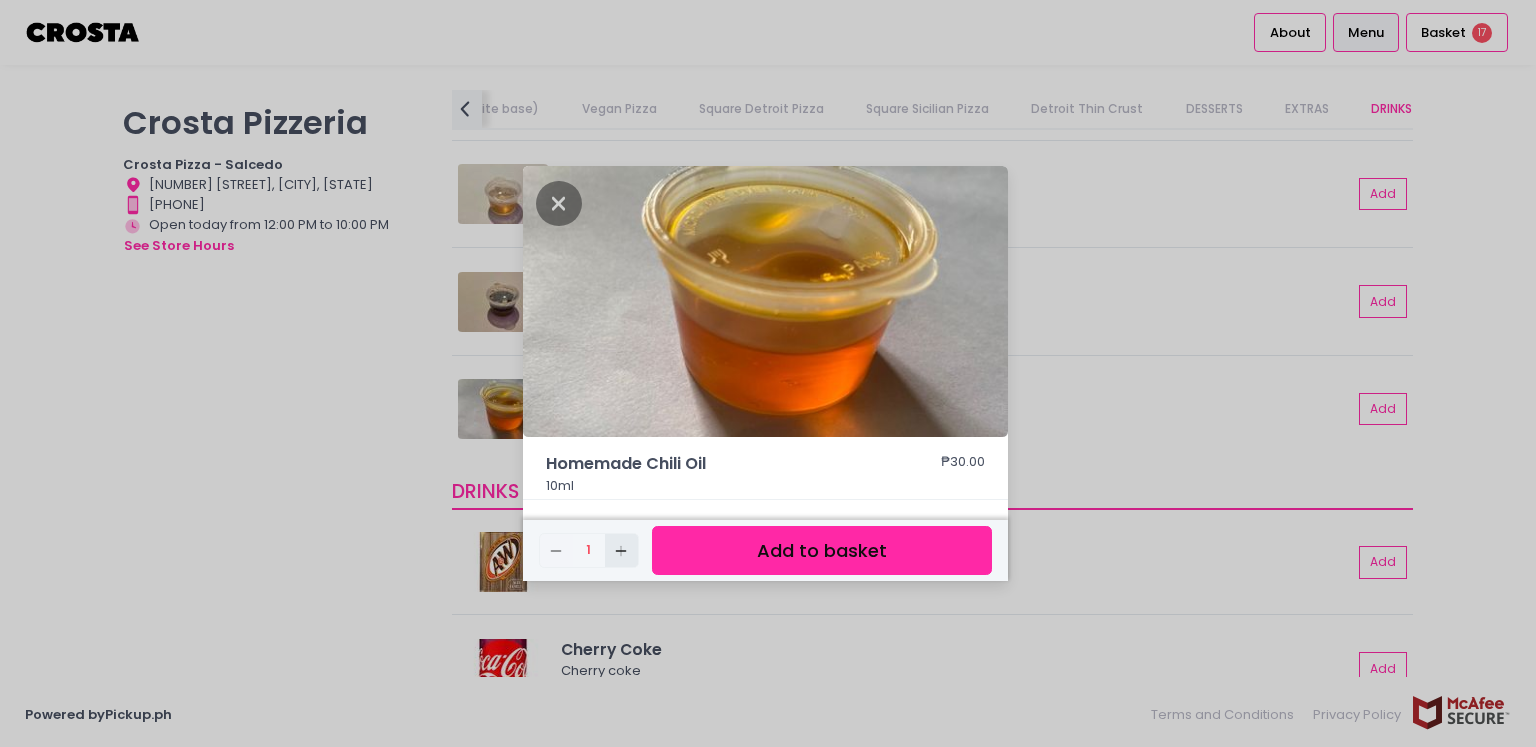 click on "Add Created with Sketch." at bounding box center (621, 550) 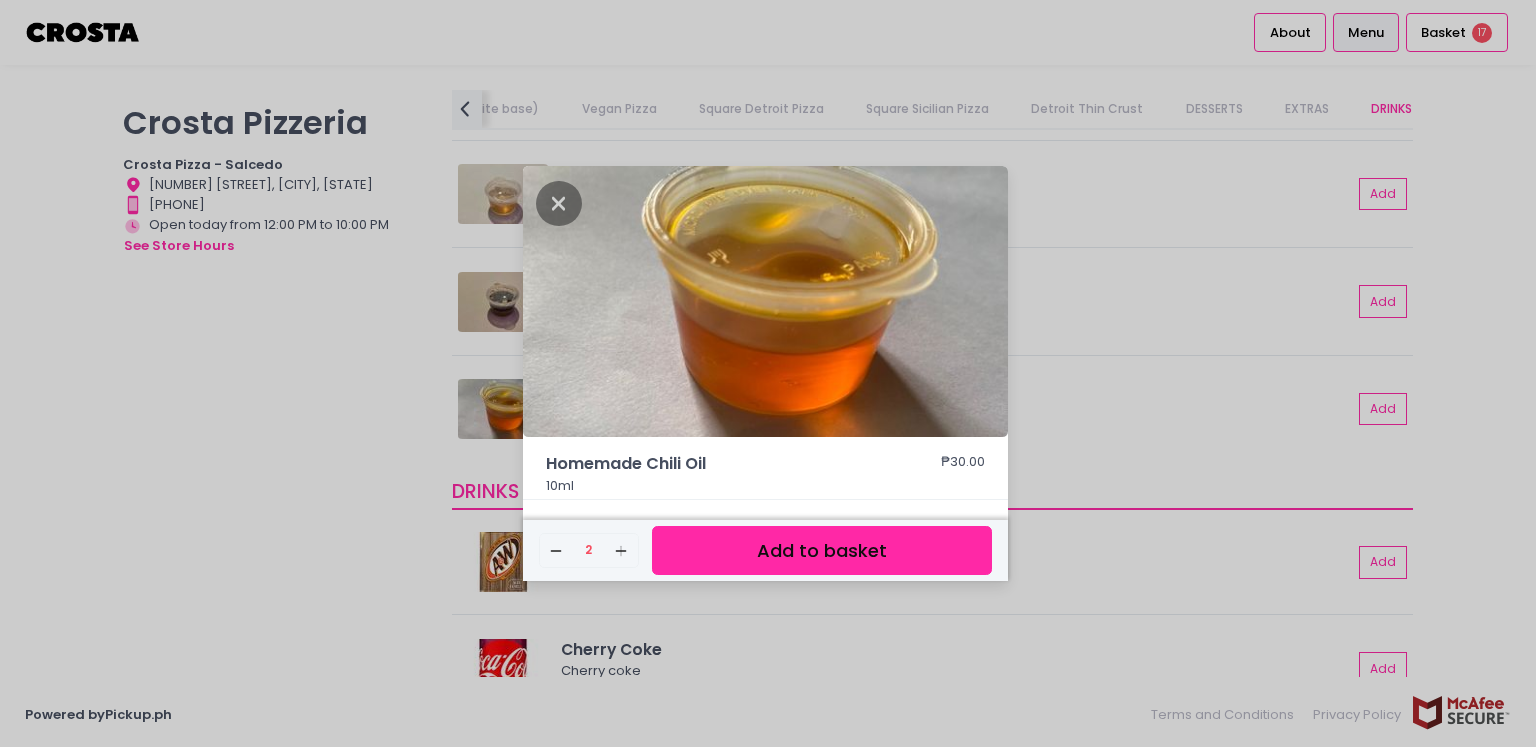 click on "Add to basket" at bounding box center (822, 550) 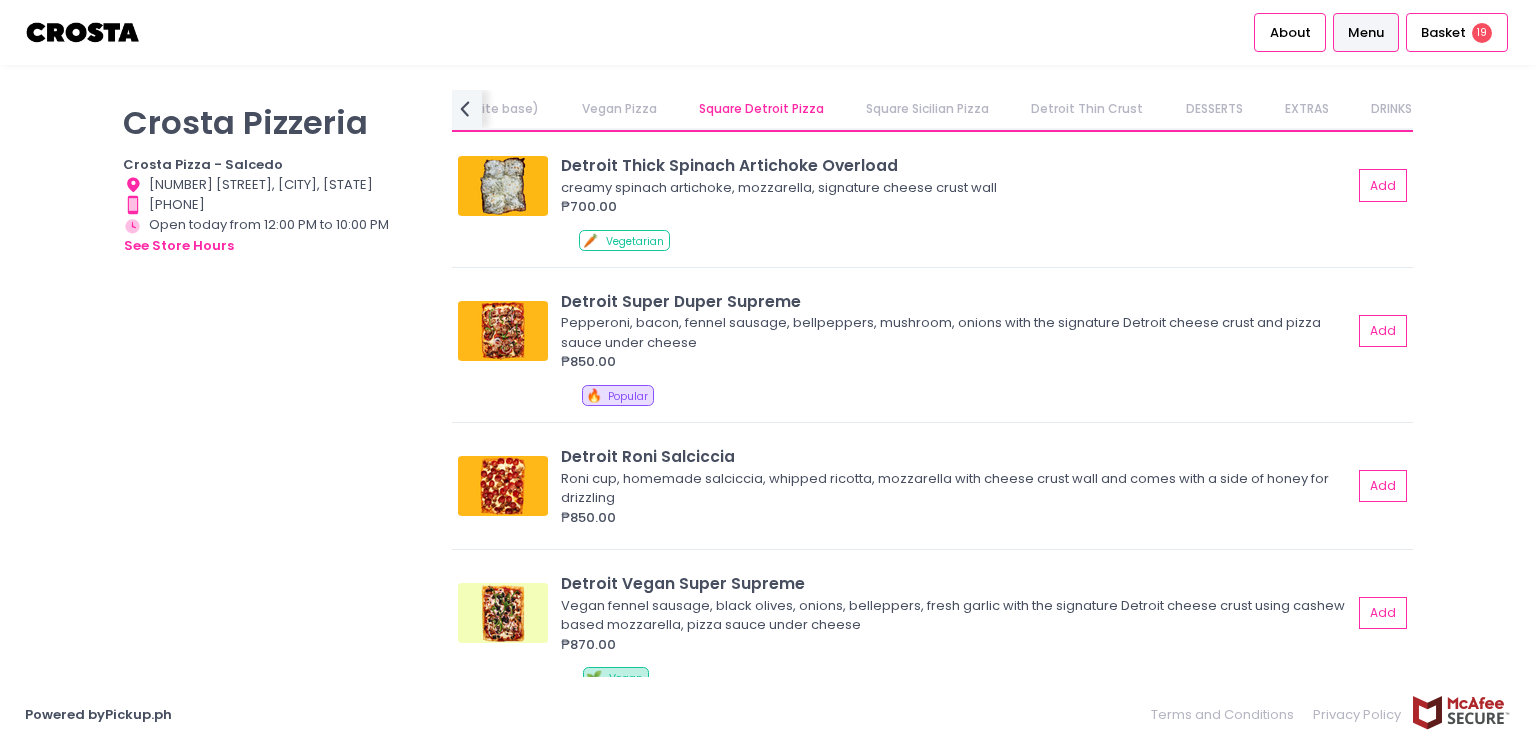 scroll, scrollTop: 2274, scrollLeft: 0, axis: vertical 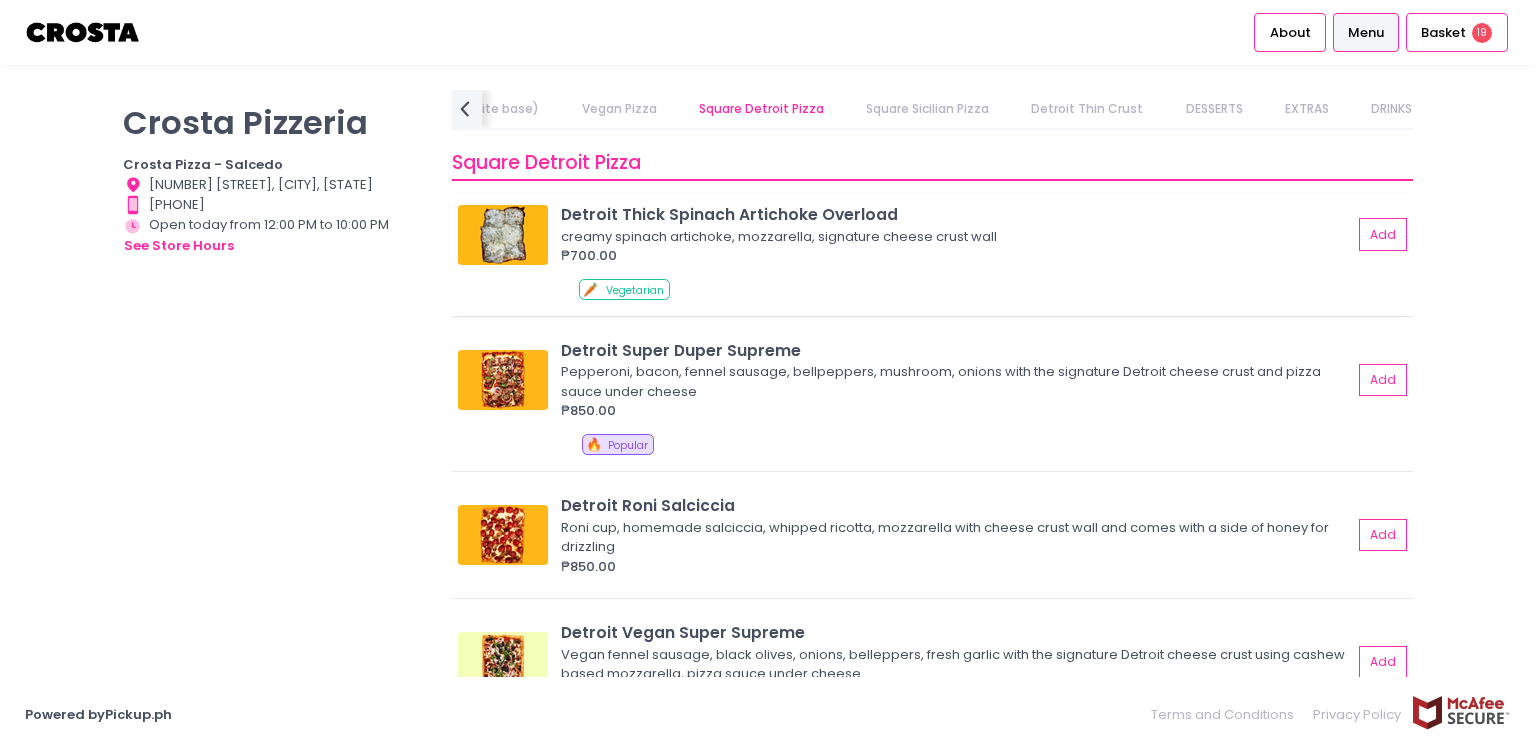 click at bounding box center [503, 235] 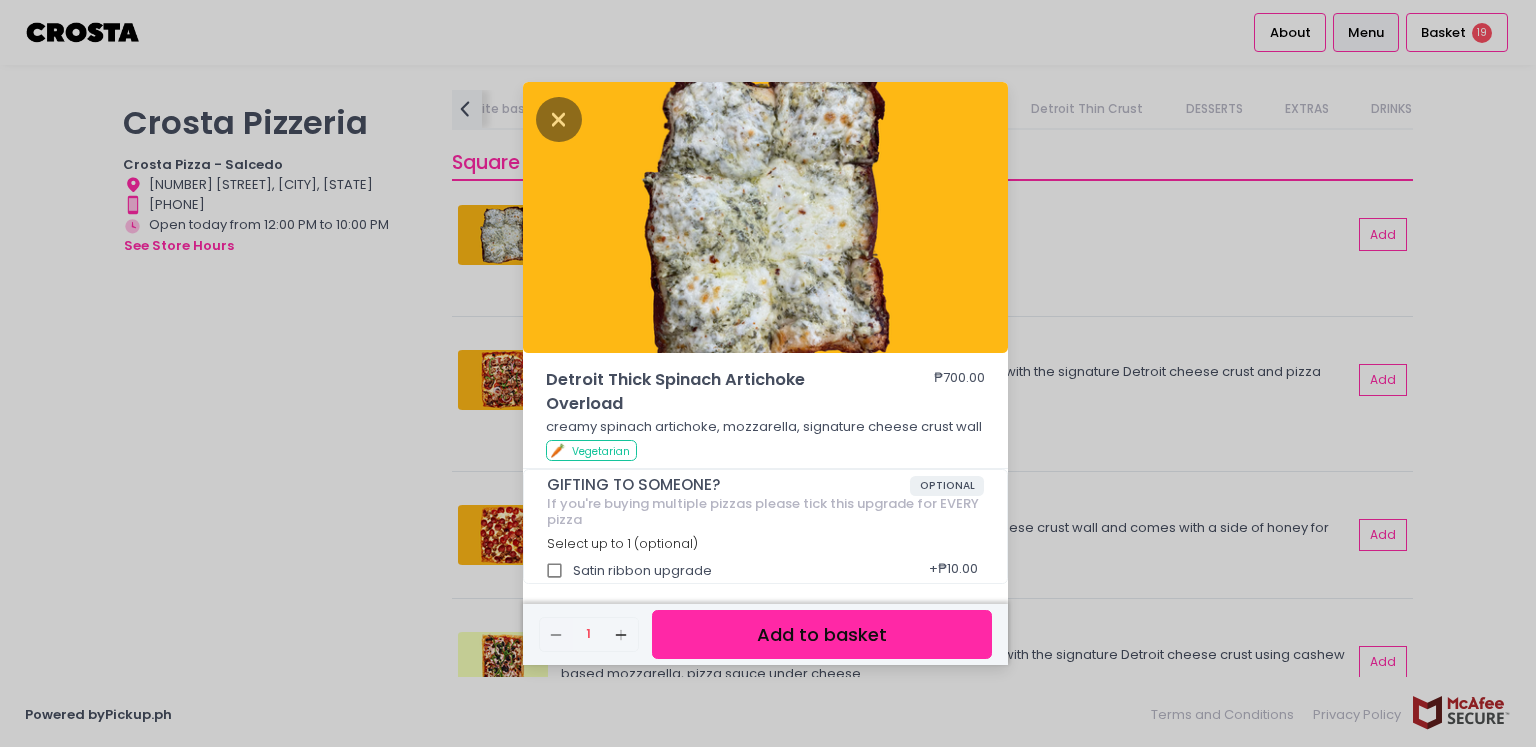 click on "Add to basket" at bounding box center (822, 634) 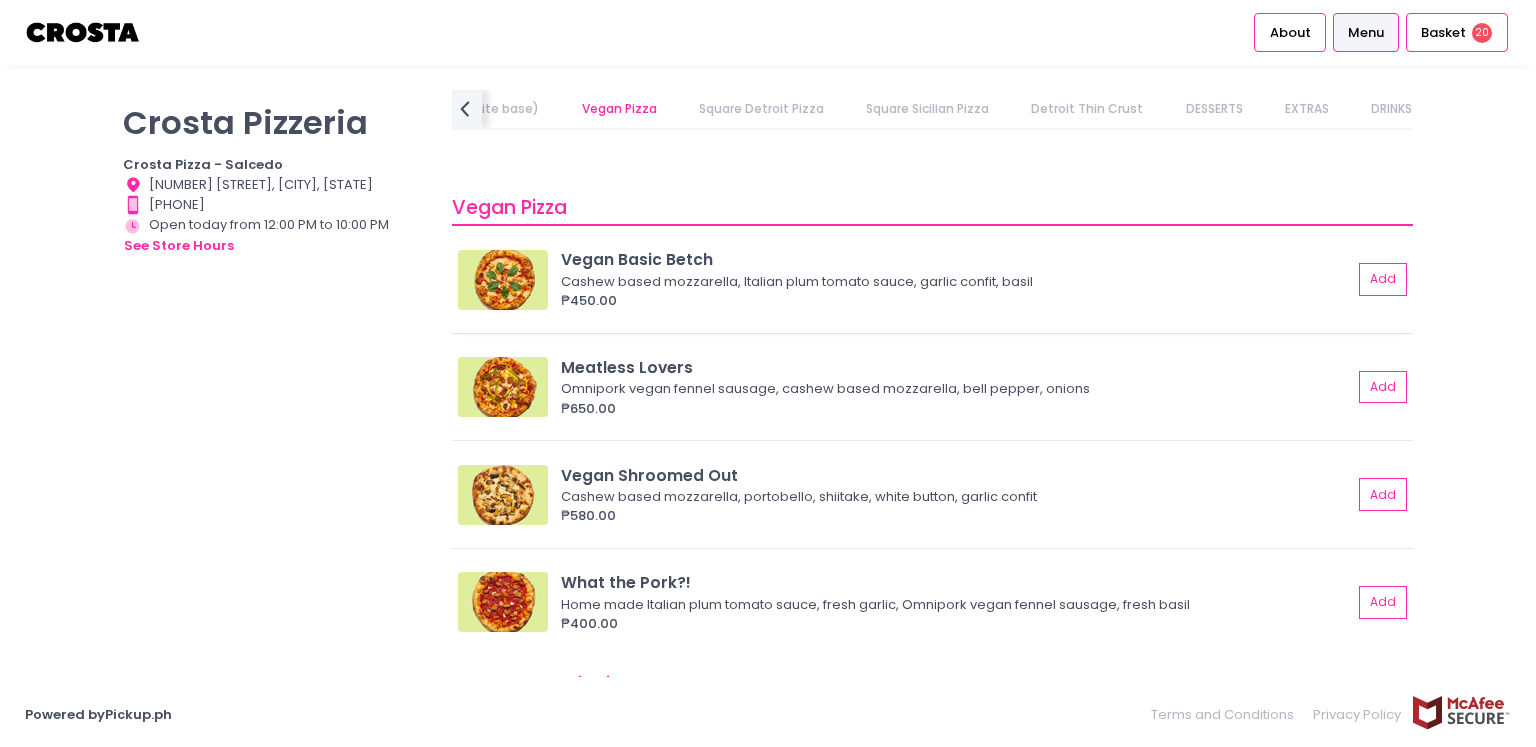 scroll, scrollTop: 1674, scrollLeft: 0, axis: vertical 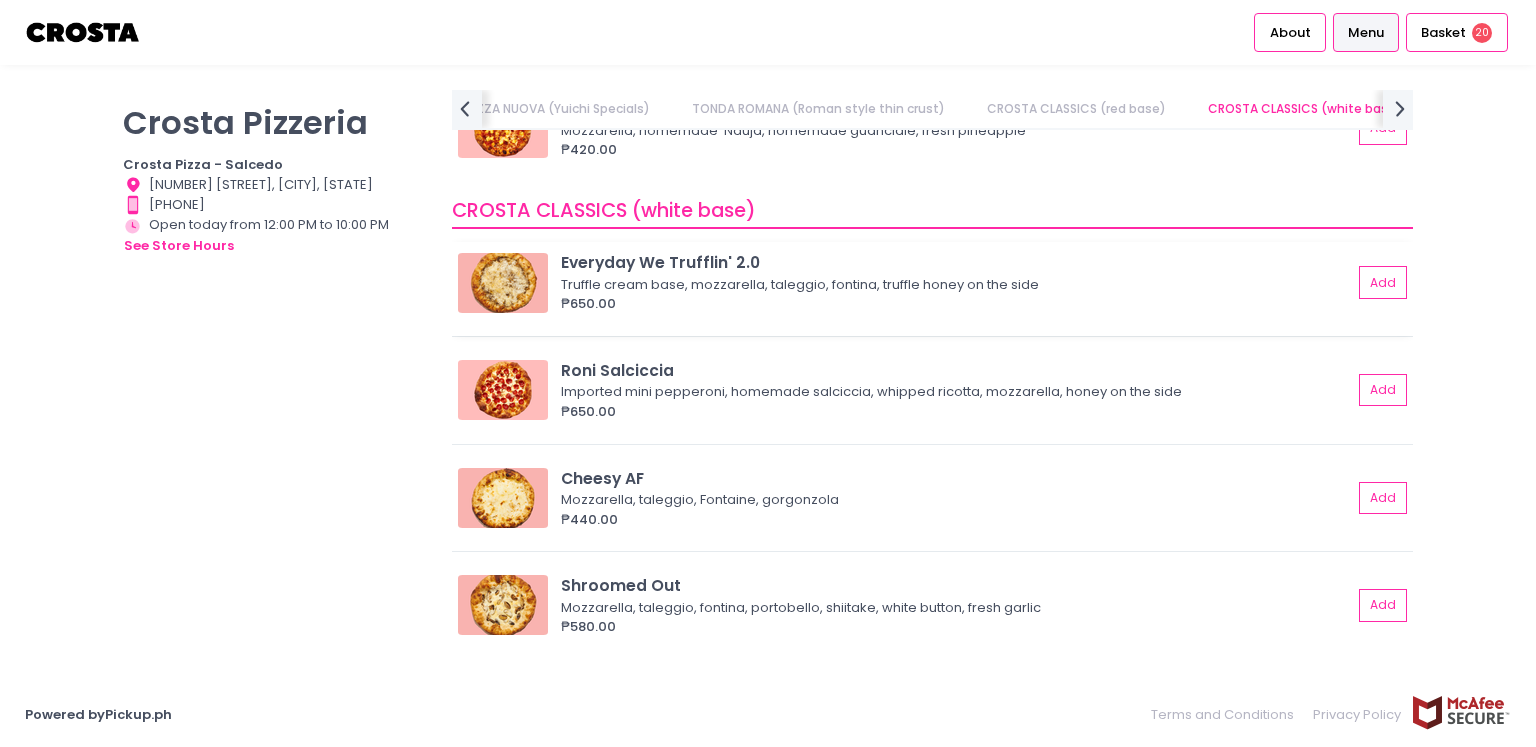 click on "Truffle cream base, mozzarella, taleggio, fontina, truffle honey on the side" at bounding box center (953, 285) 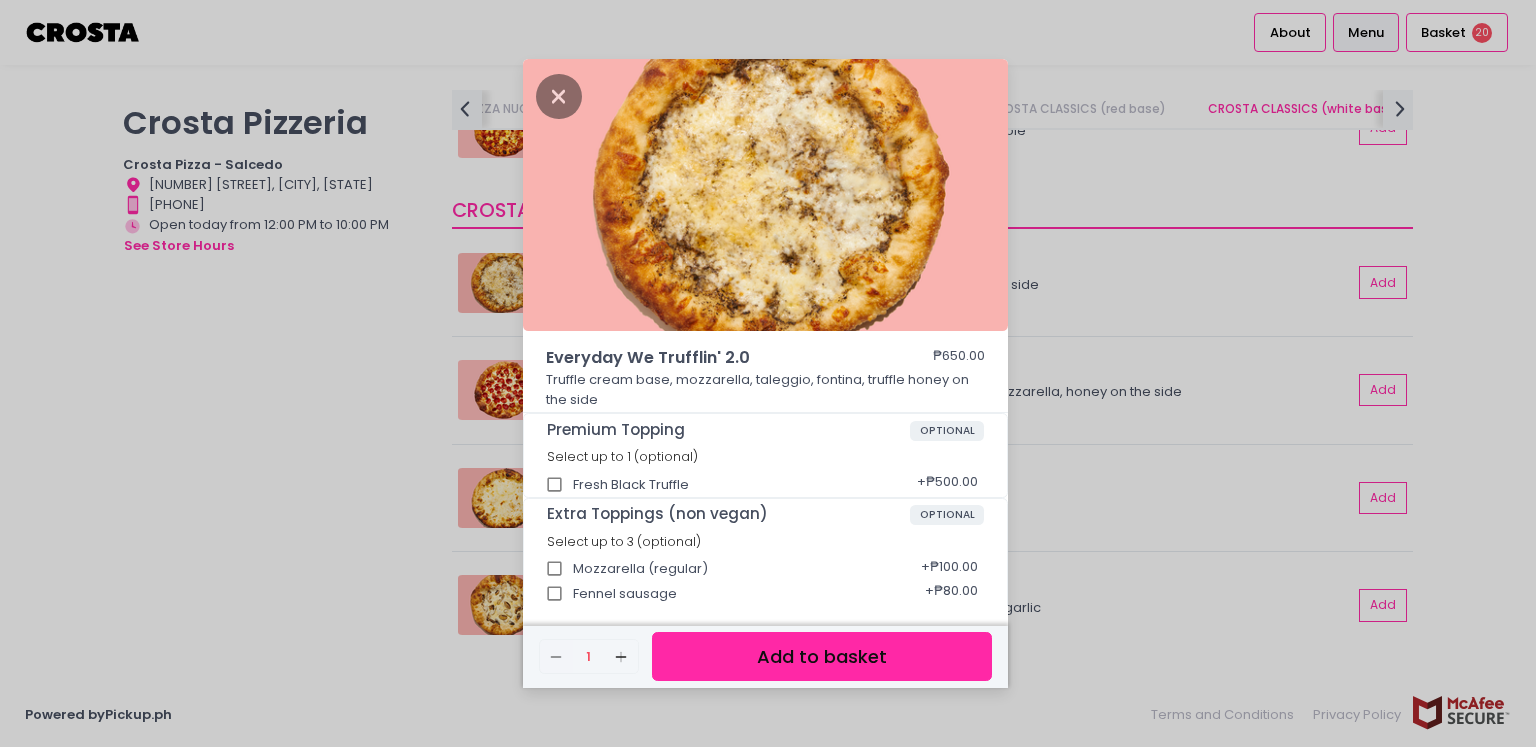 click on "Everyday We Trufflin' 2.0 ₱650.00 Truffle cream base, mozzarella, taleggio, fontina, truffle honey on the side Premium Topping OPTIONAL Select up to 1 (optional) Fresh Black Truffle + ₱500.00 Extra Toppings (non vegan) OPTIONAL Select up to 3 (optional) Mozzarella (regular) + ₱100.00 Fennel sausage + ₱80.00 Bacon + ₱80.00 Black olives + ₱80.00 Onions + ₱80.00 Mini roni + ₱140.00 Pineapple + ₱80.00 Garlic Confit + ₱80.00 Bellpepper + ₱80.00 Mixed Mushrooms + ₱120.00 Fresh Garlic + ₱80.00 GIFTING TO SOMEONE? OPTIONAL If you're buying multiple pizzas please tick this upgrade for EVERY pizza Select up to 1 (optional) Satin ribbon upgrade + ₱10.00 UPGRADE TO STUFFED CRUST OPTIONAL Select up to 1 (optional) CREAMY SPINACH STUFFED CRUST + ₱150.00 Remove Created with Sketch. 1 Add Created with Sketch. Add to basket" at bounding box center (768, 373) 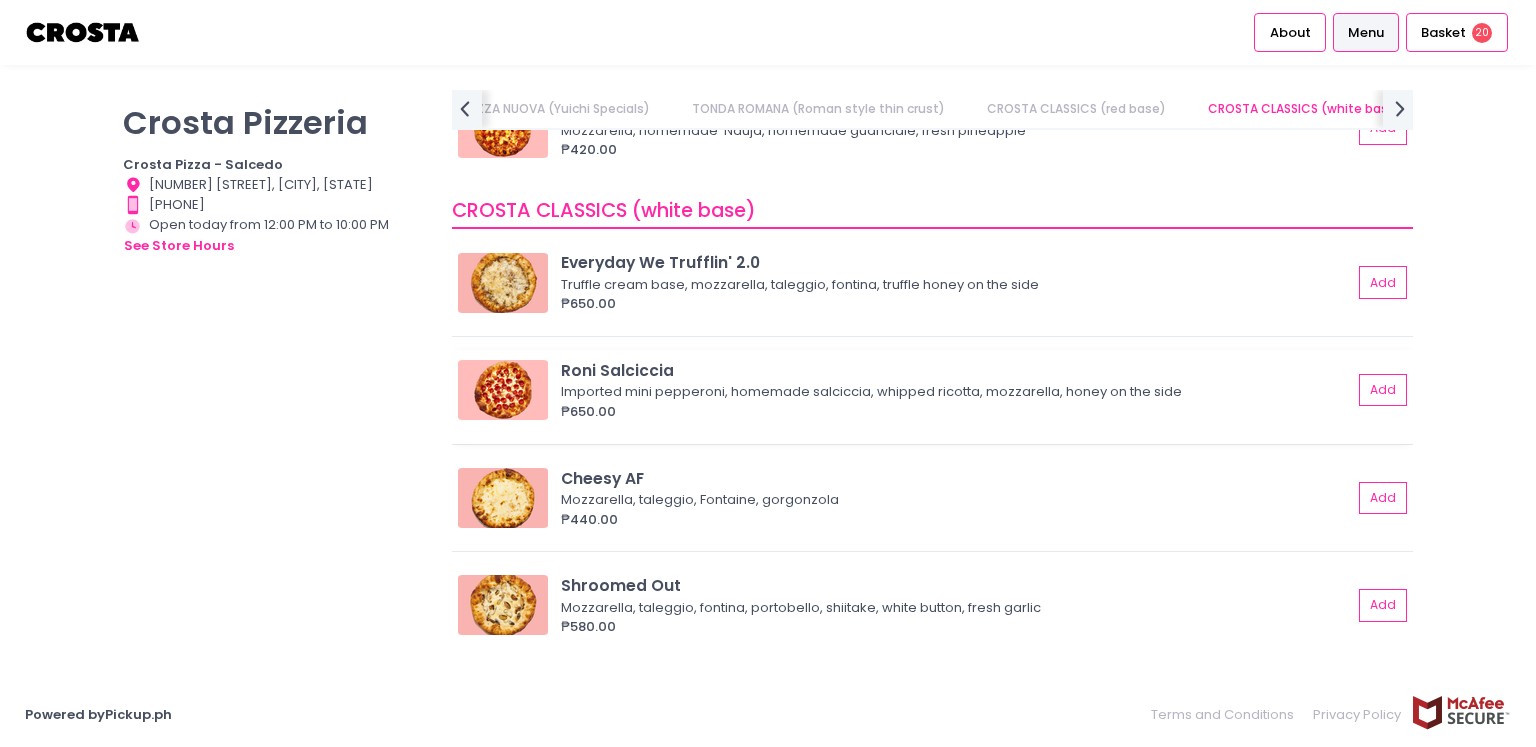 click at bounding box center [503, 390] 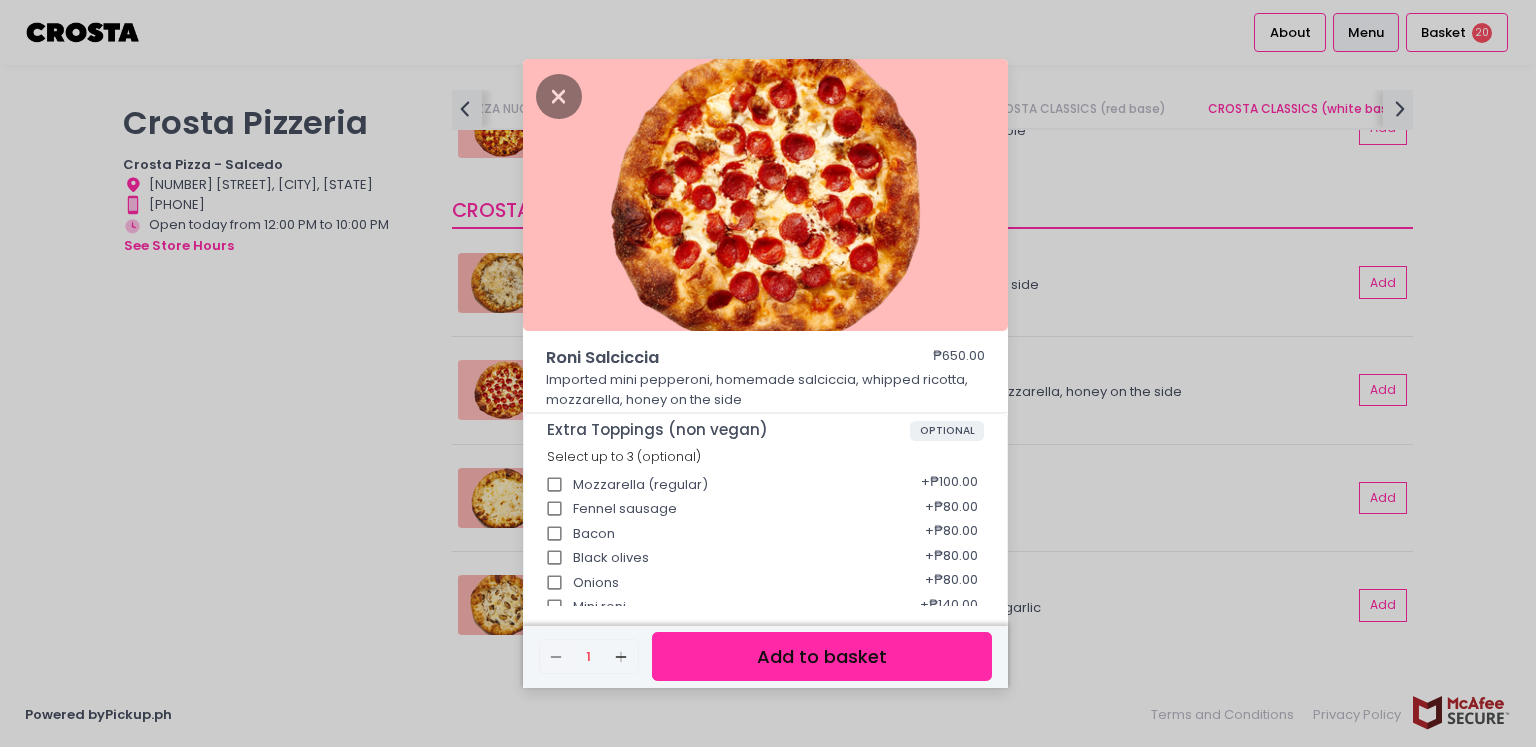 click on "Roni Salciccia   ₱650.00 Imported mini pepperoni, homemade salciccia, whipped ricotta, mozzarella, honey on the side Extra Toppings (non vegan) OPTIONAL   Select up to    3 (optional) Mozzarella (regular)   +  ₱100.00 Fennel sausage    +  ₱80.00 Bacon   +  ₱80.00 Black olives   +  ₱80.00 Onions   +  ₱80.00 Mini roni   +  ₱140.00 Pineapple   +  ₱80.00 Garlic Confit   +  ₱80.00 Bellpepper   +  ₱80.00 Mixed Mushrooms   +  ₱120.00 Fresh Garlic   +  ₱80.00 GIFTING TO SOMEONE? OPTIONAL If you're buying multiple pizzas please tick this upgrade for EVERY pizza  Select up to    1 (optional) Satin ribbon upgrade    +  ₱10.00 UPGRADE TO STUFFED CRUST  OPTIONAL   Select up to    1 (optional) CREAMY SPINACH STUFFED CRUST   +  ₱150.00 Remove Created with Sketch. 1 Add Created with Sketch. Add to basket" at bounding box center (768, 373) 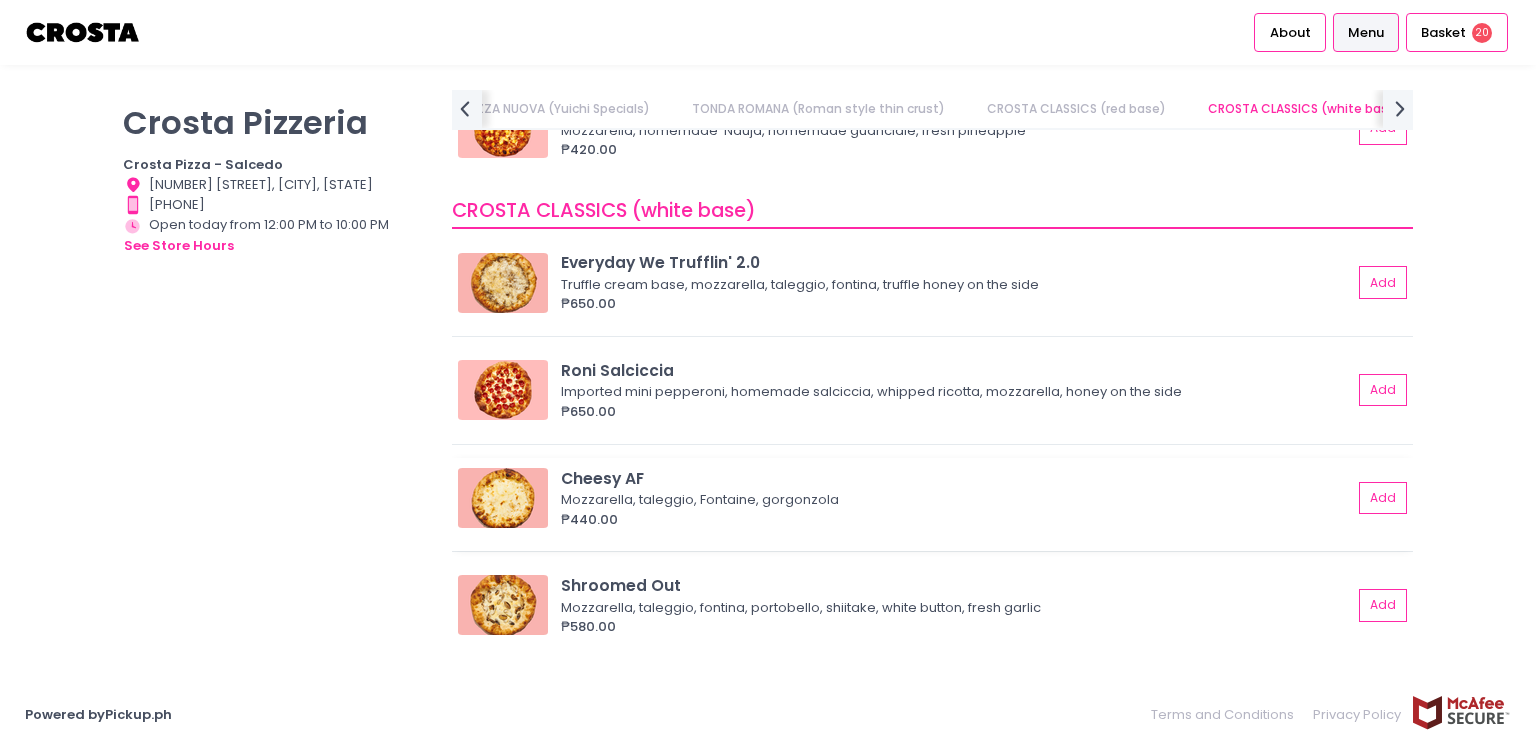 click at bounding box center (503, 498) 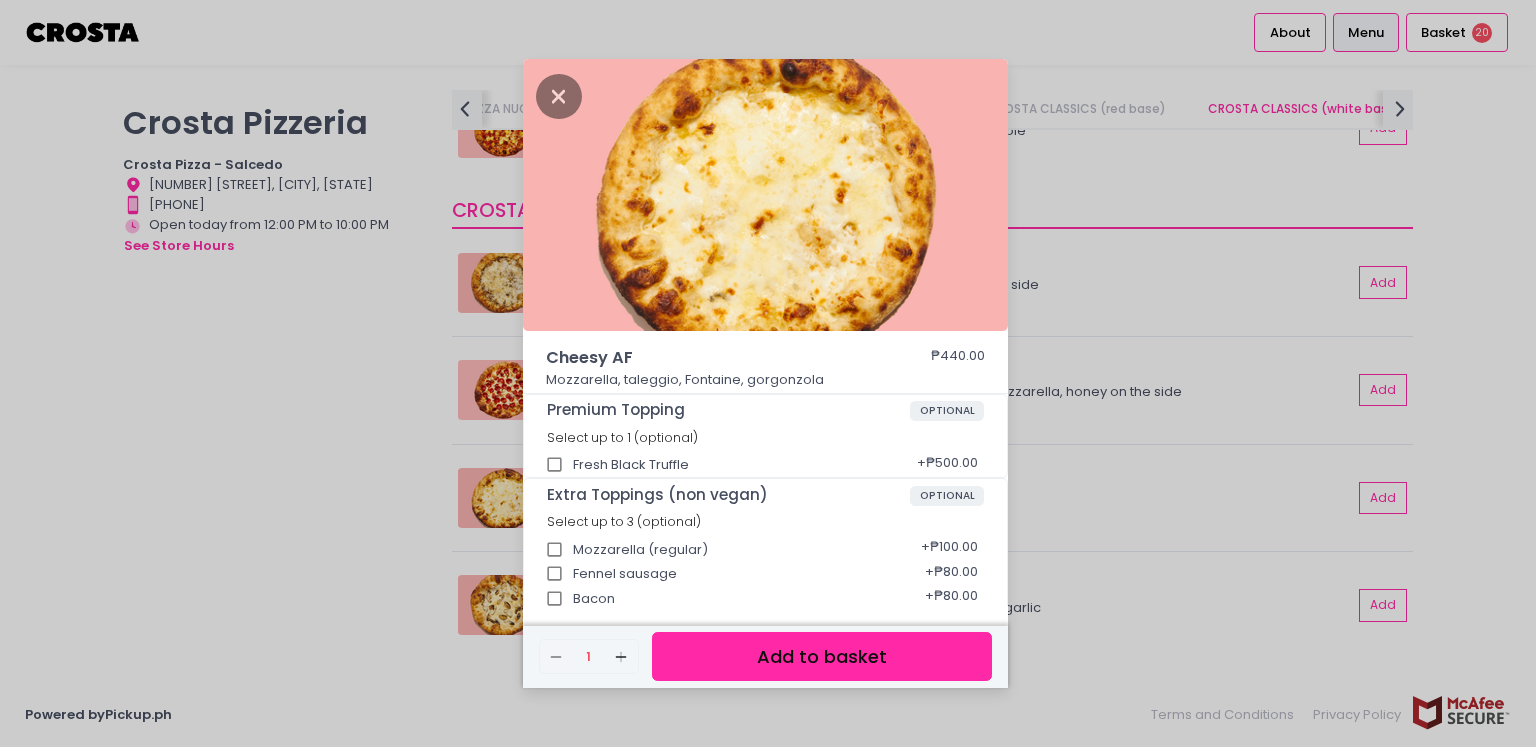 click on "Cheesy AF   ₱440.00 Mozzarella, taleggio, Fontaine, gorgonzola Premium Topping OPTIONAL   Select up to    1 (optional) Fresh Black Truffle   +  ₱500.00 Extra Toppings (non vegan) OPTIONAL   Select up to    3 (optional) Mozzarella (regular)   +  ₱100.00 Fennel sausage    +  ₱80.00 Bacon   +  ₱80.00 Black olives   +  ₱80.00 Onions   +  ₱80.00 Mini roni   +  ₱140.00 Pineapple   +  ₱80.00 Garlic Confit   +  ₱80.00 Bellpepper   +  ₱80.00 Mixed Mushrooms   +  ₱120.00 Fresh Garlic   +  ₱80.00 GIFTING TO SOMEONE? OPTIONAL If you're buying multiple pizzas please tick this upgrade for EVERY pizza  Select up to    1 (optional) Satin ribbon upgrade    +  ₱10.00 UPGRADE TO STUFFED CRUST  OPTIONAL   Select up to    1 (optional) CREAMY SPINACH STUFFED CRUST   +  ₱150.00 Remove Created with Sketch. 1 Add Created with Sketch. Add to basket" at bounding box center [768, 373] 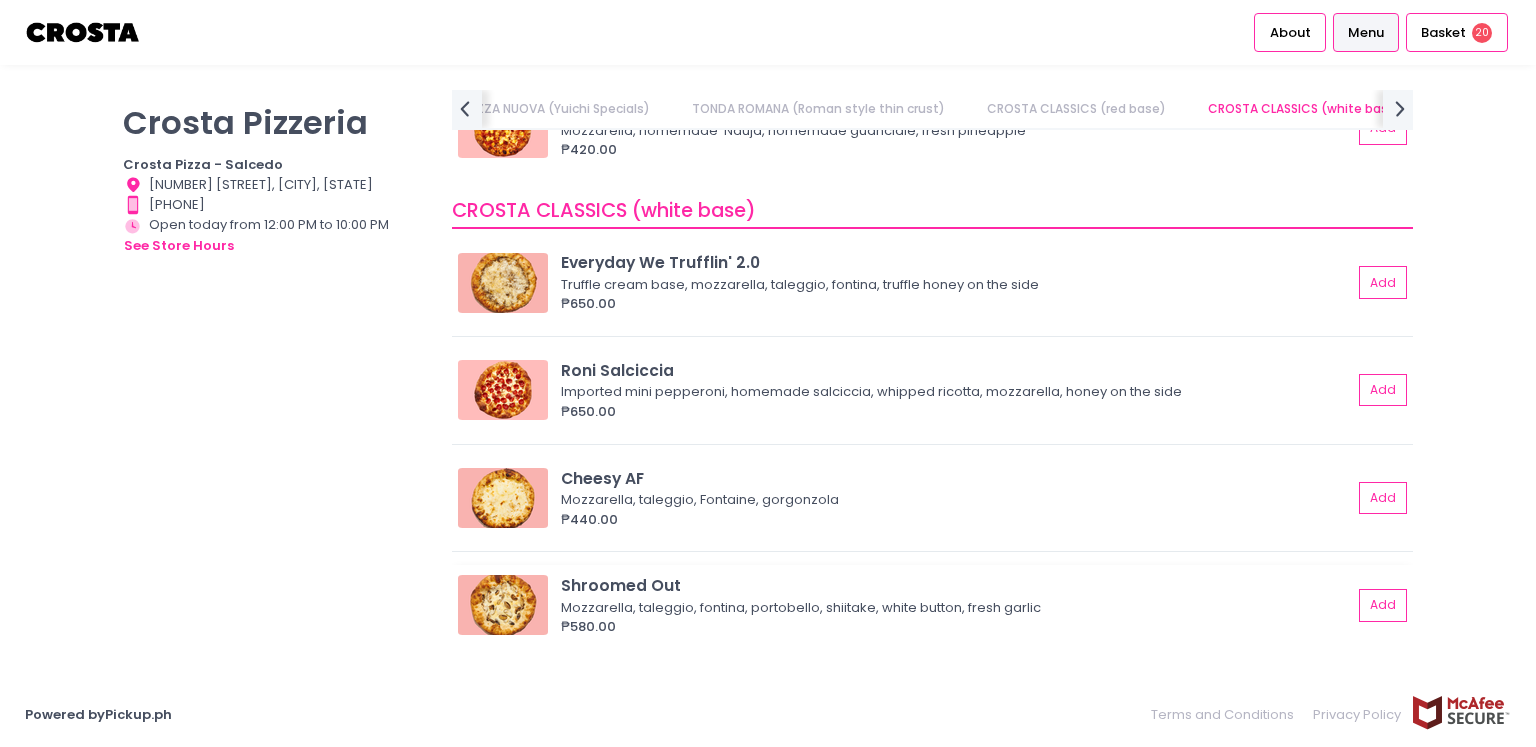 click at bounding box center (503, 605) 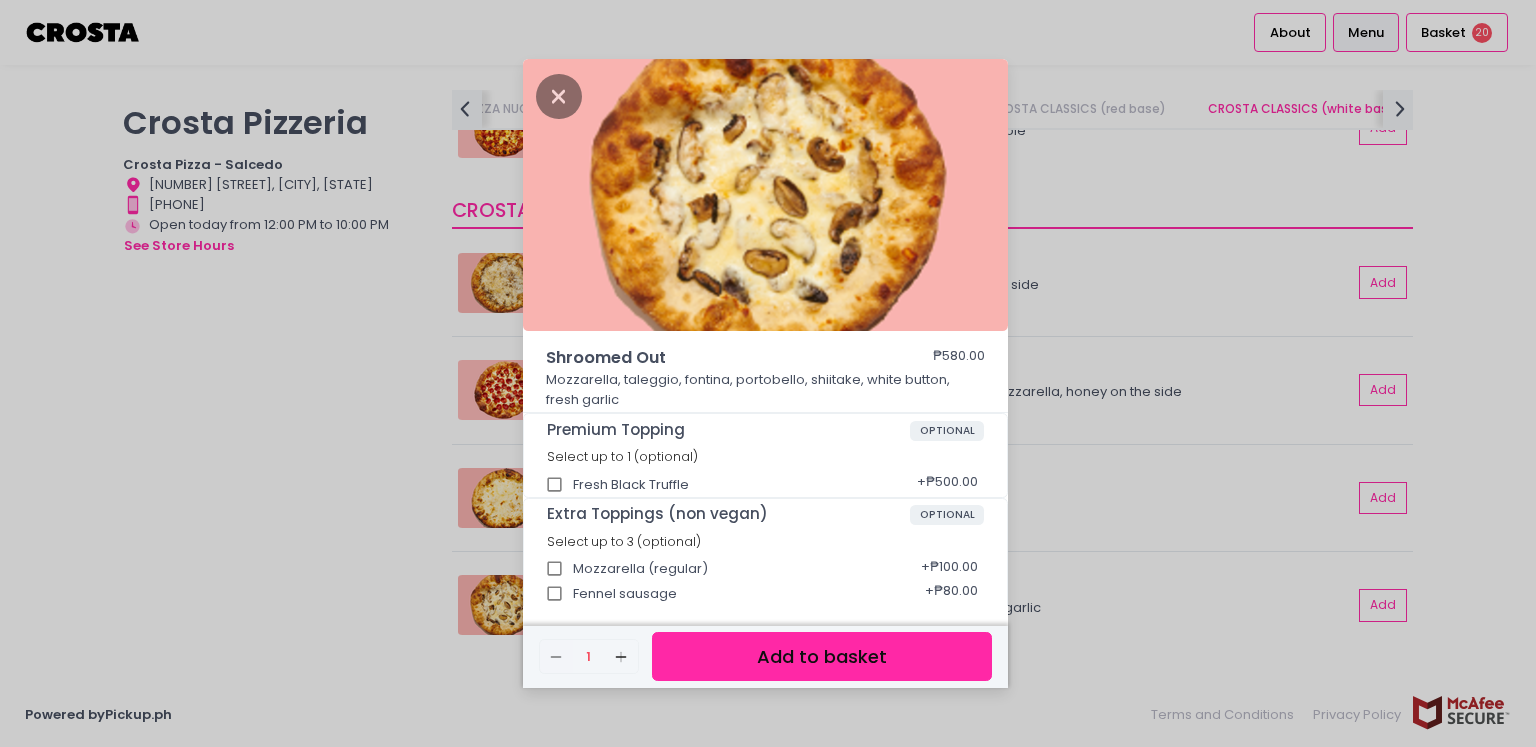 click on "Shroomed Out ₱580.00 Mozzarella, taleggio, fontina, portobello, shiitake, white button, fresh garlic
Premium Topping OPTIONAL Select up to 1 (optional) Fresh Black Truffle + ₱500.00 Extra Toppings (non vegan) OPTIONAL Select up to 3 (optional) Mozzarella (regular) + ₱100.00 Fennel sausage + ₱80.00 Bacon + ₱80.00 Black olives + ₱80.00 Onions + ₱80.00 Mini roni + ₱140.00 Pineapple + ₱80.00 Garlic Confit + ₱80.00 Bellpepper + ₱80.00 Mixed Mushrooms + ₱120.00 Fresh Garlic + ₱80.00 GIFTING TO SOMEONE? OPTIONAL If you're buying multiple pizzas please tick this upgrade for EVERY pizza Select up to 1 (optional) Satin ribbon upgrade + ₱10.00 UPGRADE TO STUFFED CRUST OPTIONAL Select up to 1 (optional) CREAMY SPINACH STUFFED CRUST + ₱150.00 Remove Created with Sketch. 1 Add Created with Sketch. Add to basket" at bounding box center [768, 373] 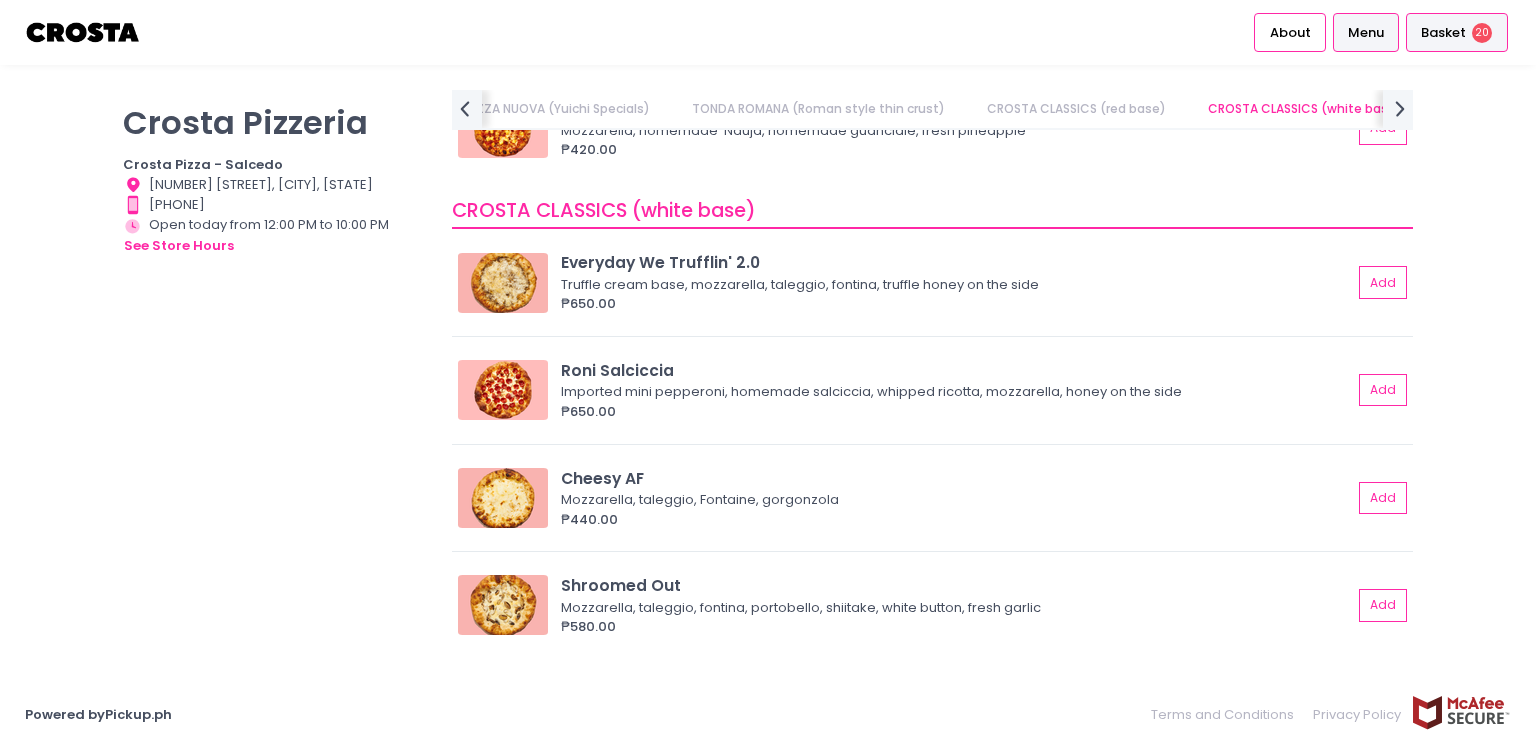 click on "Basket" at bounding box center [1443, 33] 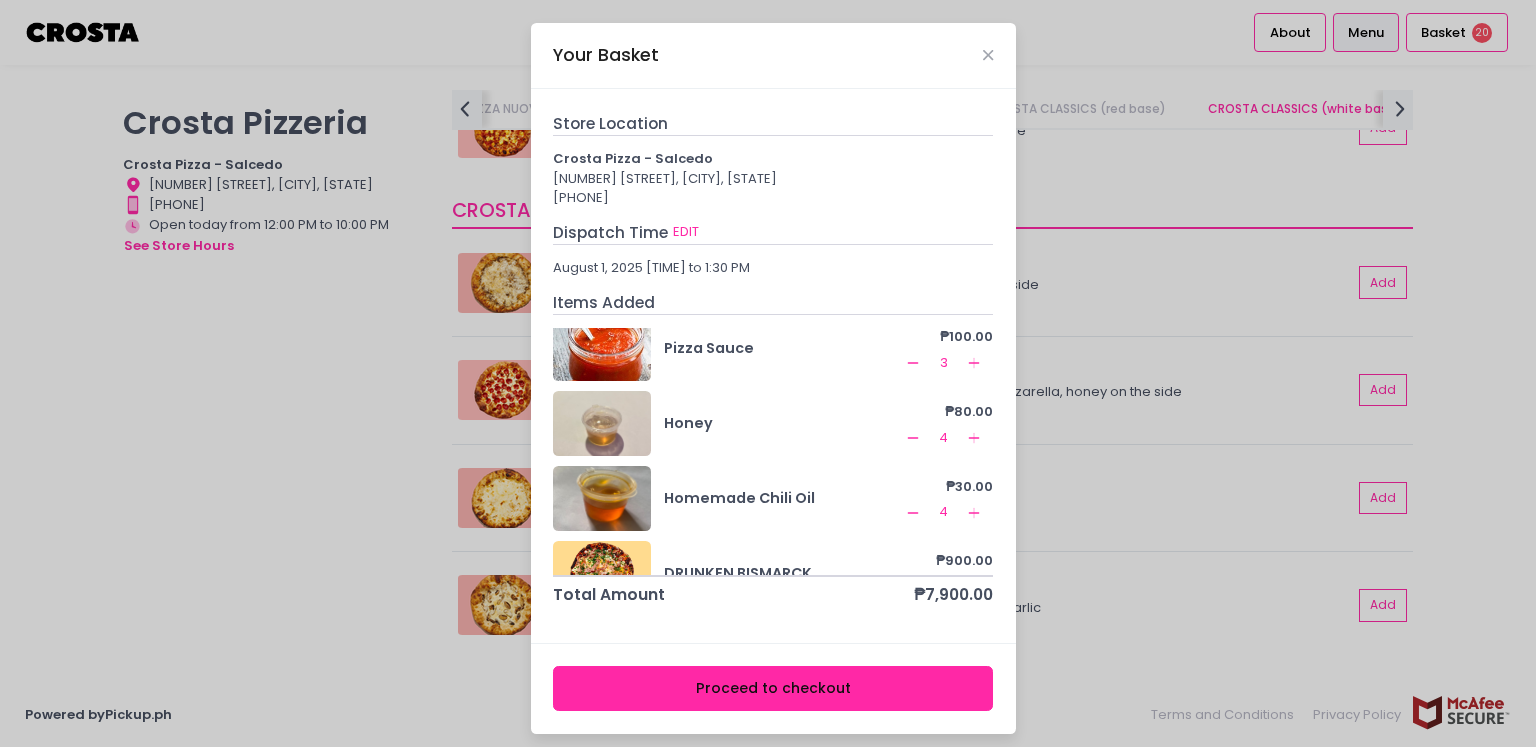 scroll, scrollTop: 100, scrollLeft: 0, axis: vertical 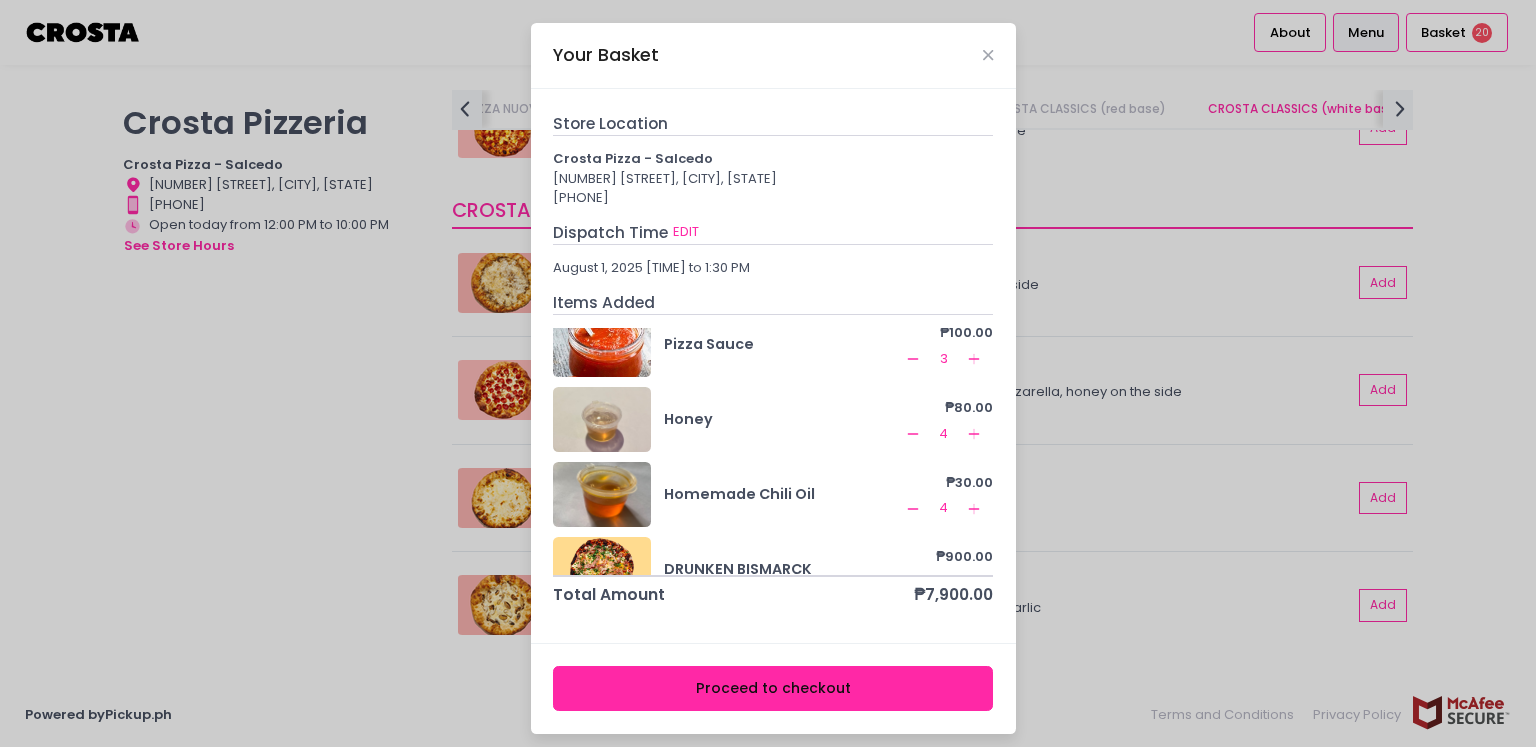 click on "Remove Created with Sketch." at bounding box center [913, 359] 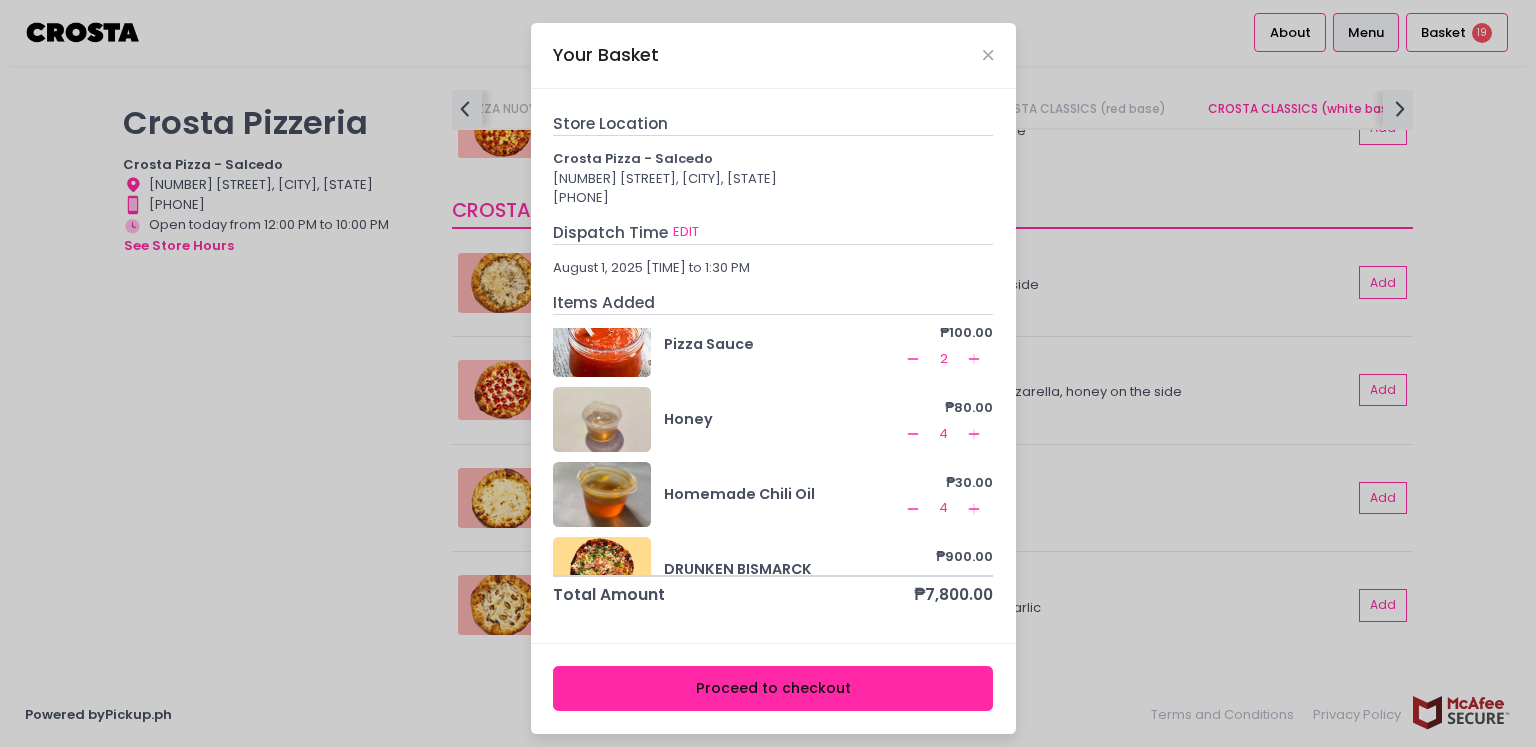 click on "Remove Created with Sketch." 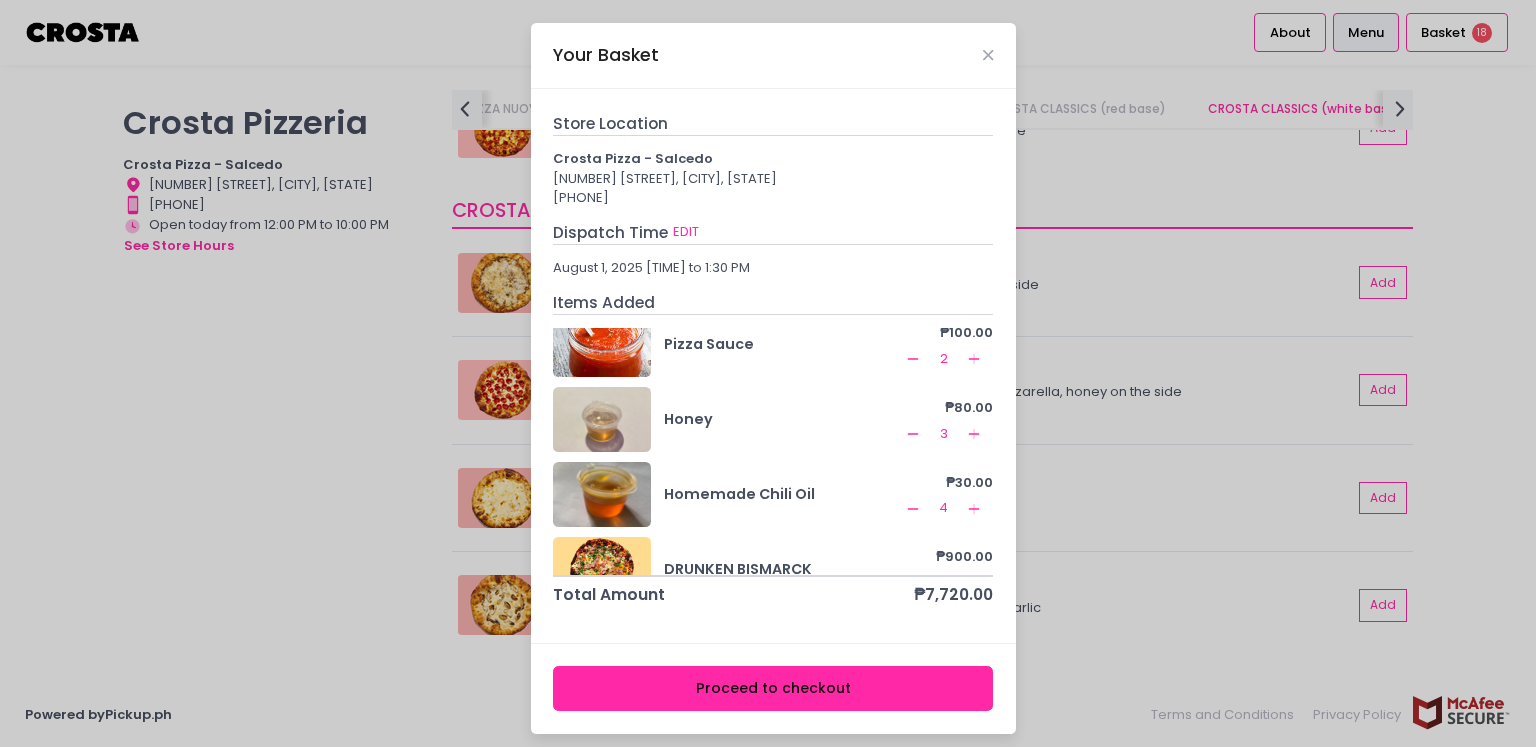 click on "Remove Created with Sketch." 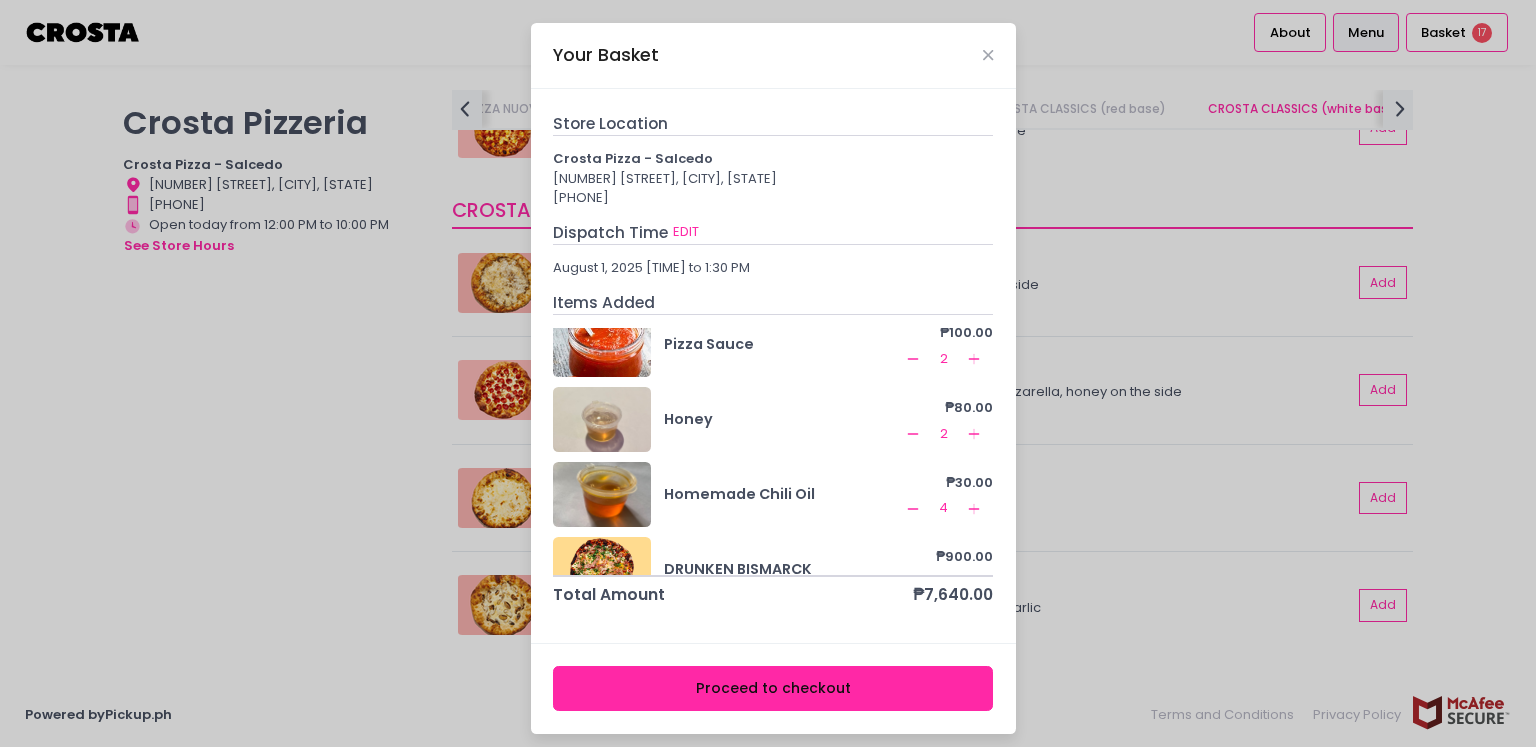 click on "Remove Created with Sketch." 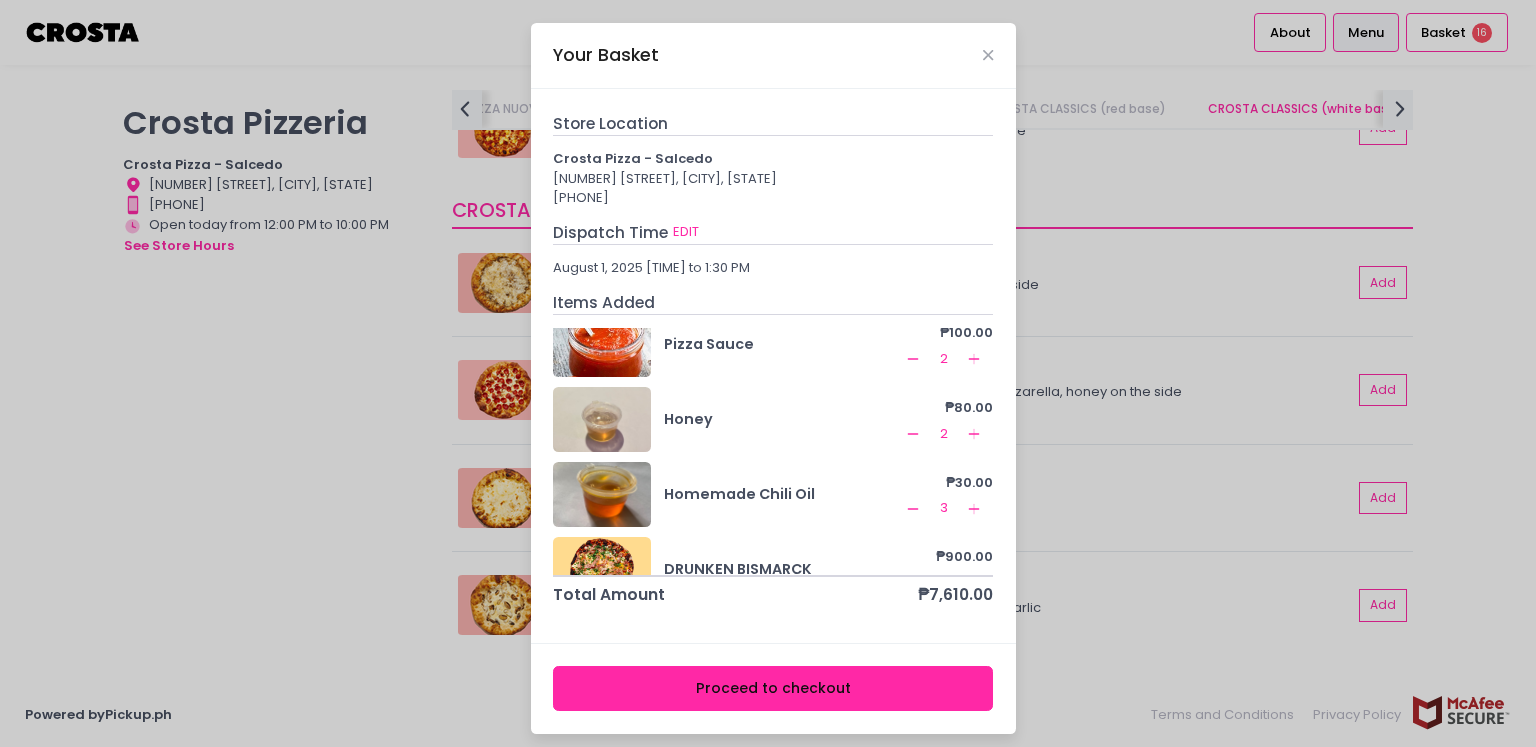 click on "Remove Created with Sketch." 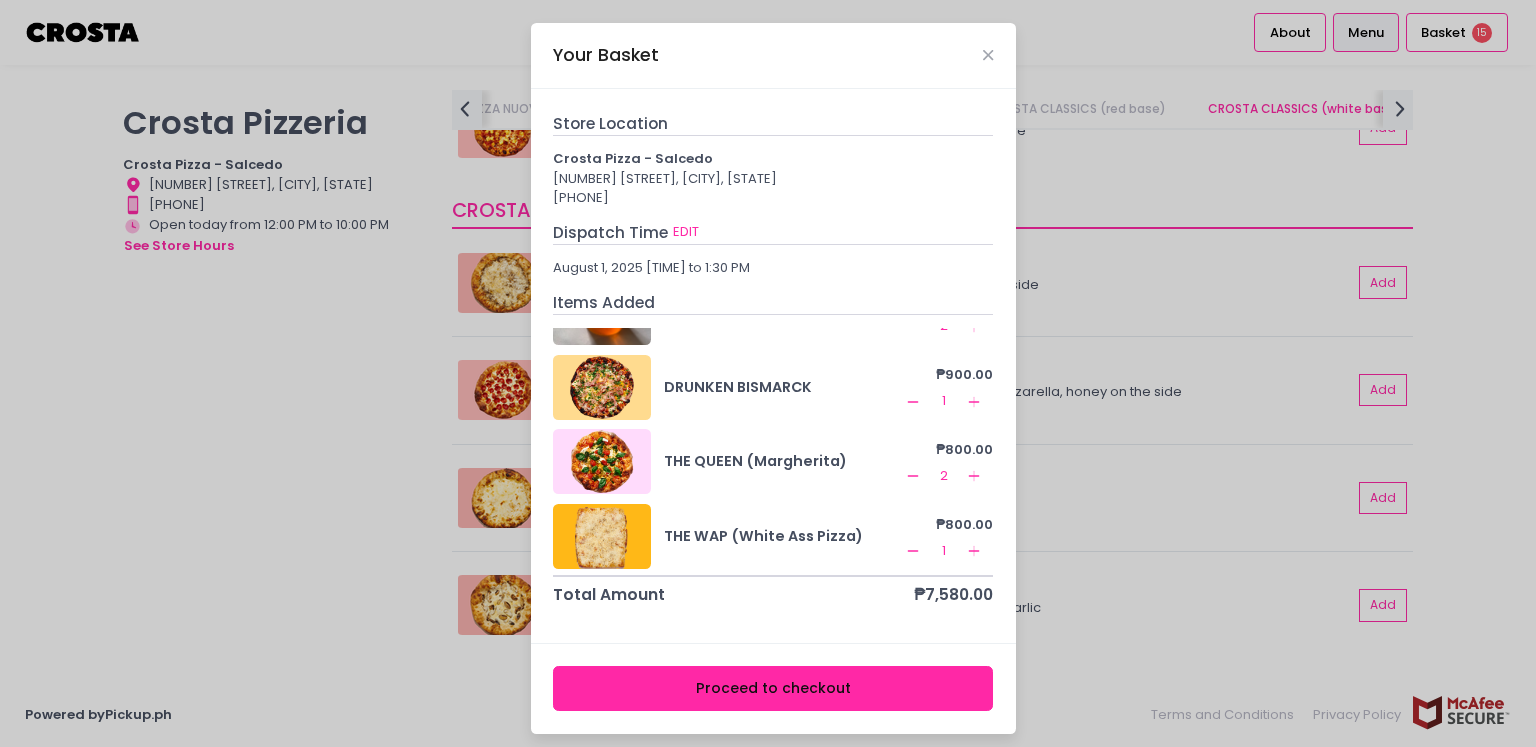 scroll, scrollTop: 300, scrollLeft: 0, axis: vertical 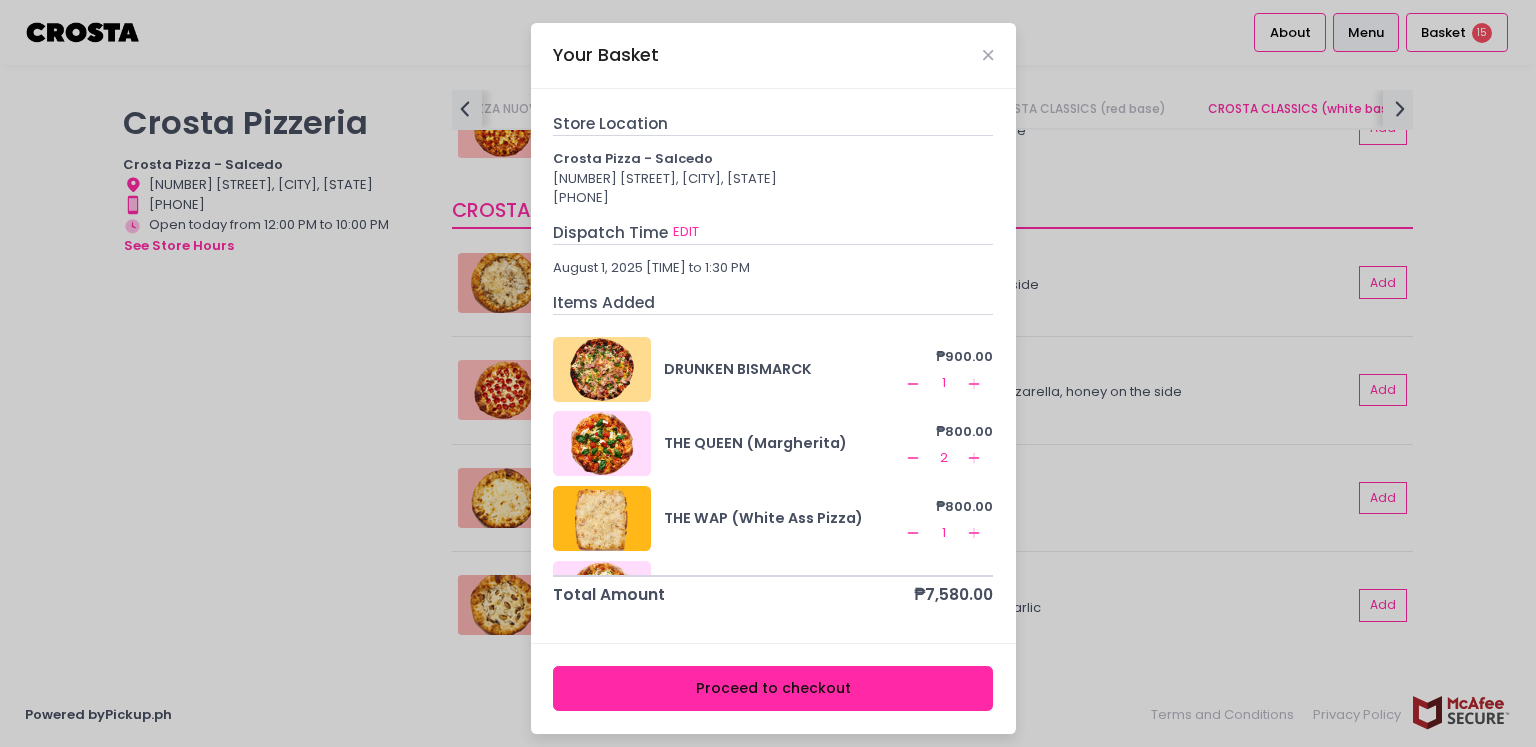 click on "Remove Created with Sketch." 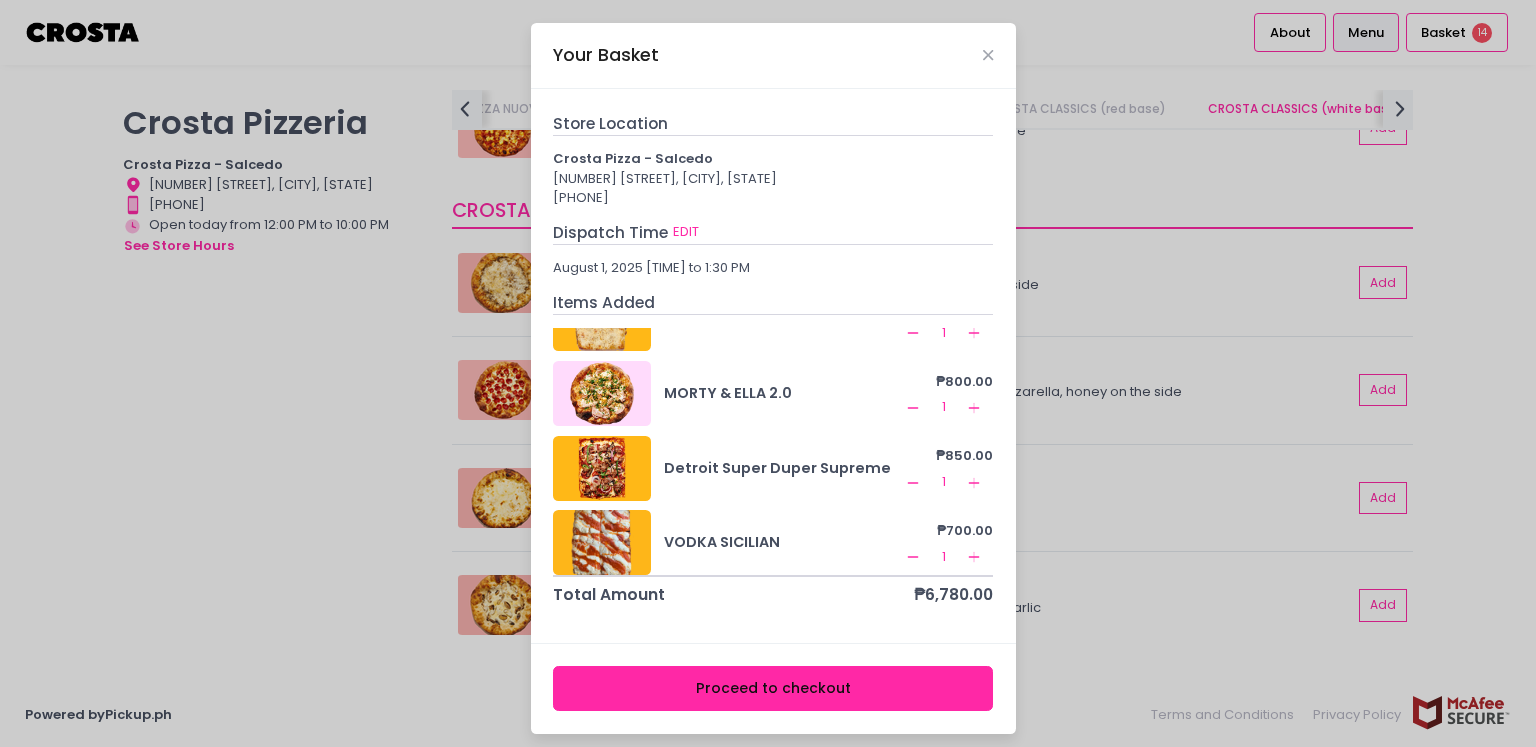 scroll, scrollTop: 0, scrollLeft: 0, axis: both 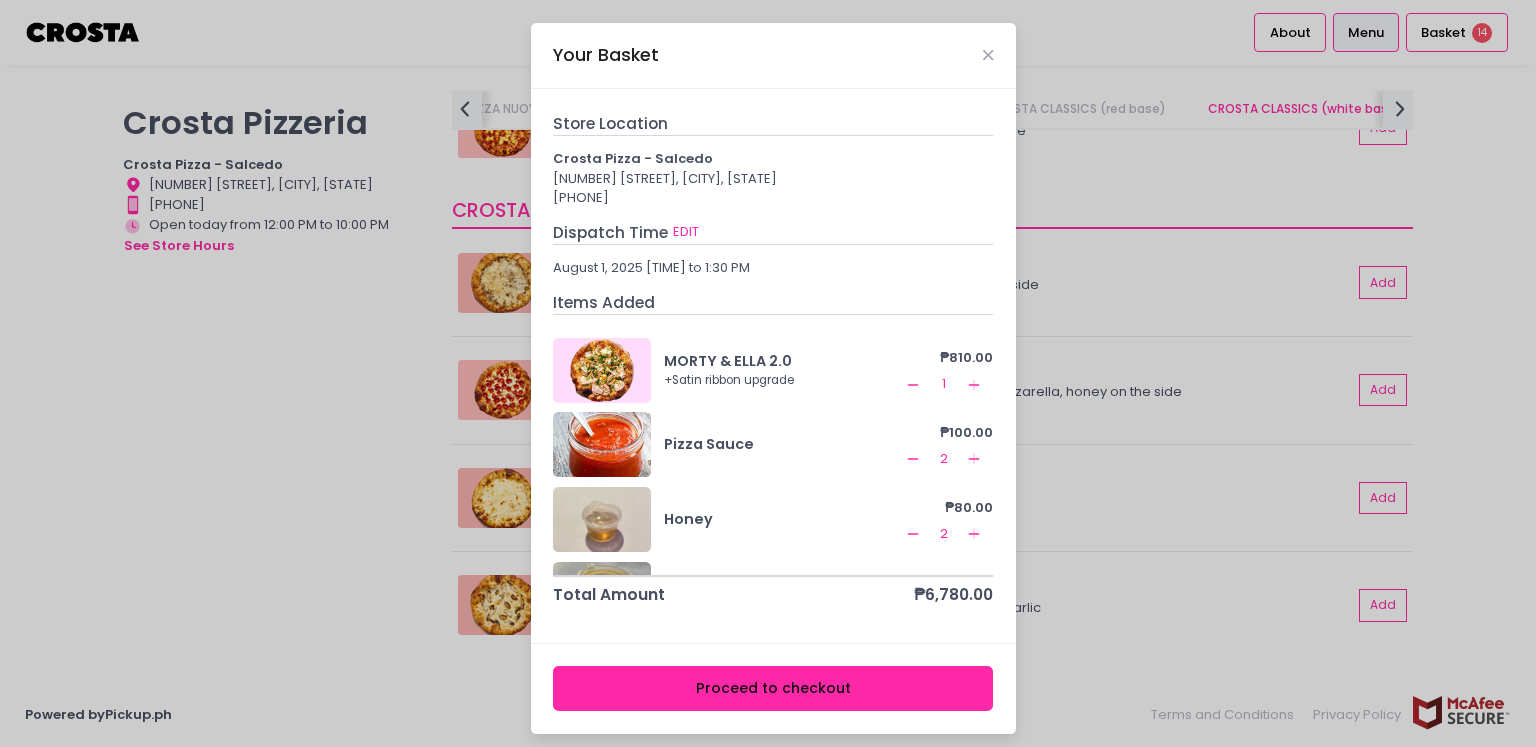 click on "[FIRST] & [LAST] 2.0 + Satin ribbon upgrade ₱810.00 Remove Created with Sketch. 1 Add Created with Sketch." at bounding box center (773, 370) 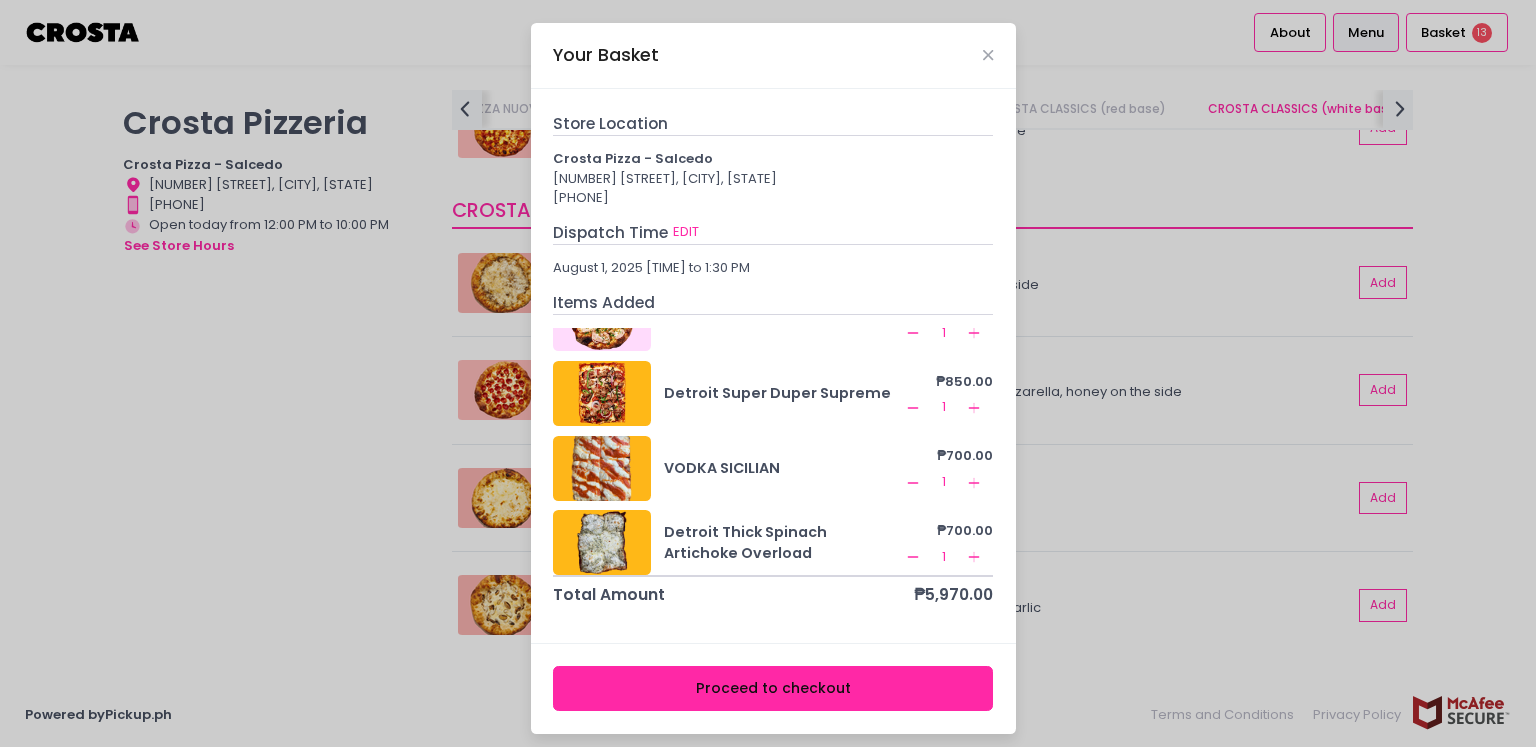 scroll, scrollTop: 510, scrollLeft: 0, axis: vertical 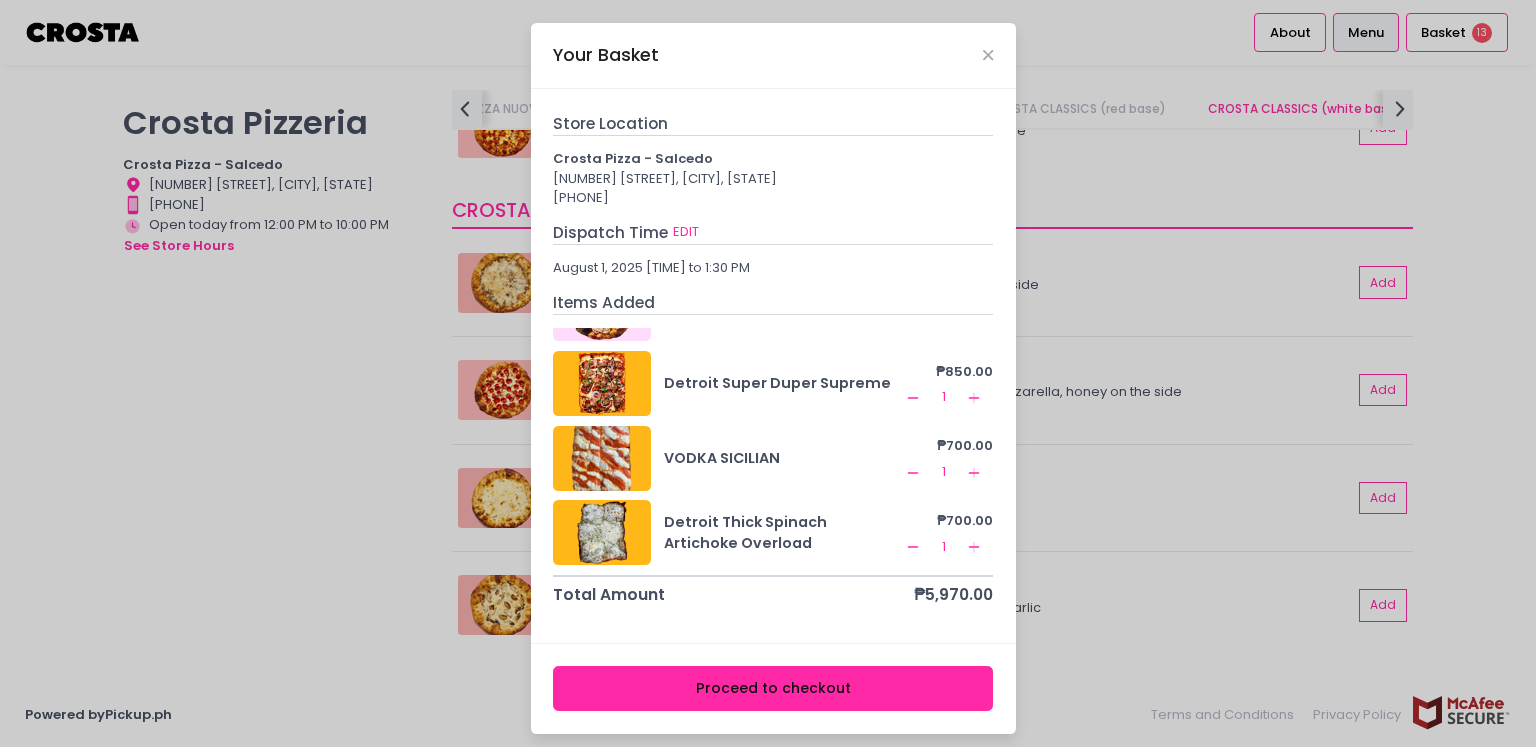 click on "Remove Created with Sketch." 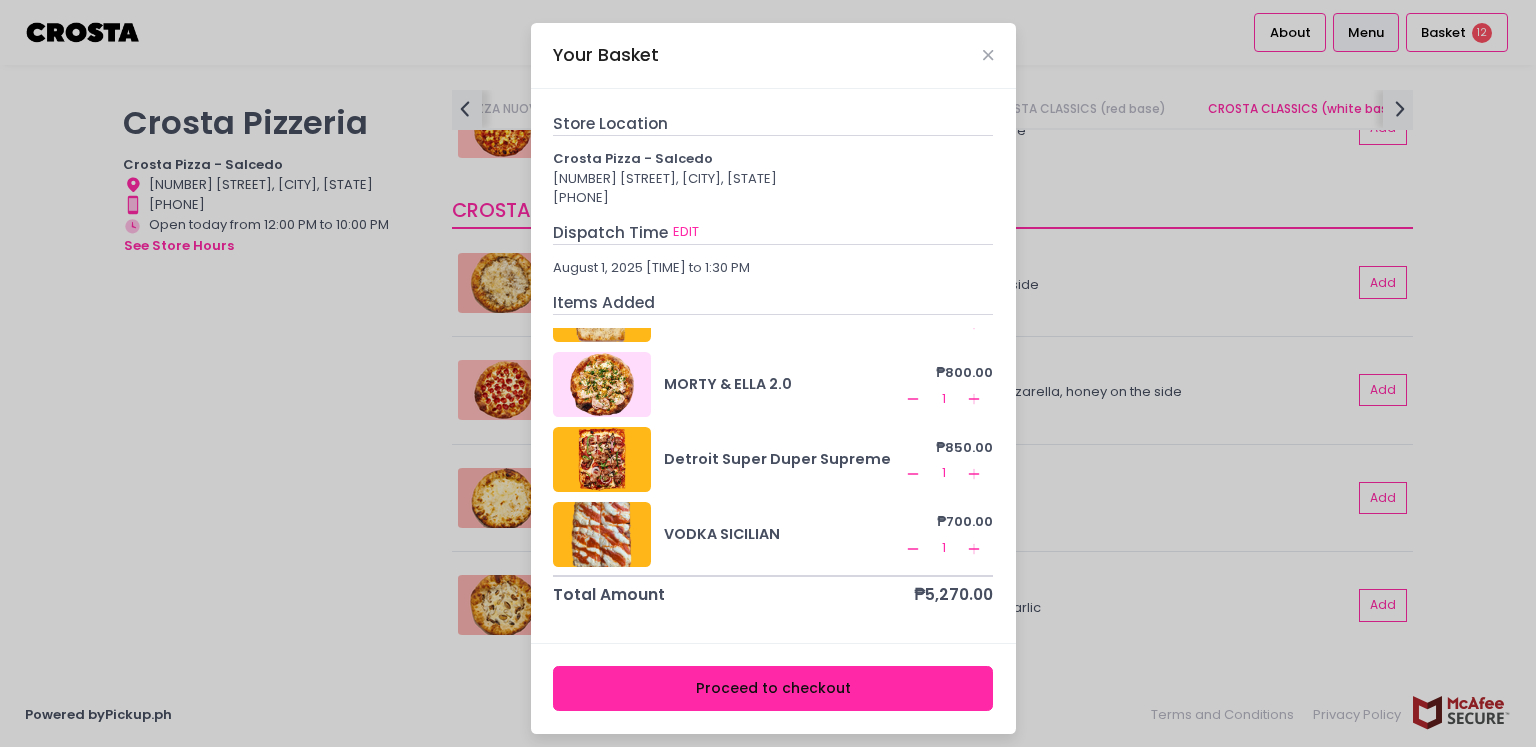 scroll, scrollTop: 435, scrollLeft: 0, axis: vertical 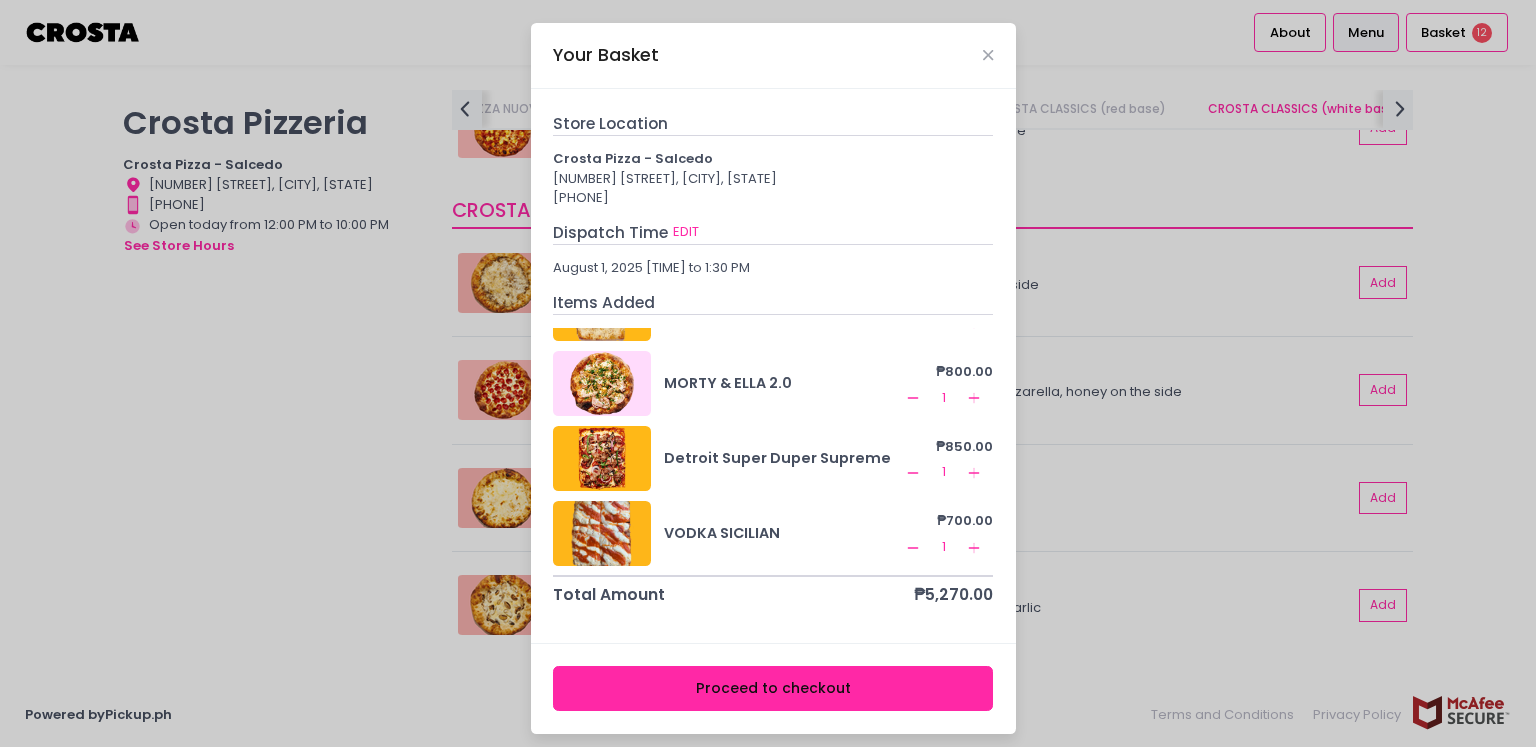 click on "Remove Created with Sketch." 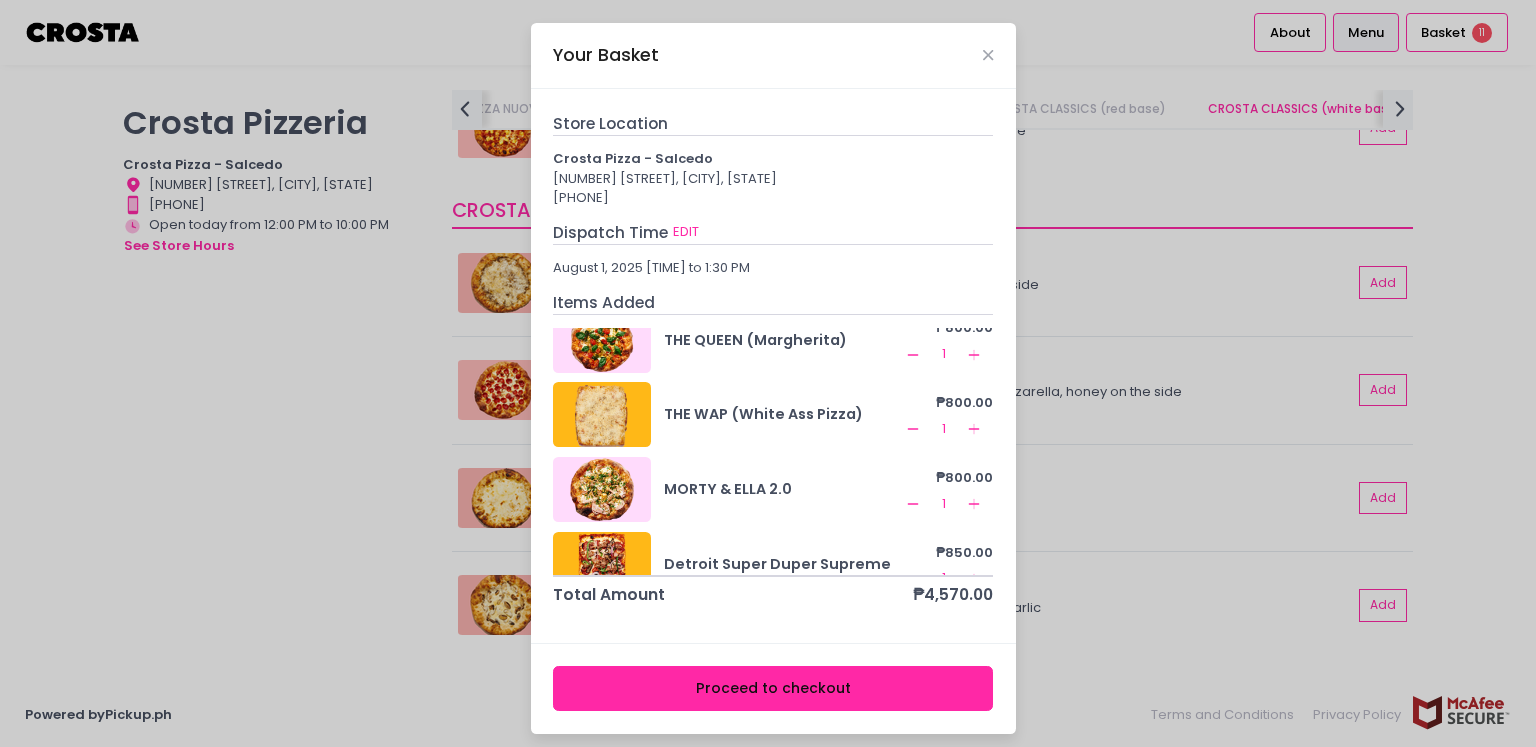 scroll, scrollTop: 360, scrollLeft: 0, axis: vertical 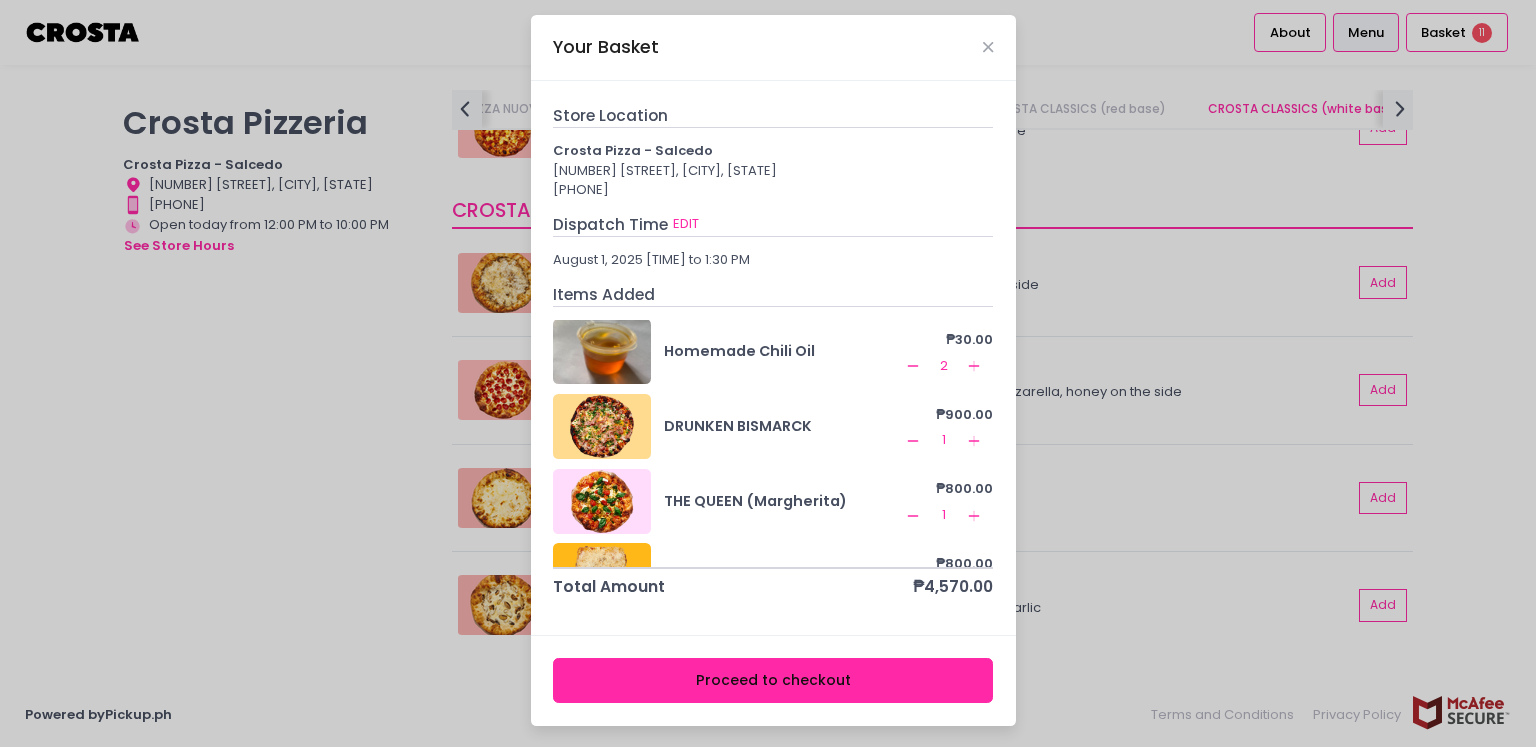 click at bounding box center (602, 426) 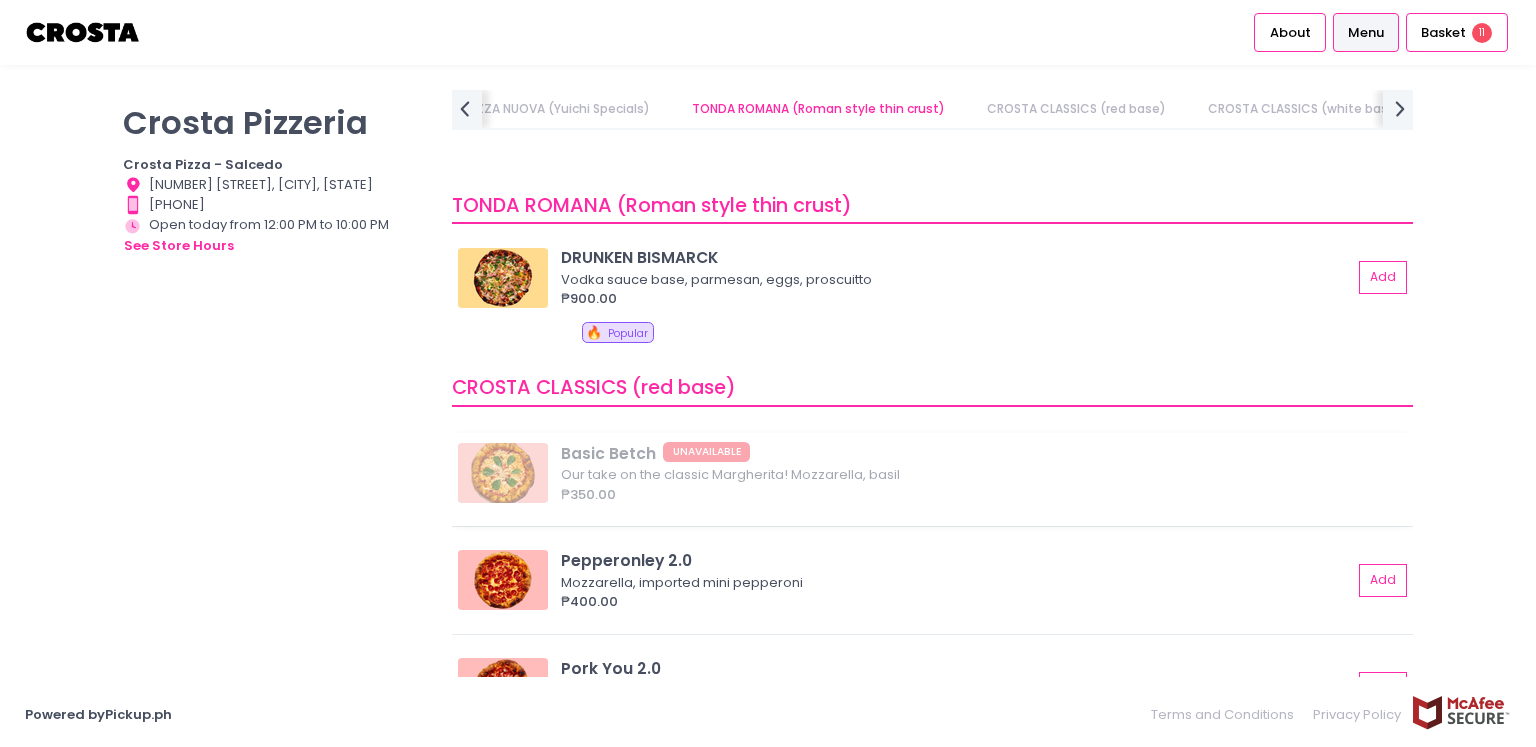 scroll, scrollTop: 574, scrollLeft: 0, axis: vertical 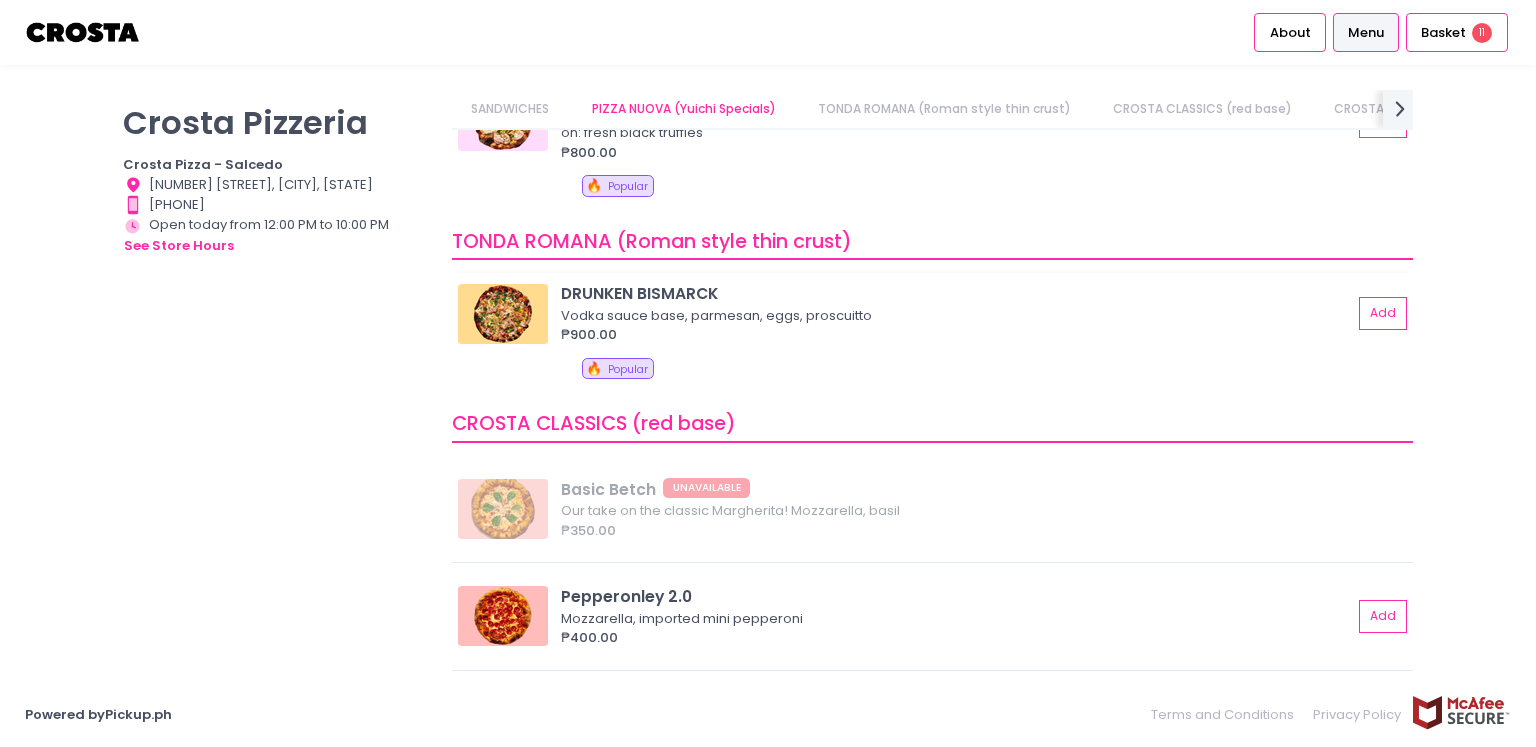 click at bounding box center [503, 314] 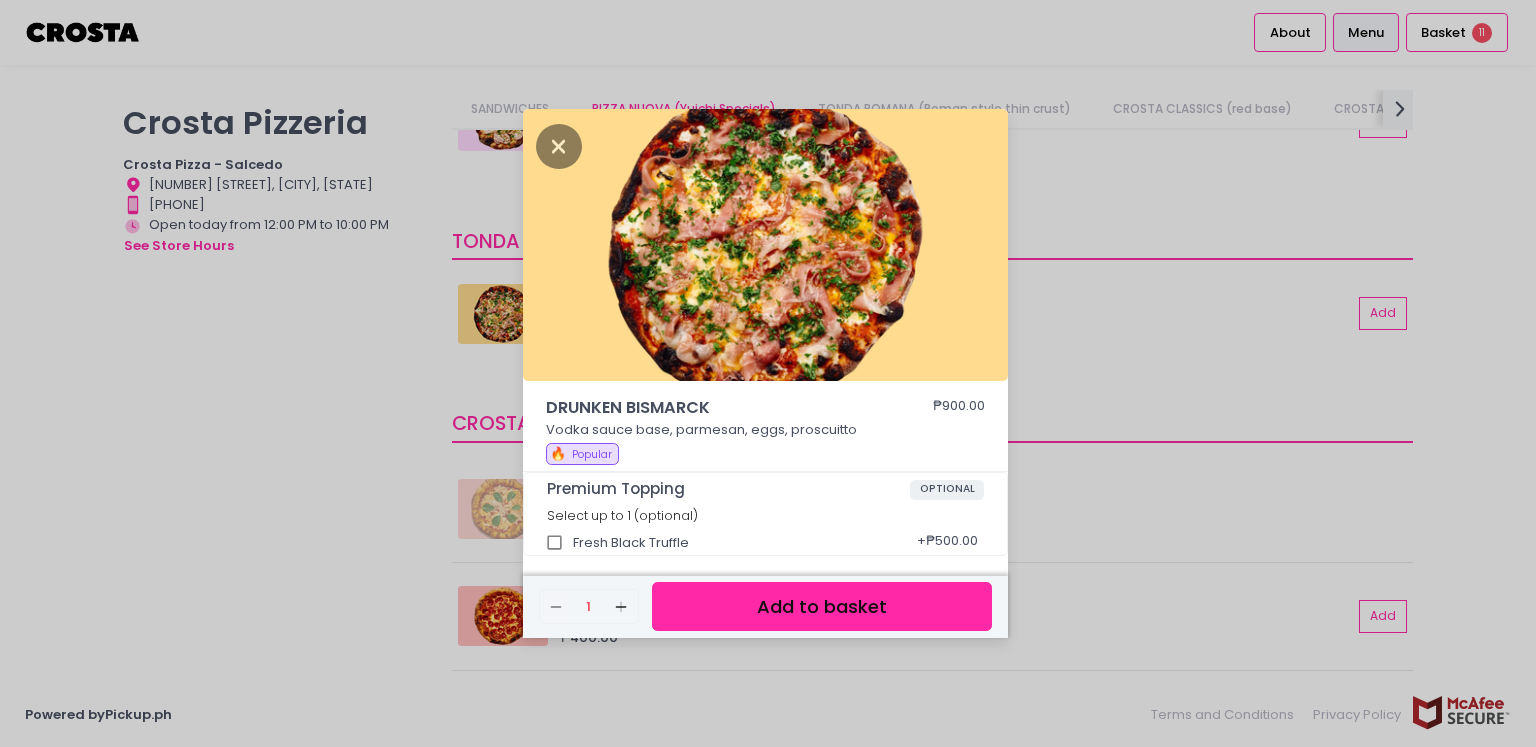 click on "DRUNKEN BISMARCK   ₱900.00 Vodka sauce base, parmesan, eggs, proscuitto 🔥 Popular Premium Topping OPTIONAL   Select up to    1 (optional) Fresh Black Truffle   +  ₱500.00 Remove Created with Sketch. 1 Add Created with Sketch. Add to basket" at bounding box center (768, 373) 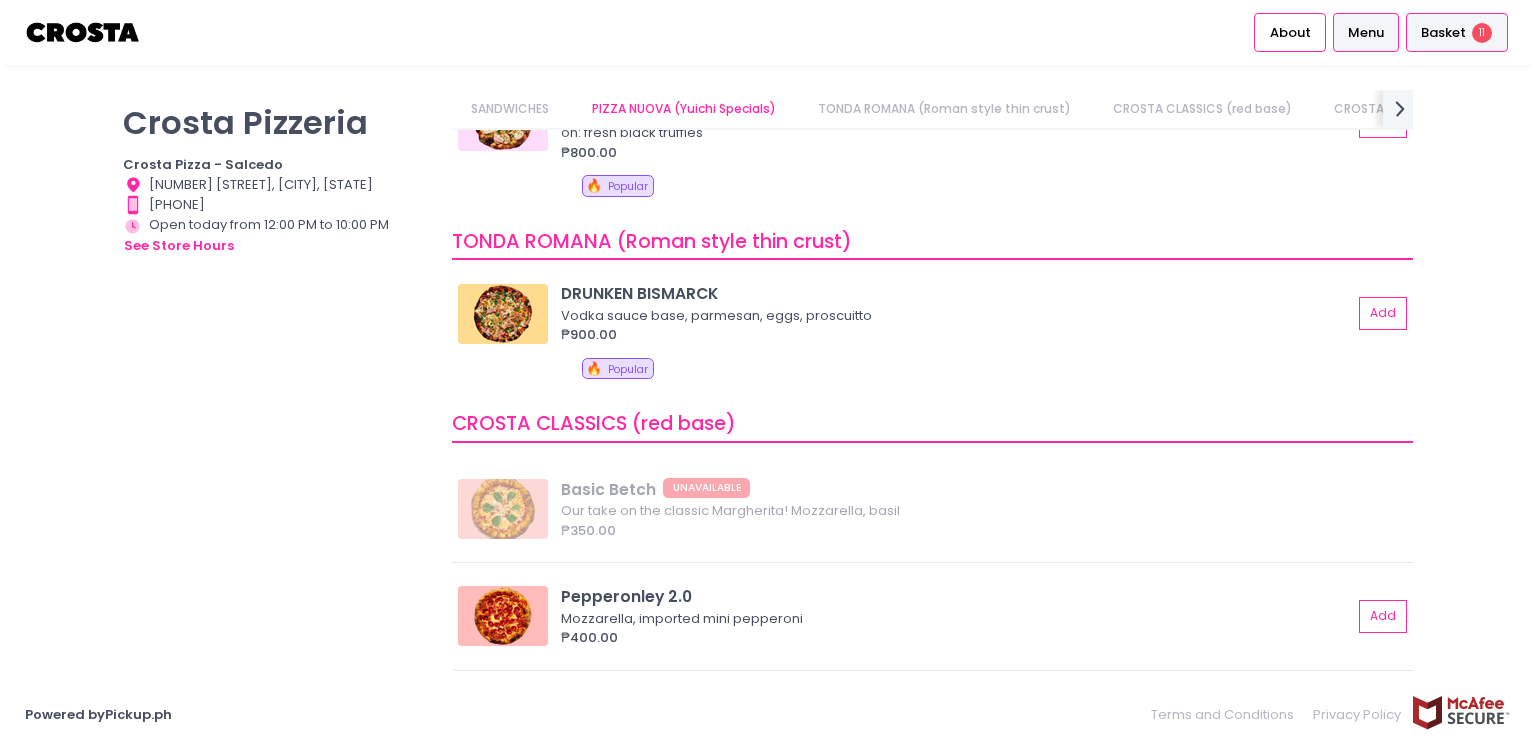 click on "Basket" at bounding box center [1443, 33] 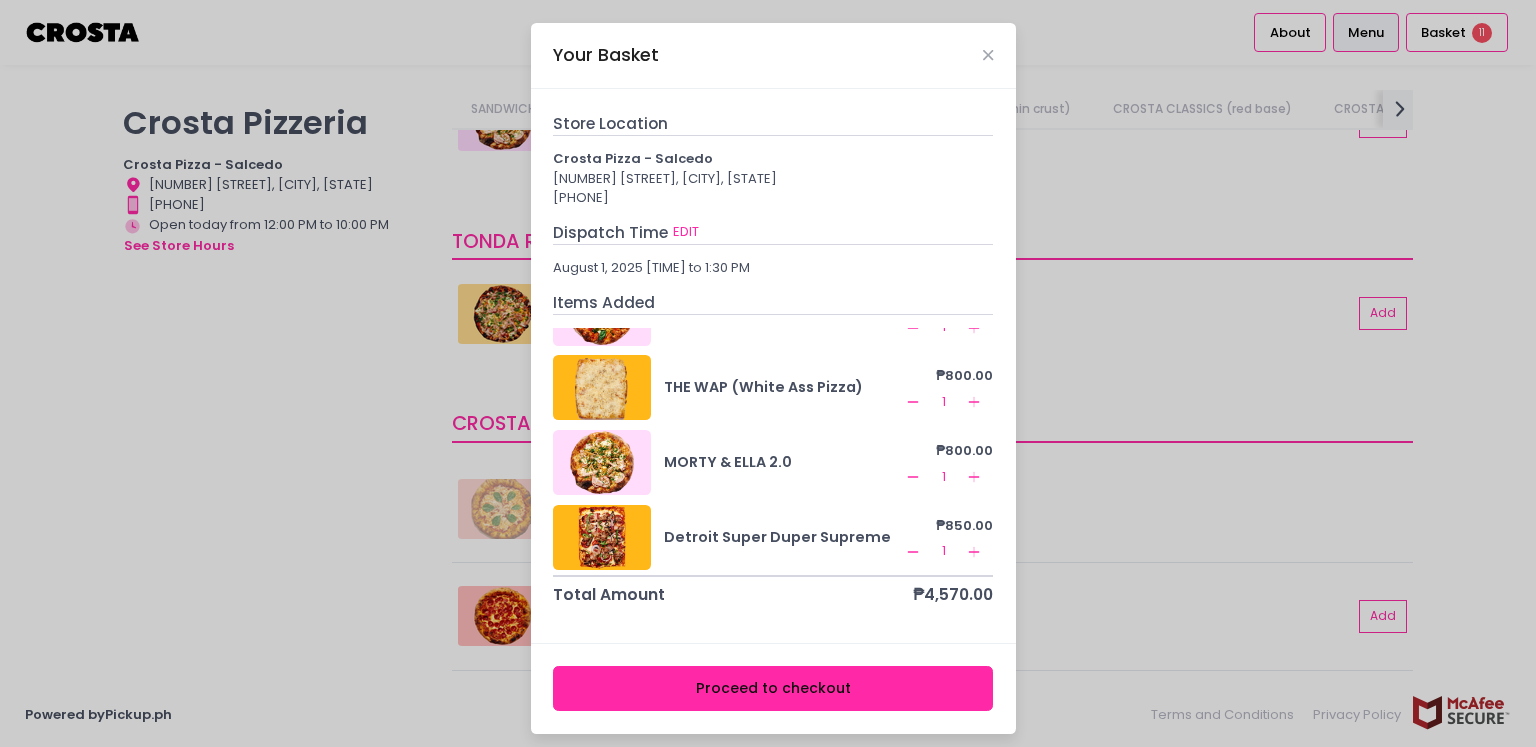scroll, scrollTop: 360, scrollLeft: 0, axis: vertical 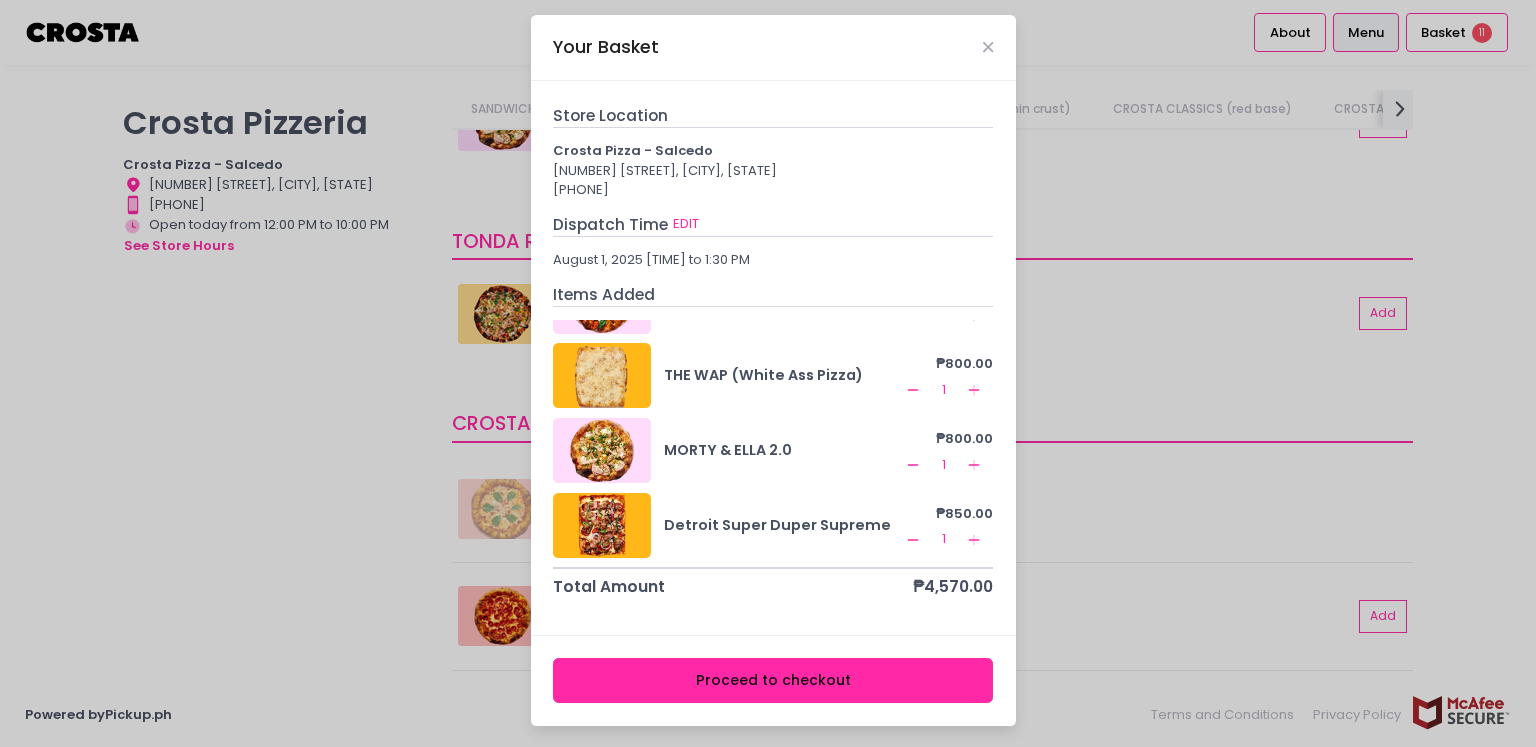 click on "Remove Created with Sketch." 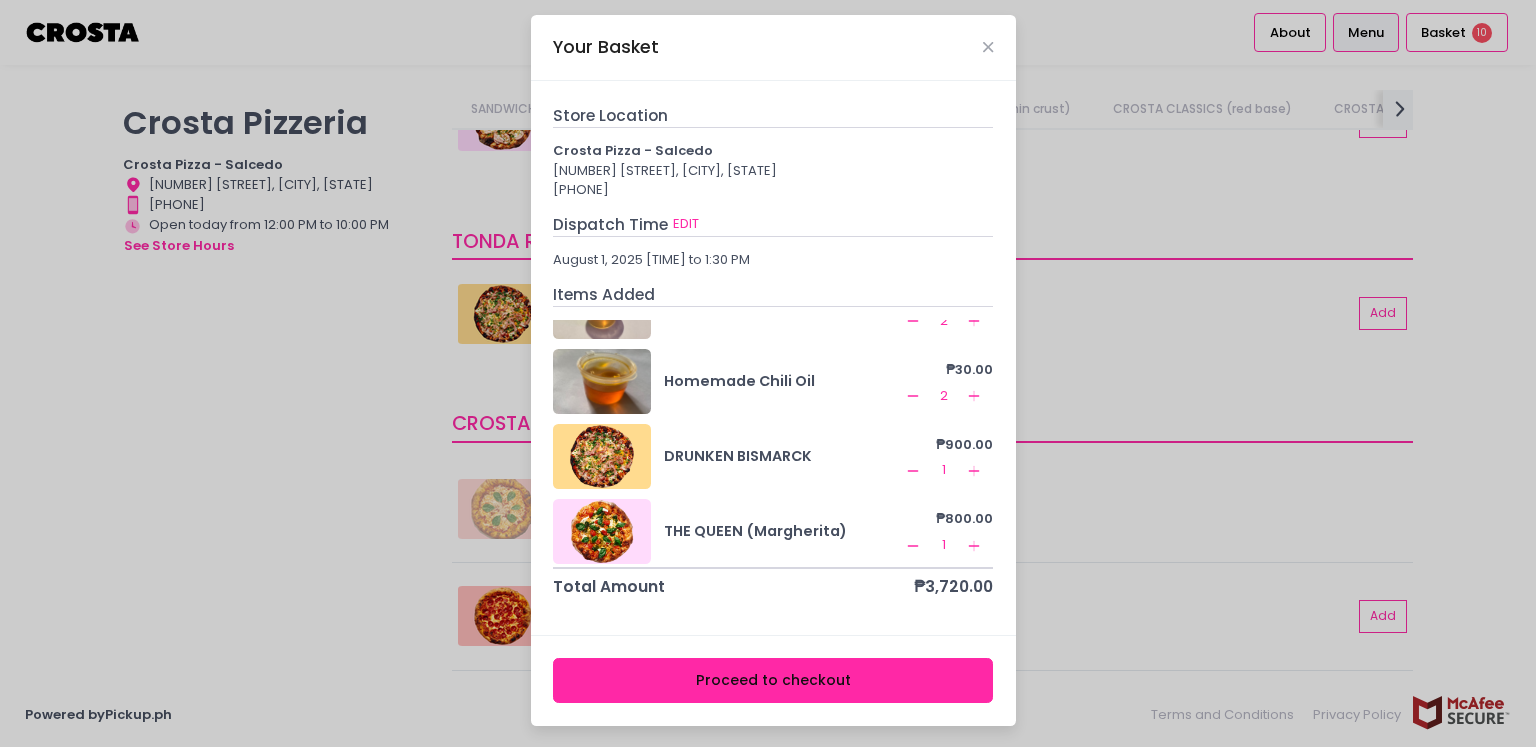 scroll, scrollTop: 85, scrollLeft: 0, axis: vertical 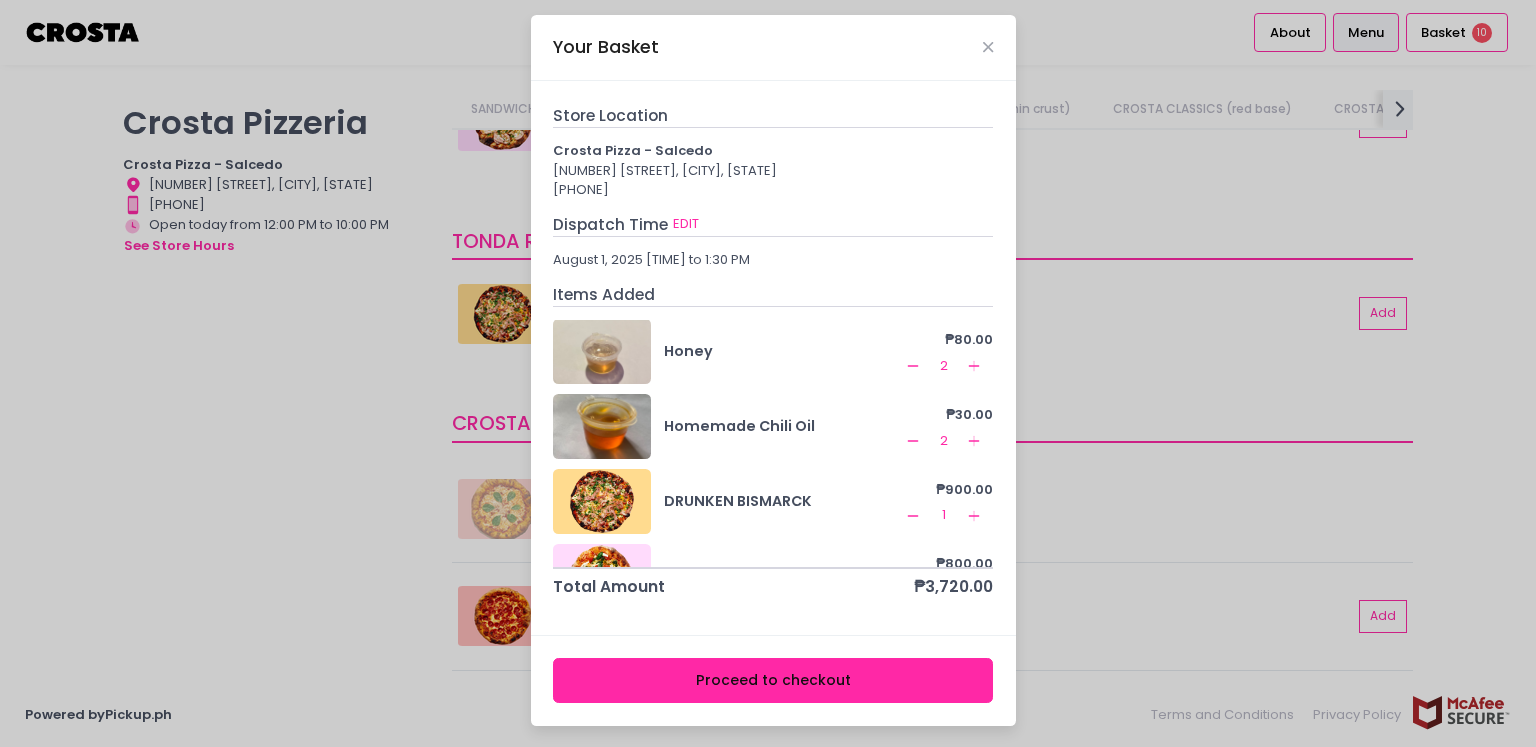 click on "Remove Created with Sketch." 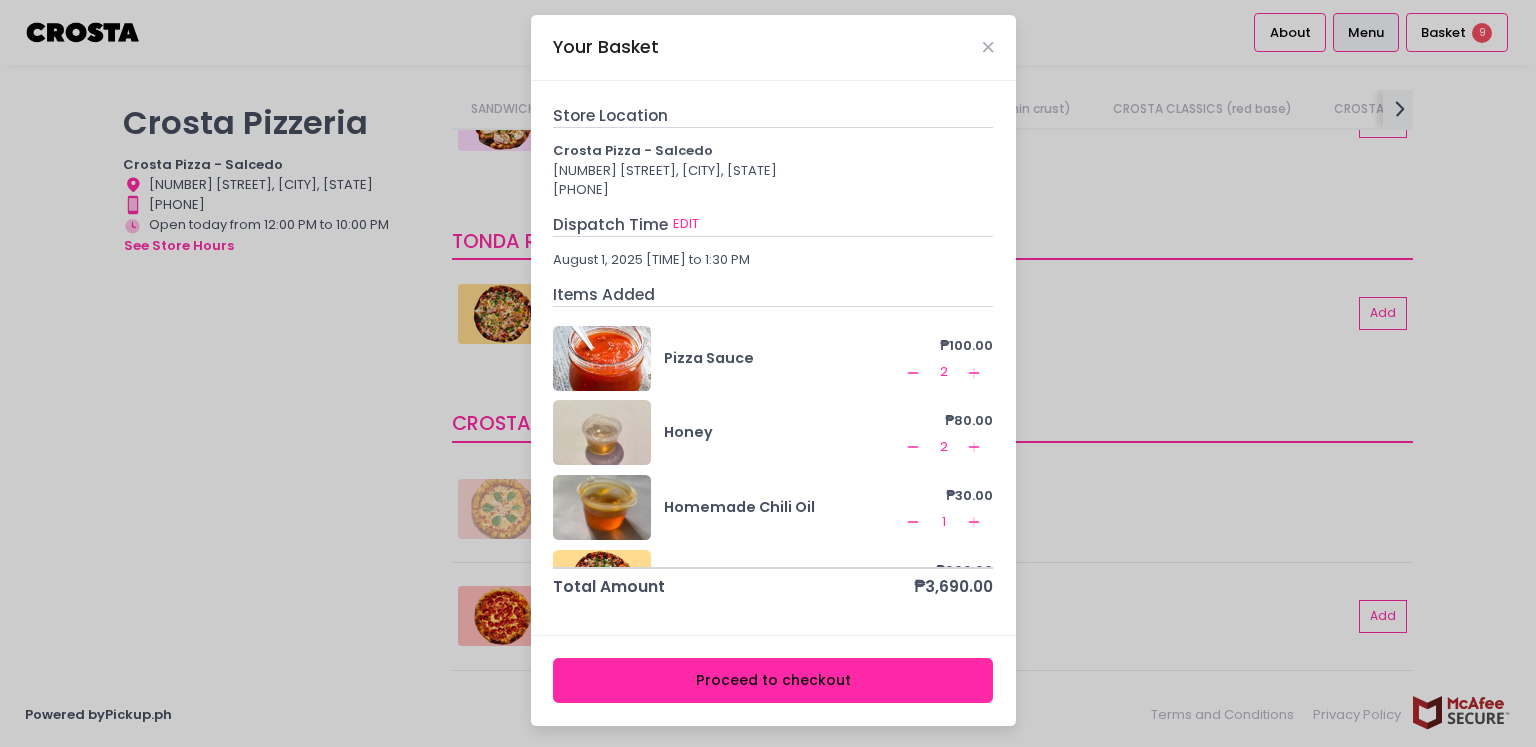 scroll, scrollTop: 0, scrollLeft: 0, axis: both 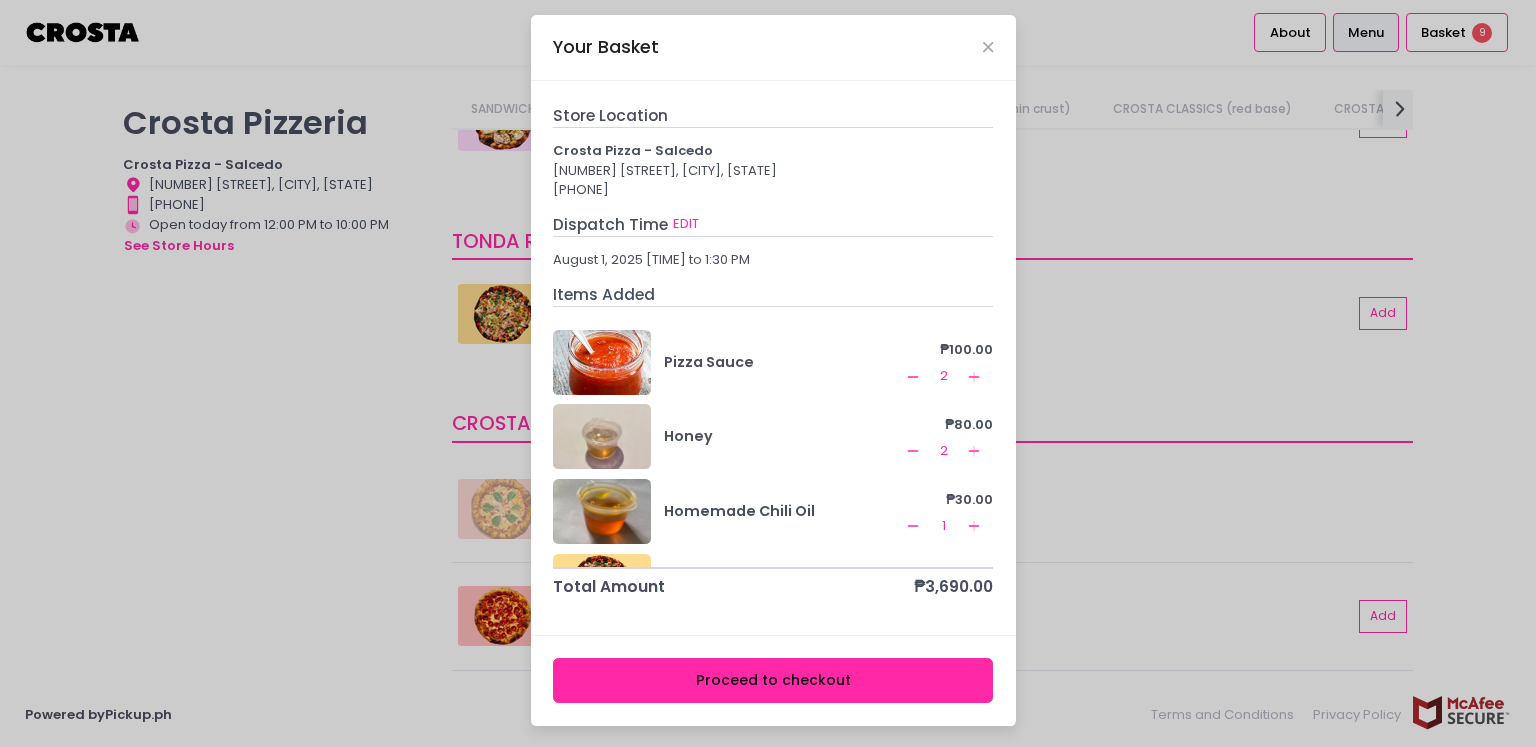 click on "Add Created with Sketch." 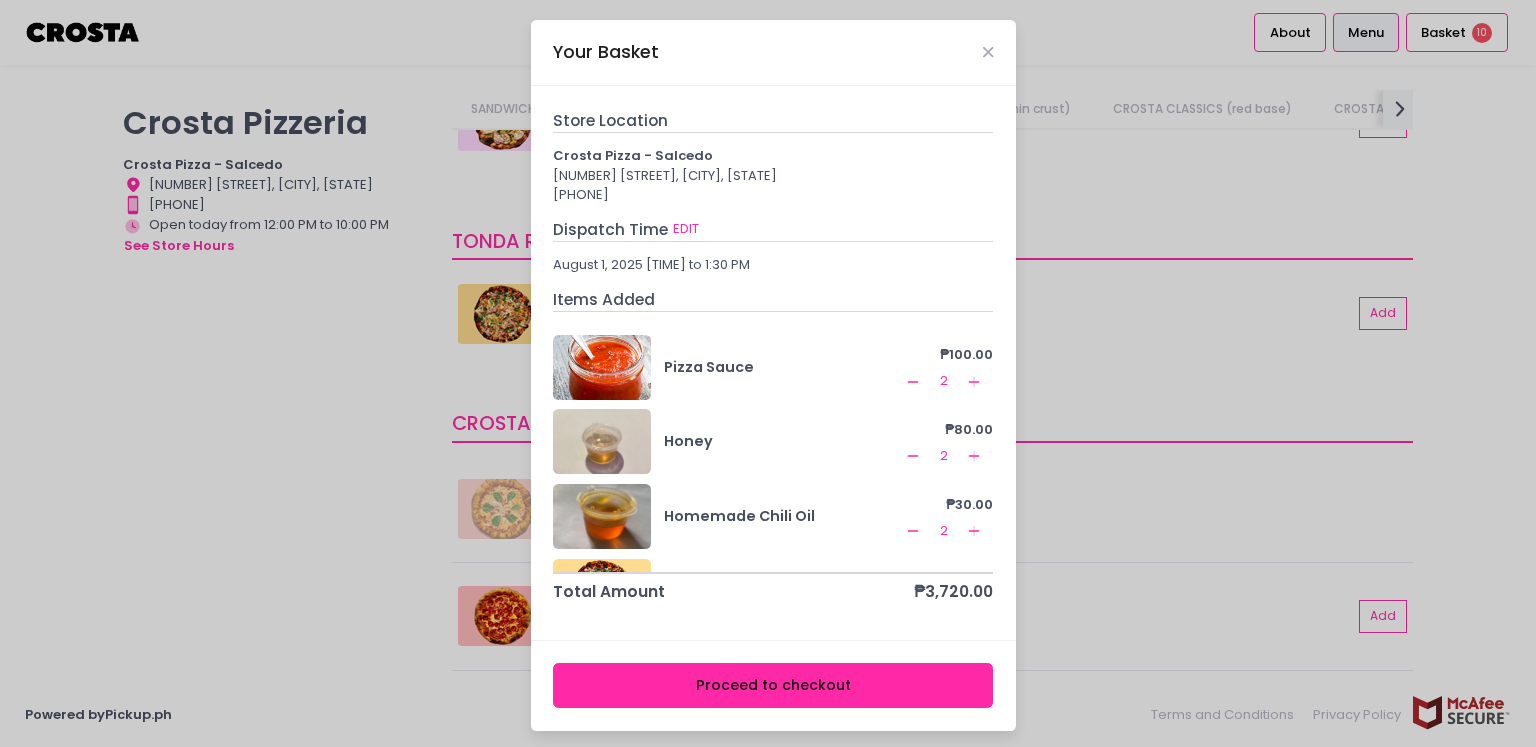 scroll, scrollTop: 0, scrollLeft: 0, axis: both 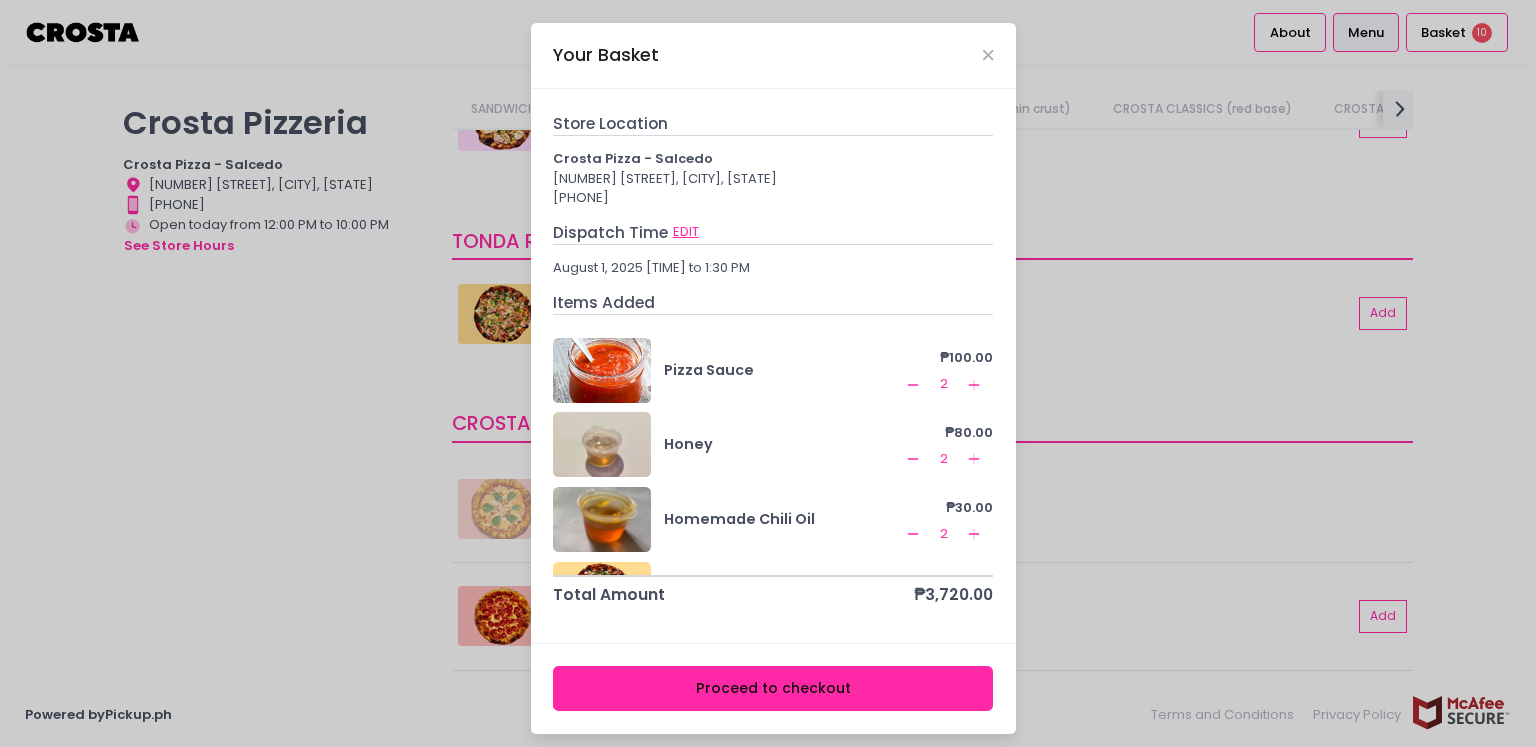 click on "EDIT" at bounding box center (686, 232) 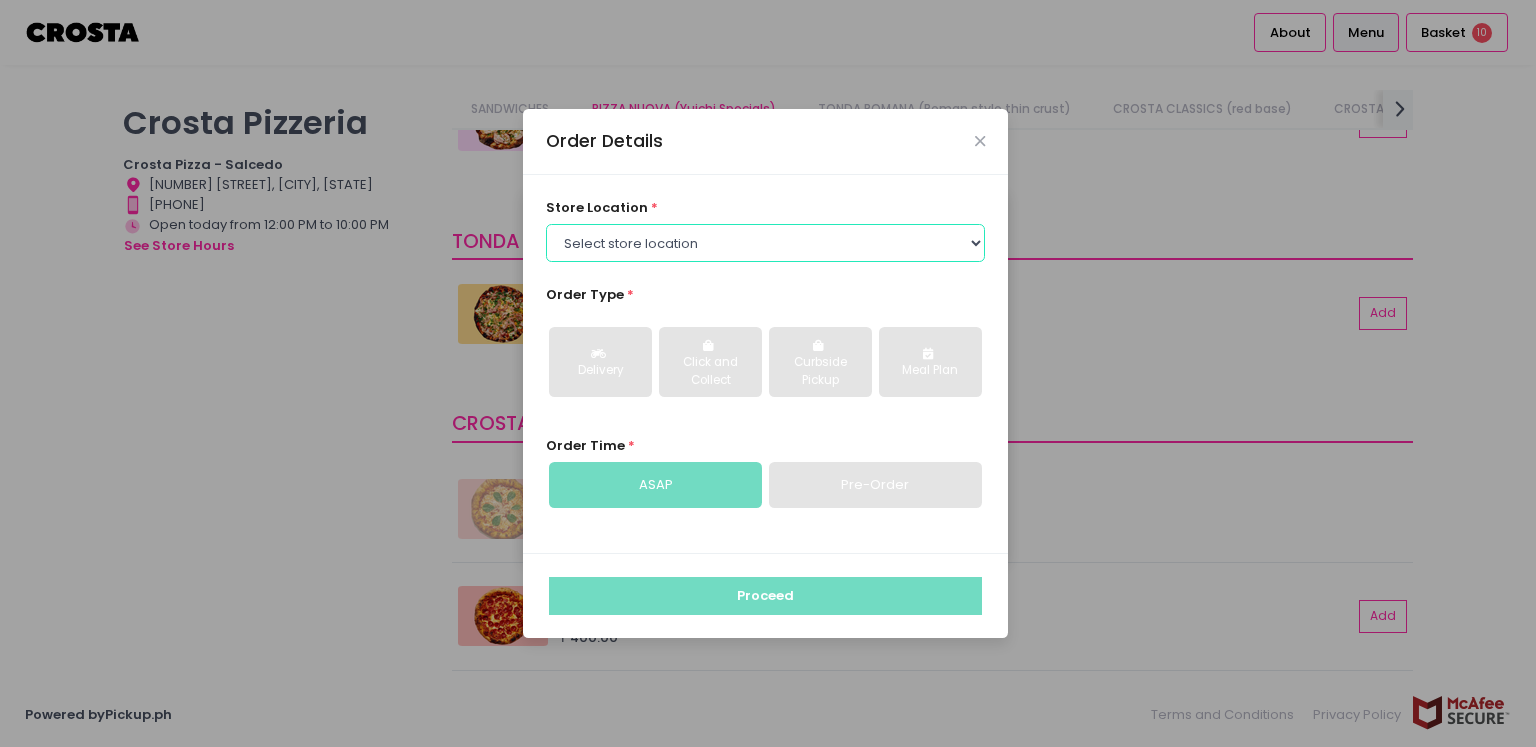 click on "Select store location Crosta Pizza - Salcedo  Crosta Pizza - San Juan" at bounding box center (766, 243) 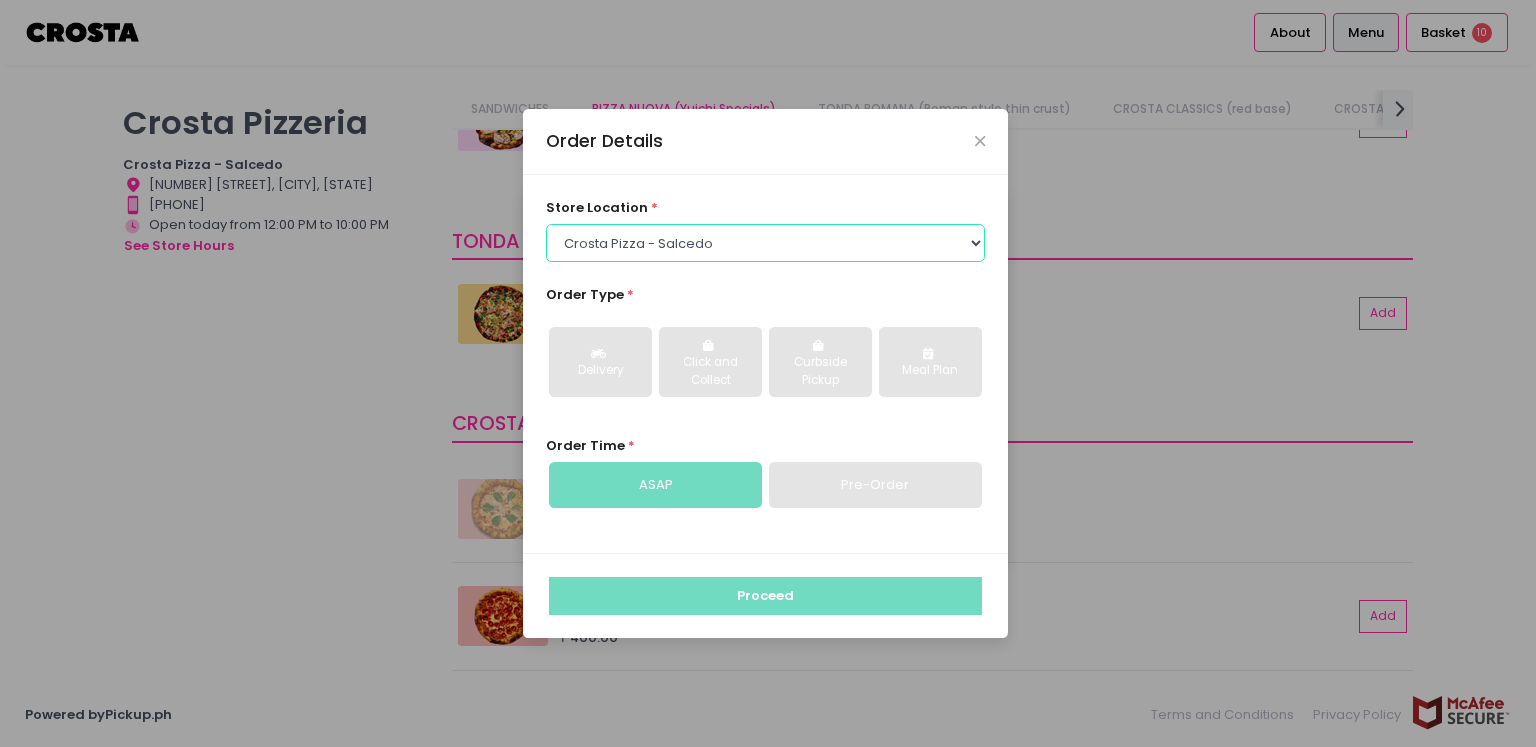 click on "Select store location Crosta Pizza - Salcedo  Crosta Pizza - San Juan" at bounding box center [766, 243] 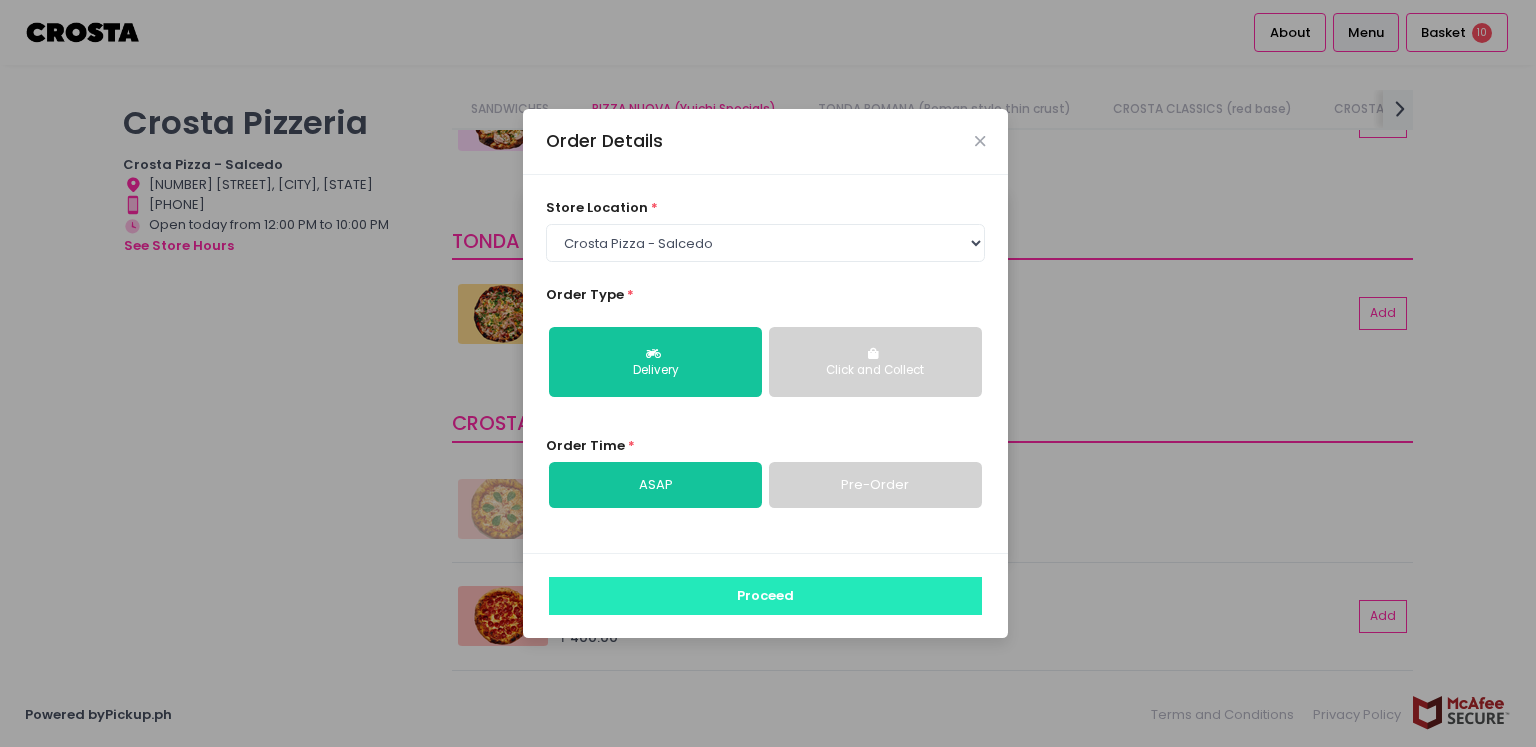 click on "Proceed" at bounding box center (765, 596) 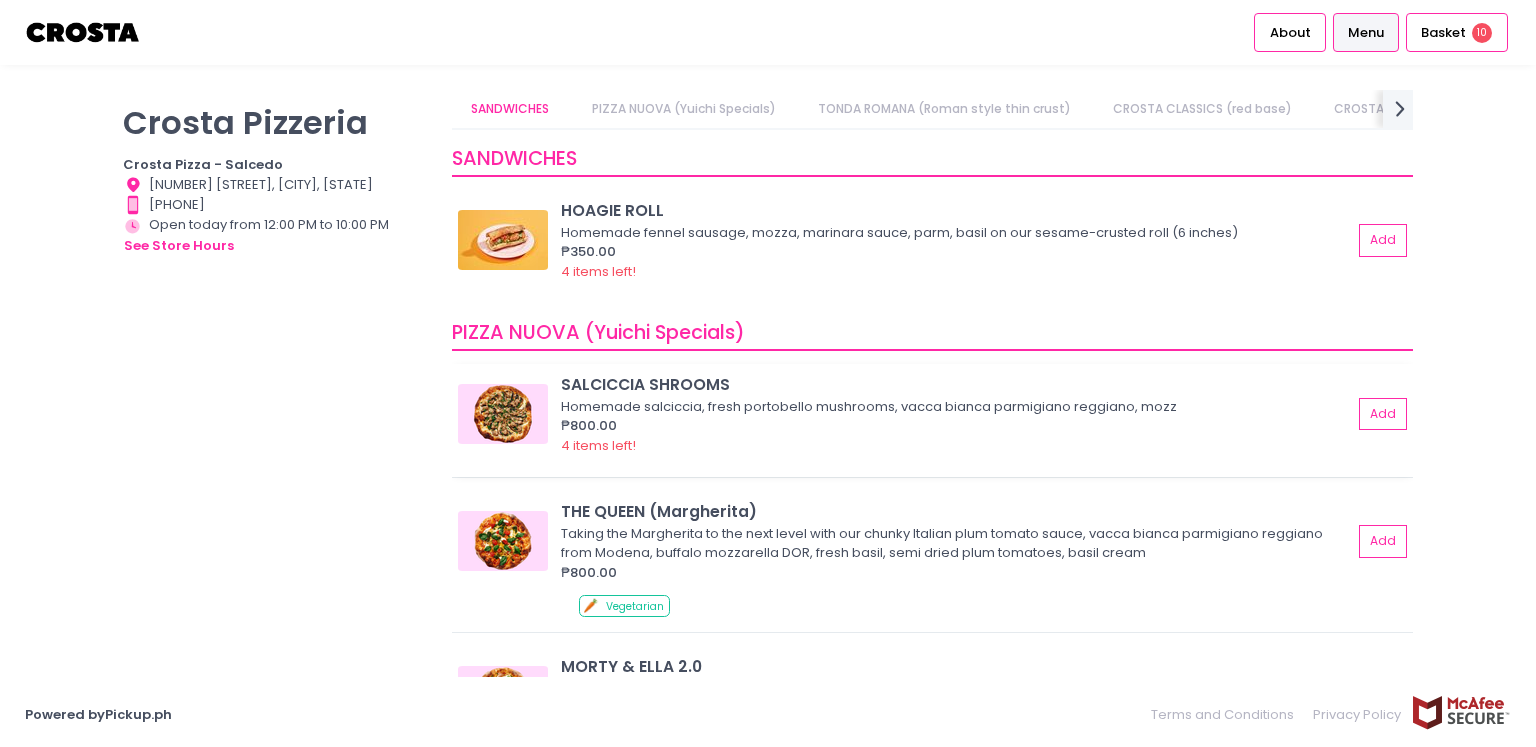 click on "SALCICCIA SHROOMS" at bounding box center (956, 384) 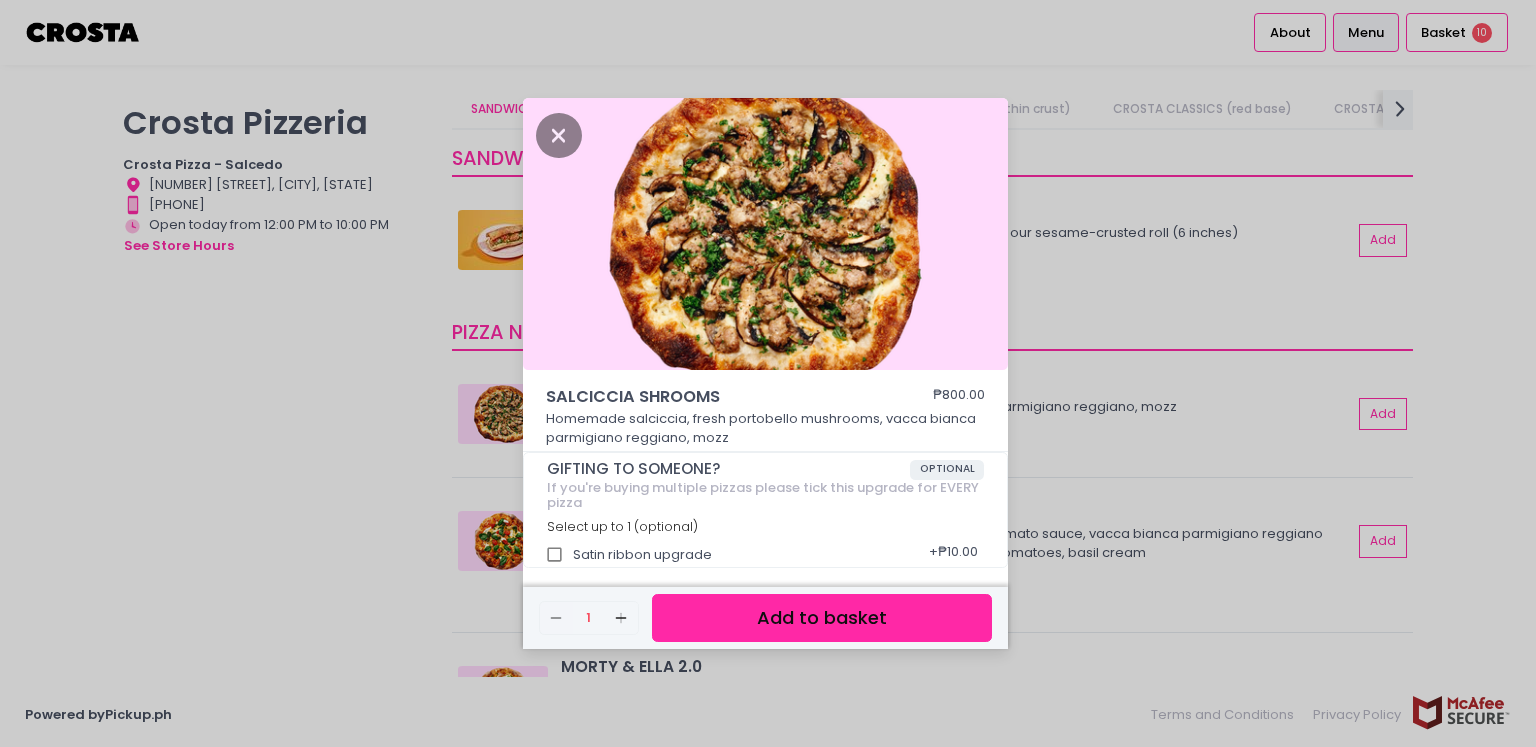click on "SALCICCIA SHROOMS   ₱800.00 Homemade salciccia, fresh portobello mushrooms, vacca bianca parmigiano reggiano, mozz GIFTING TO SOMEONE? OPTIONAL If you're buying multiple pizzas please tick this upgrade for EVERY pizza  Select up to    1 (optional) Satin ribbon upgrade    +  ₱10.00 Remove Created with Sketch. 1 Add Created with Sketch. Add to basket" at bounding box center (768, 373) 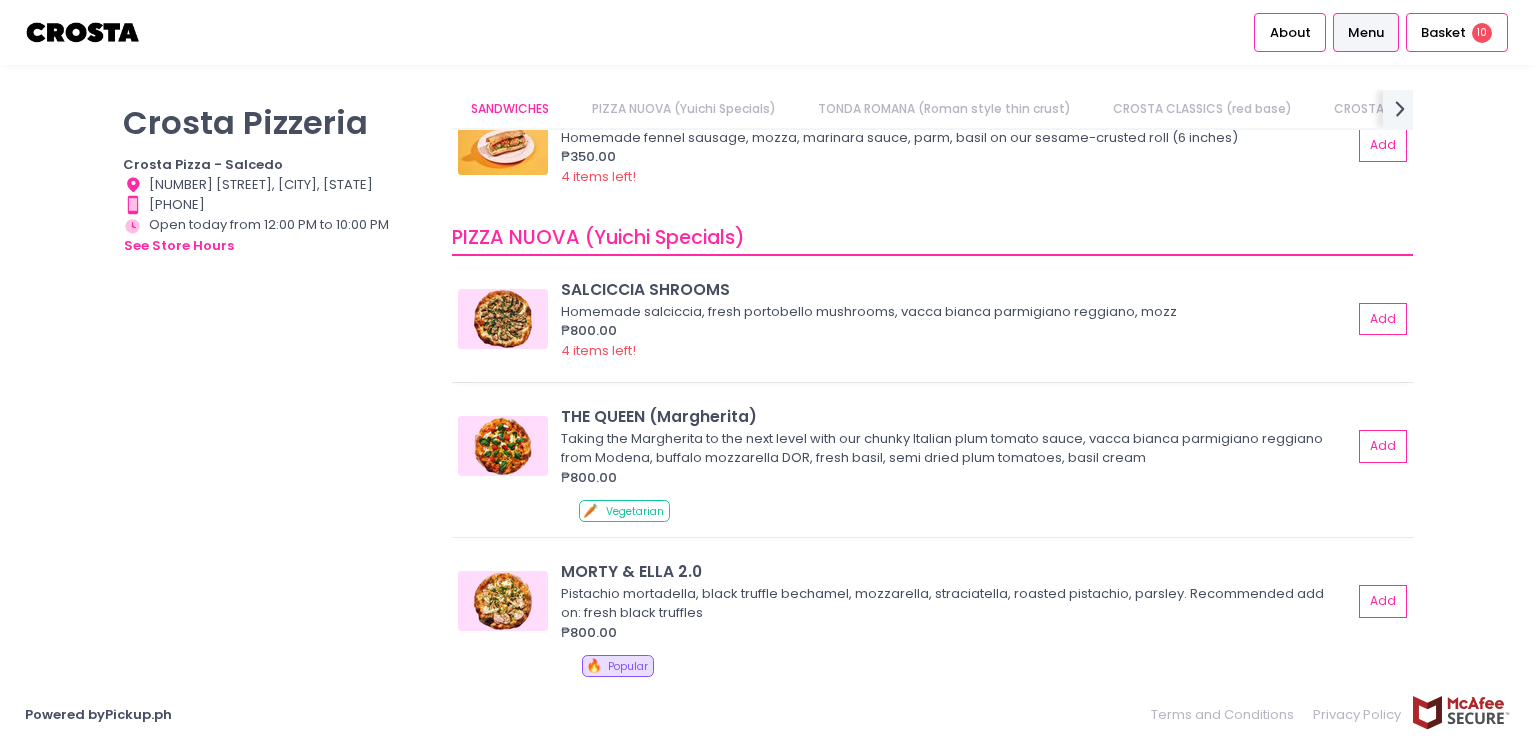 scroll, scrollTop: 100, scrollLeft: 0, axis: vertical 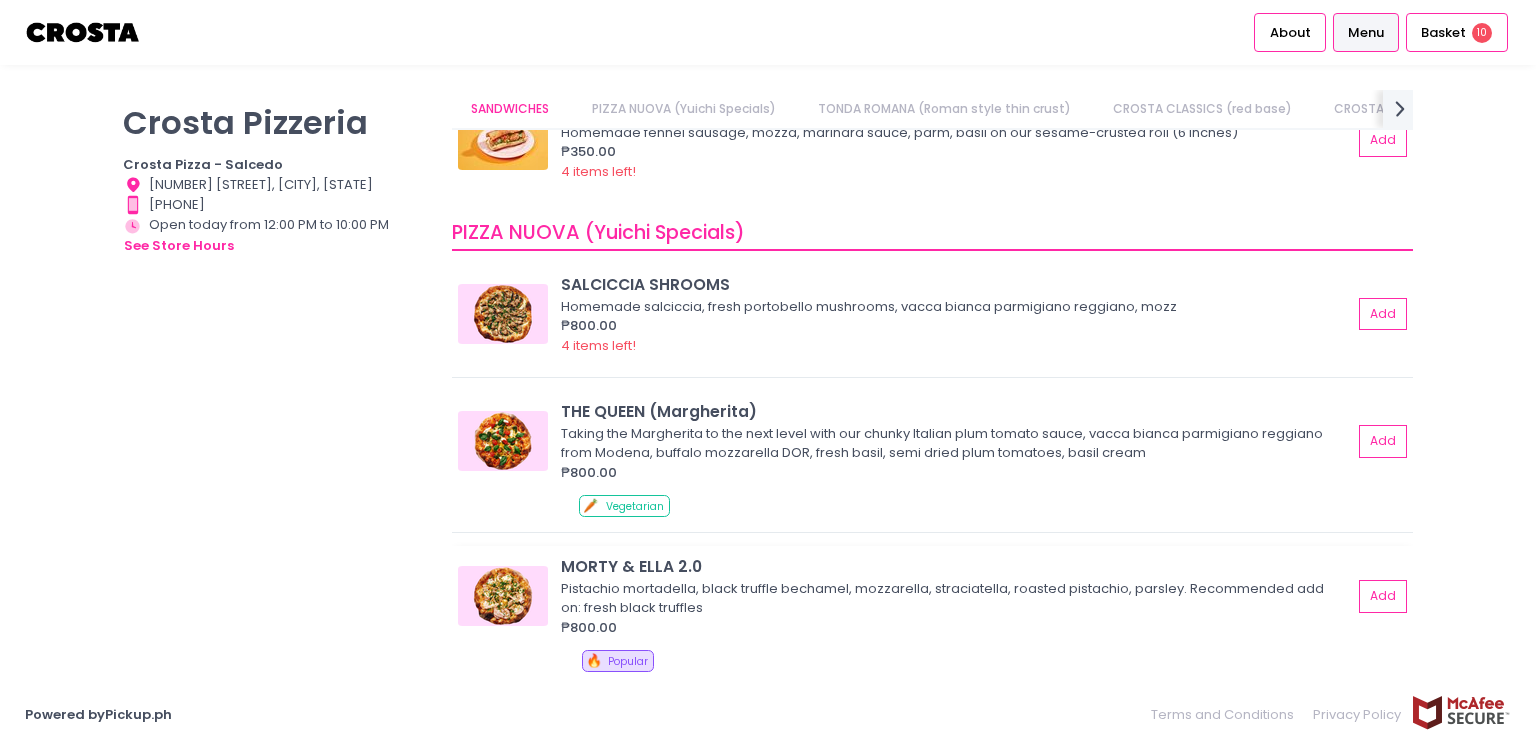 click at bounding box center (503, 596) 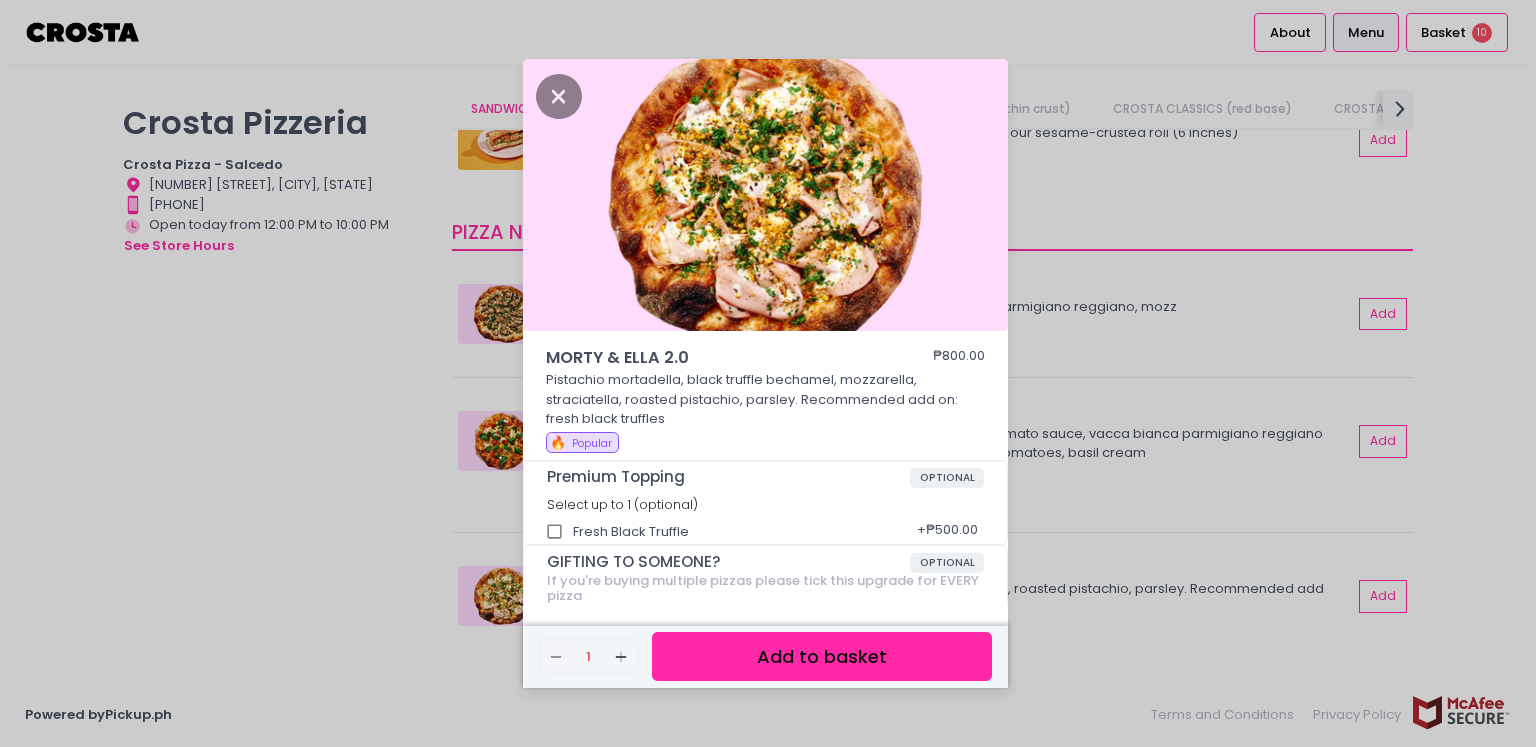 click on "MORTY & ELLA 2.0   ₱800.00 Pistachio mortadella, black truffle bechamel, mozzarella, straciatella, roasted pistachio, parsley. Recommended add on: fresh black truffles  🔥 Popular Premium Topping OPTIONAL   Select up to    1 (optional) Fresh Black Truffle   +  ₱500.00 GIFTING TO SOMEONE? OPTIONAL If you're buying multiple pizzas please tick this upgrade for EVERY pizza  Select up to    1 (optional) Satin ribbon upgrade    +  ₱10.00 Remove Created with Sketch. 1 Add Created with Sketch. Add to basket" at bounding box center (768, 373) 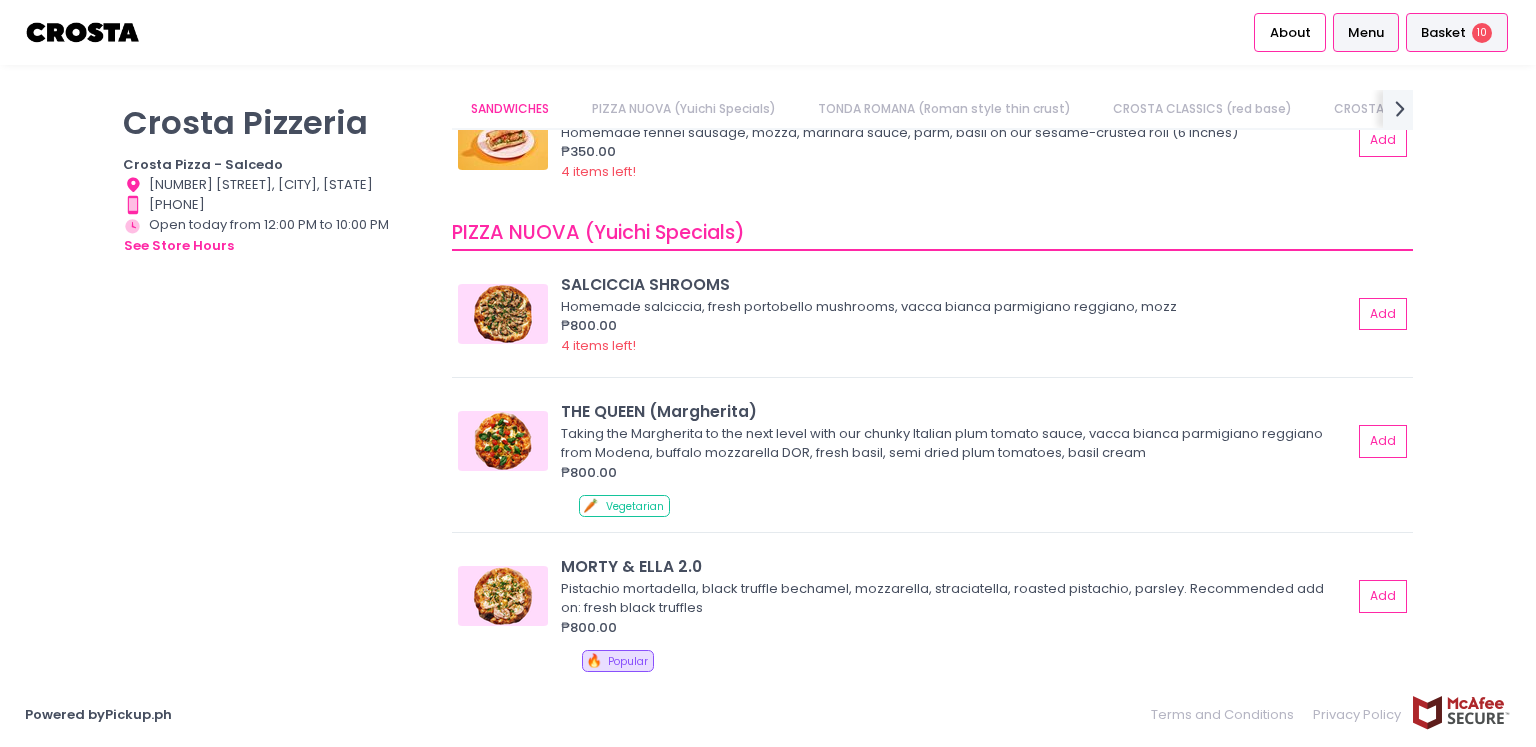 click on "Basket 10" at bounding box center [1457, 32] 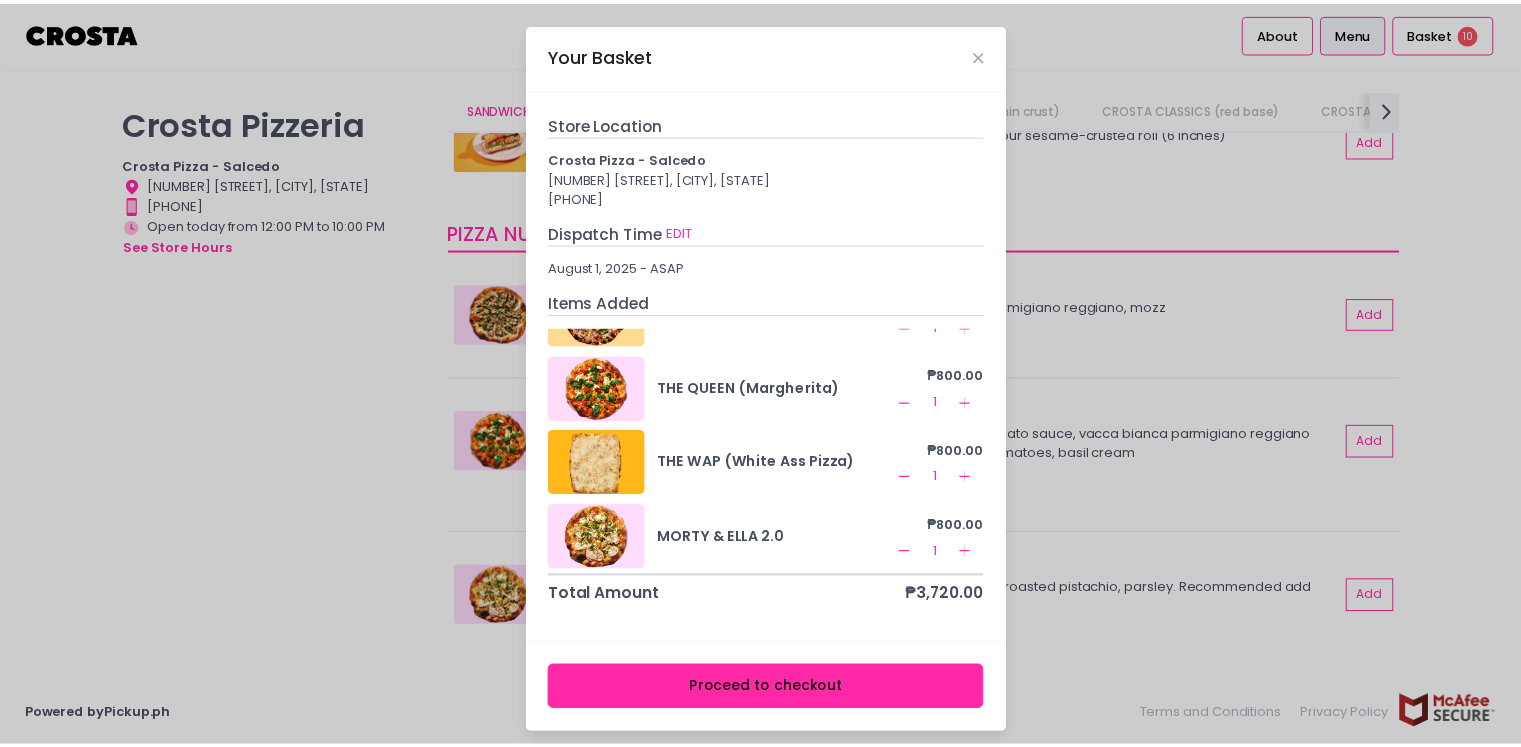 scroll, scrollTop: 285, scrollLeft: 0, axis: vertical 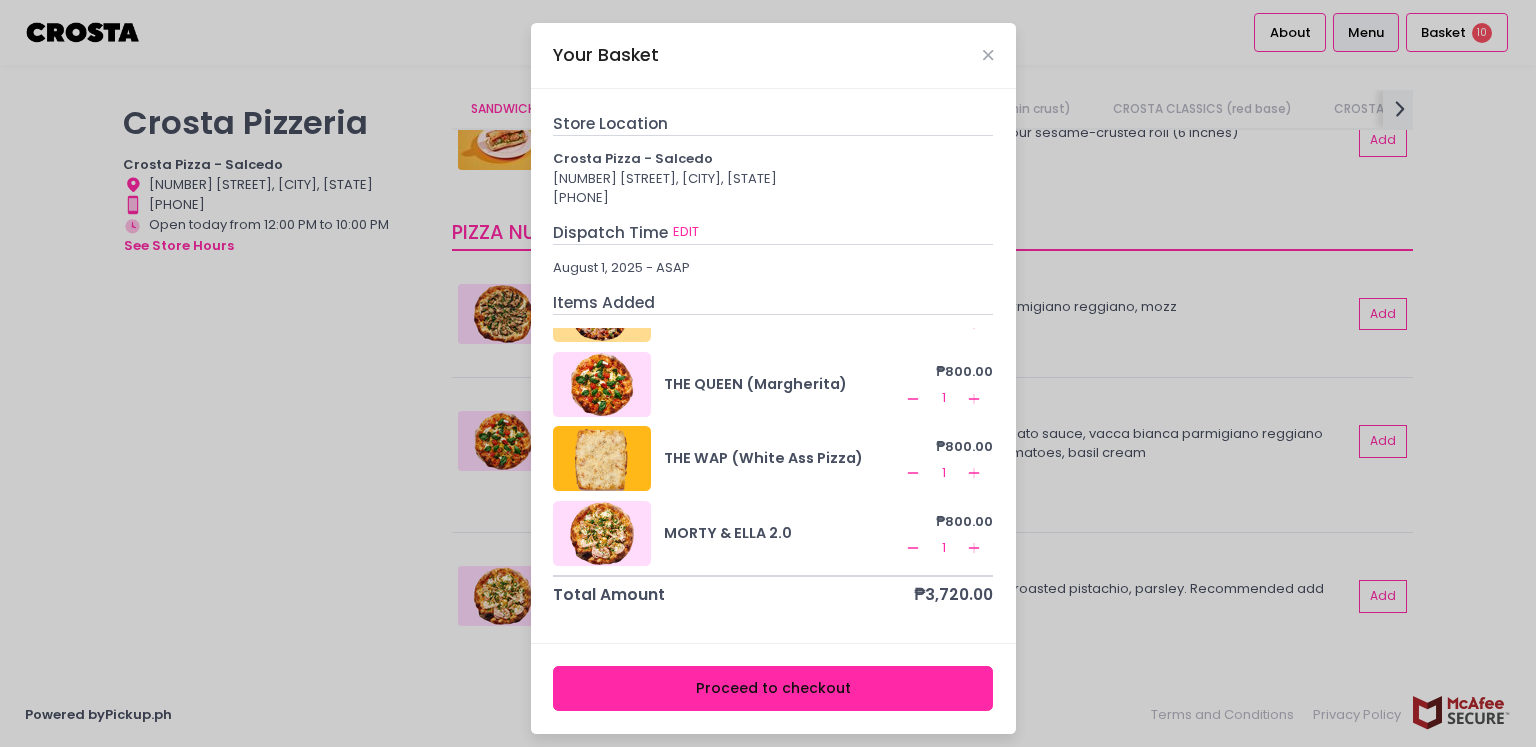click on "Proceed to checkout" at bounding box center (773, 688) 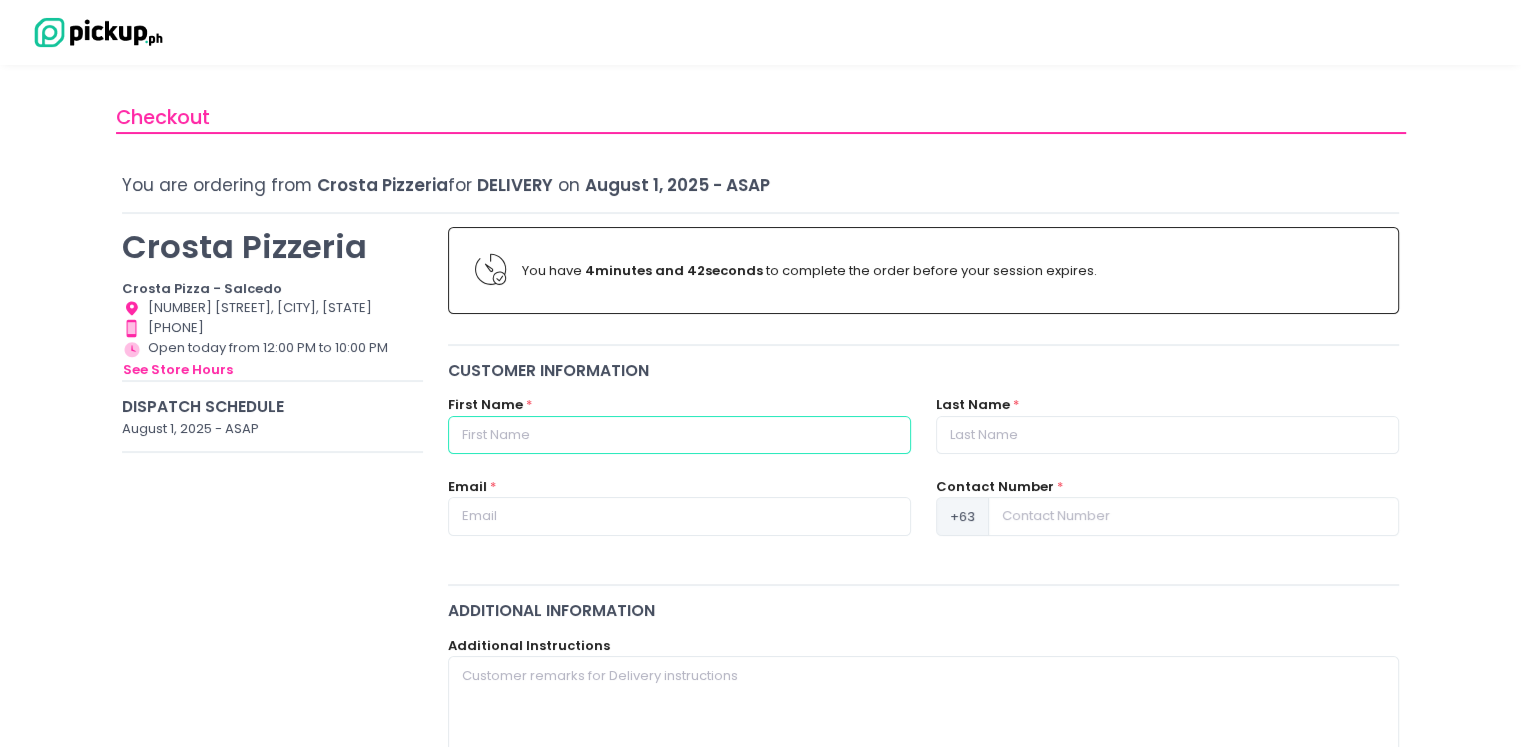 click at bounding box center [679, 435] 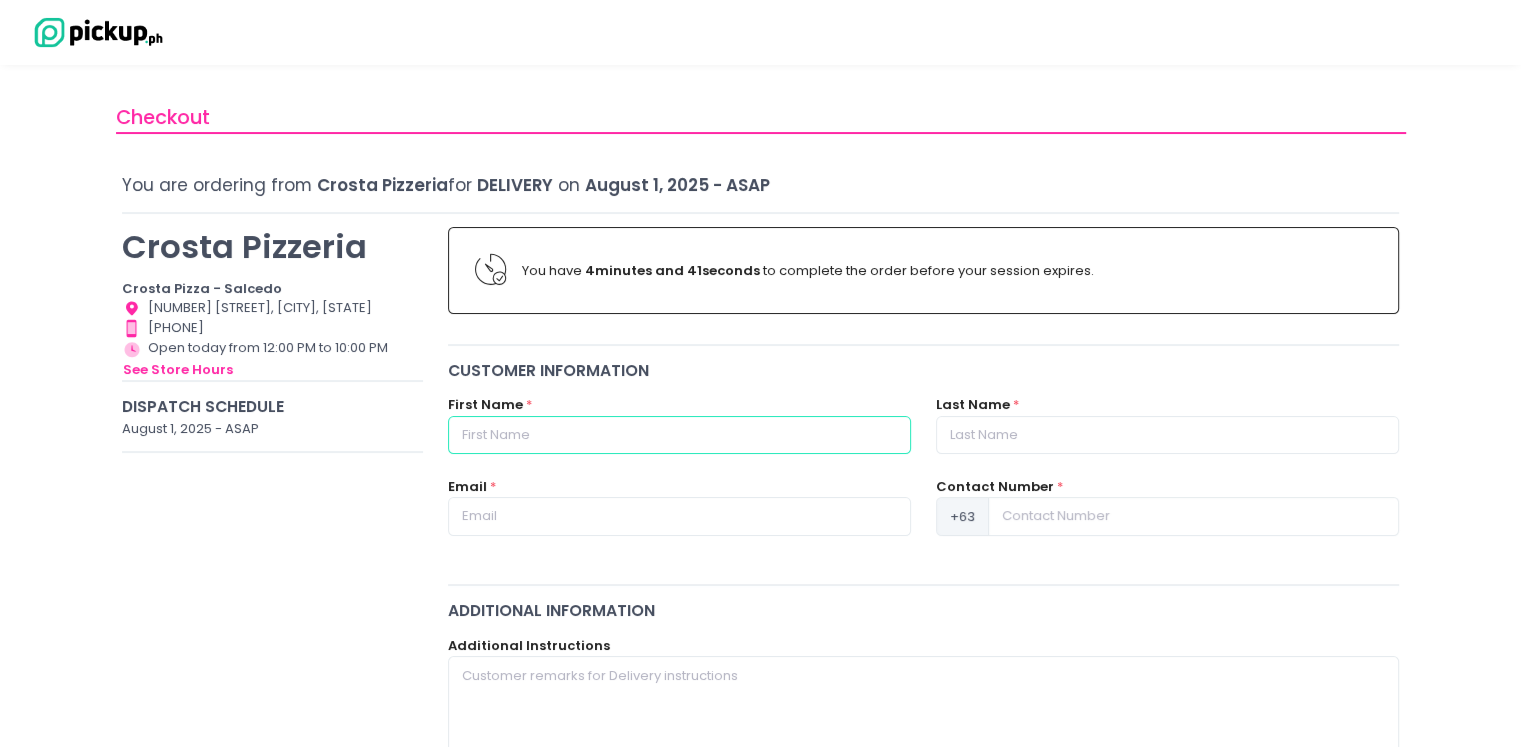 type on "[FIRST]" 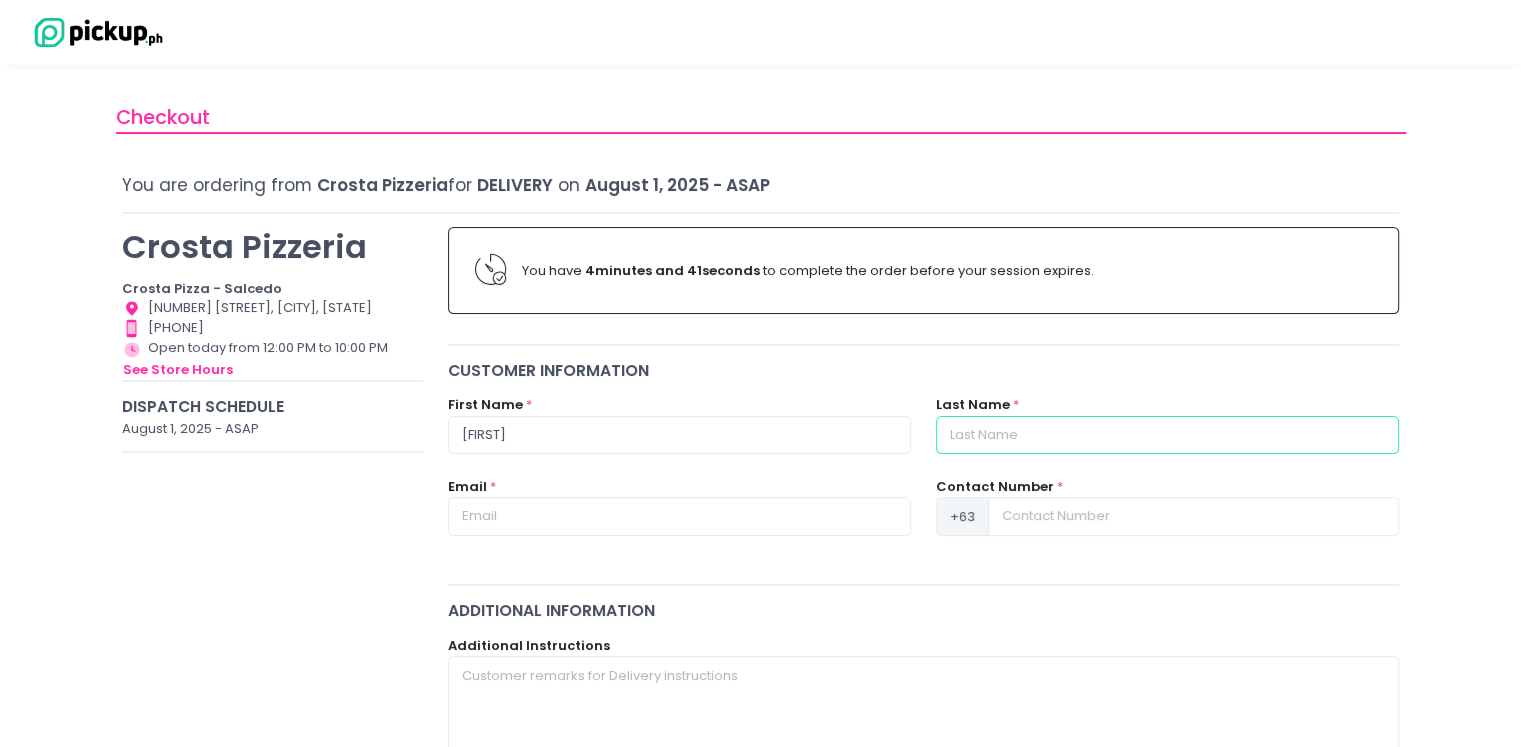 type on "[LAST]" 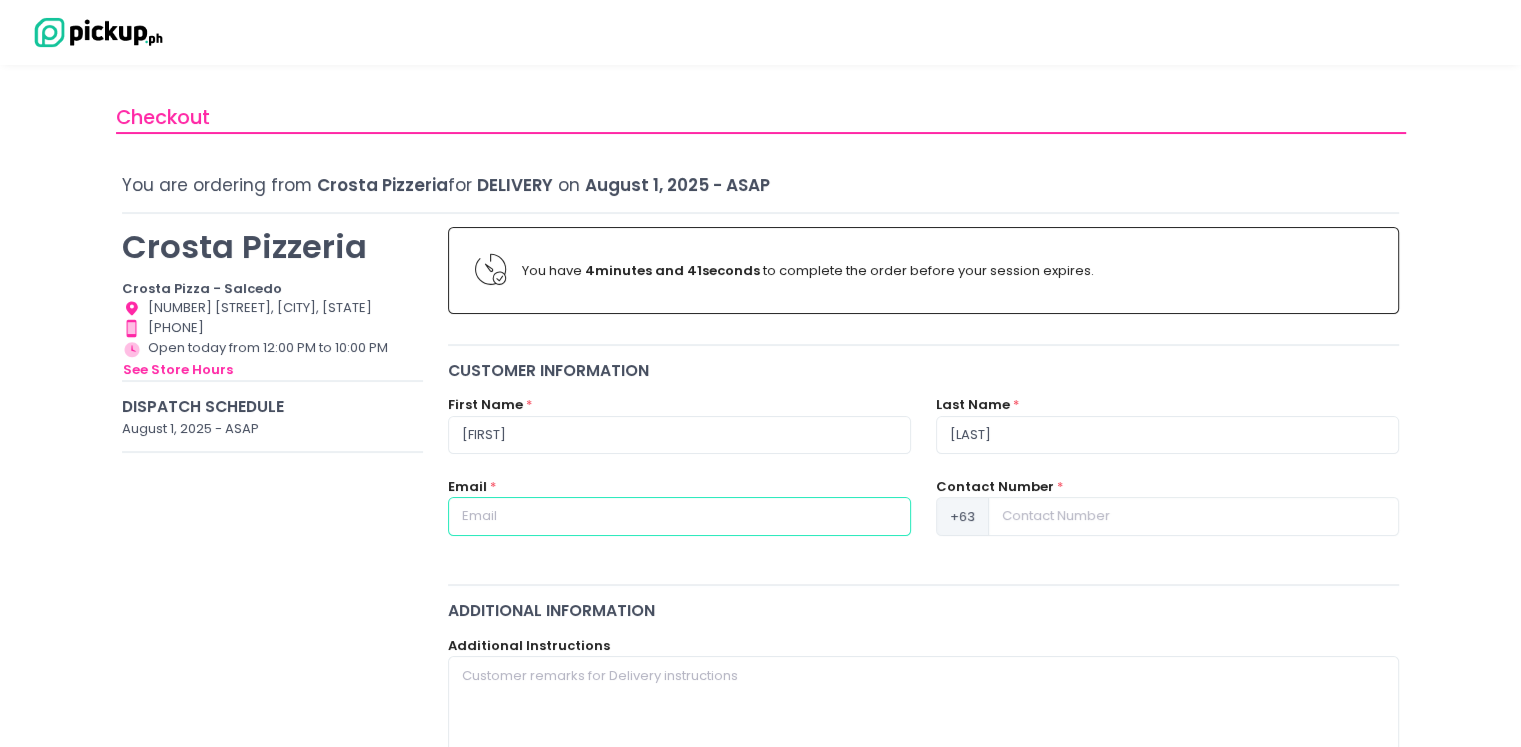 type on "[EMAIL]" 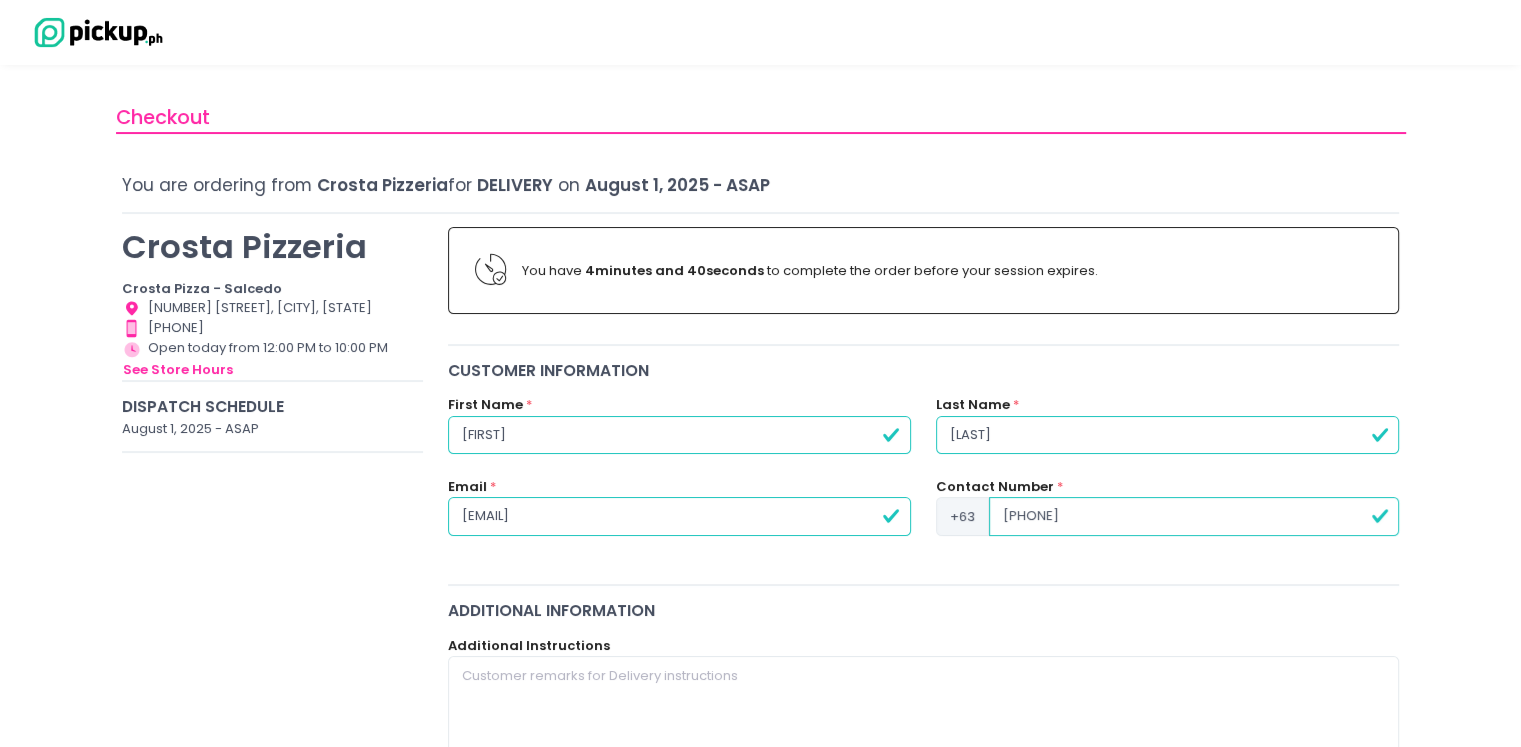 click on "[PHONE]" at bounding box center (1194, 516) 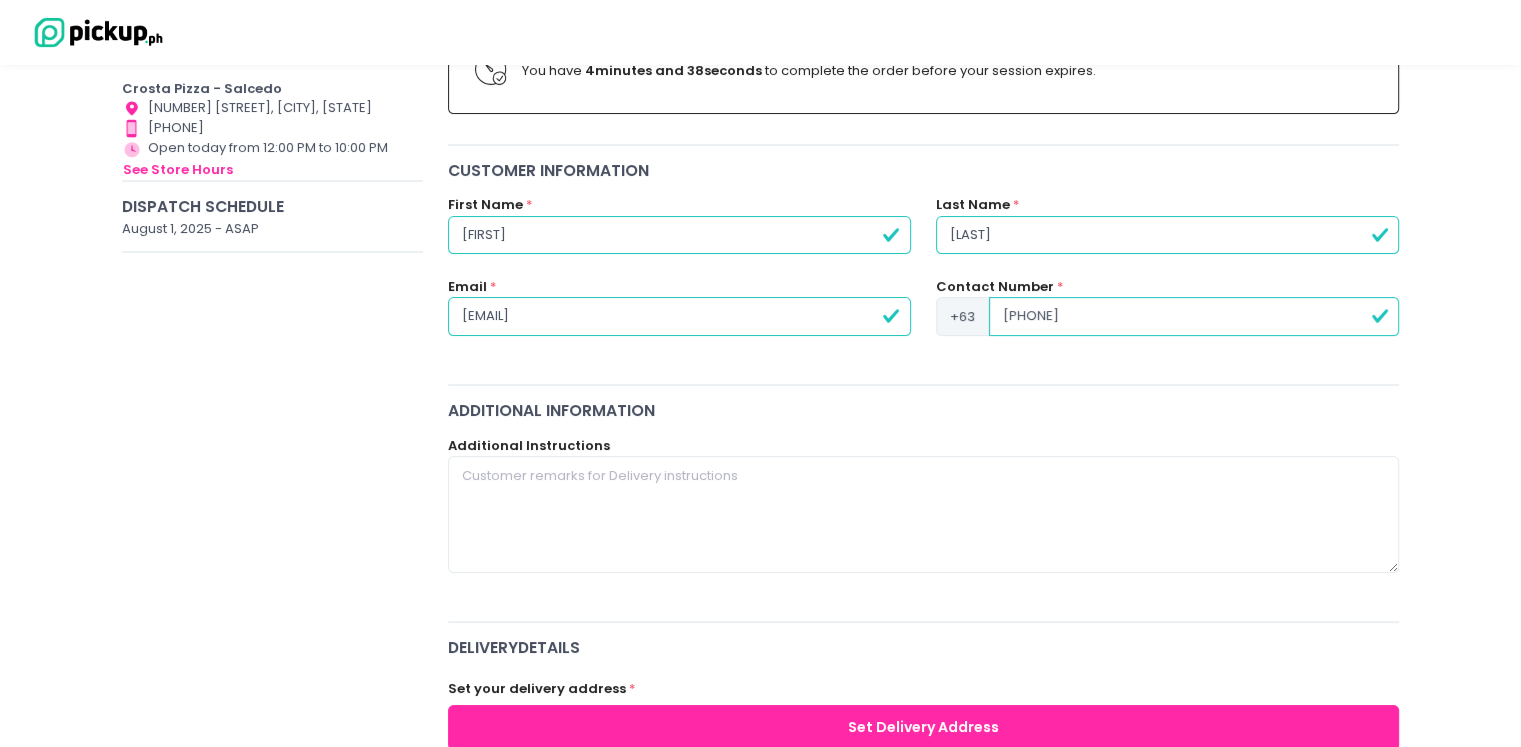type on "[PHONE]" 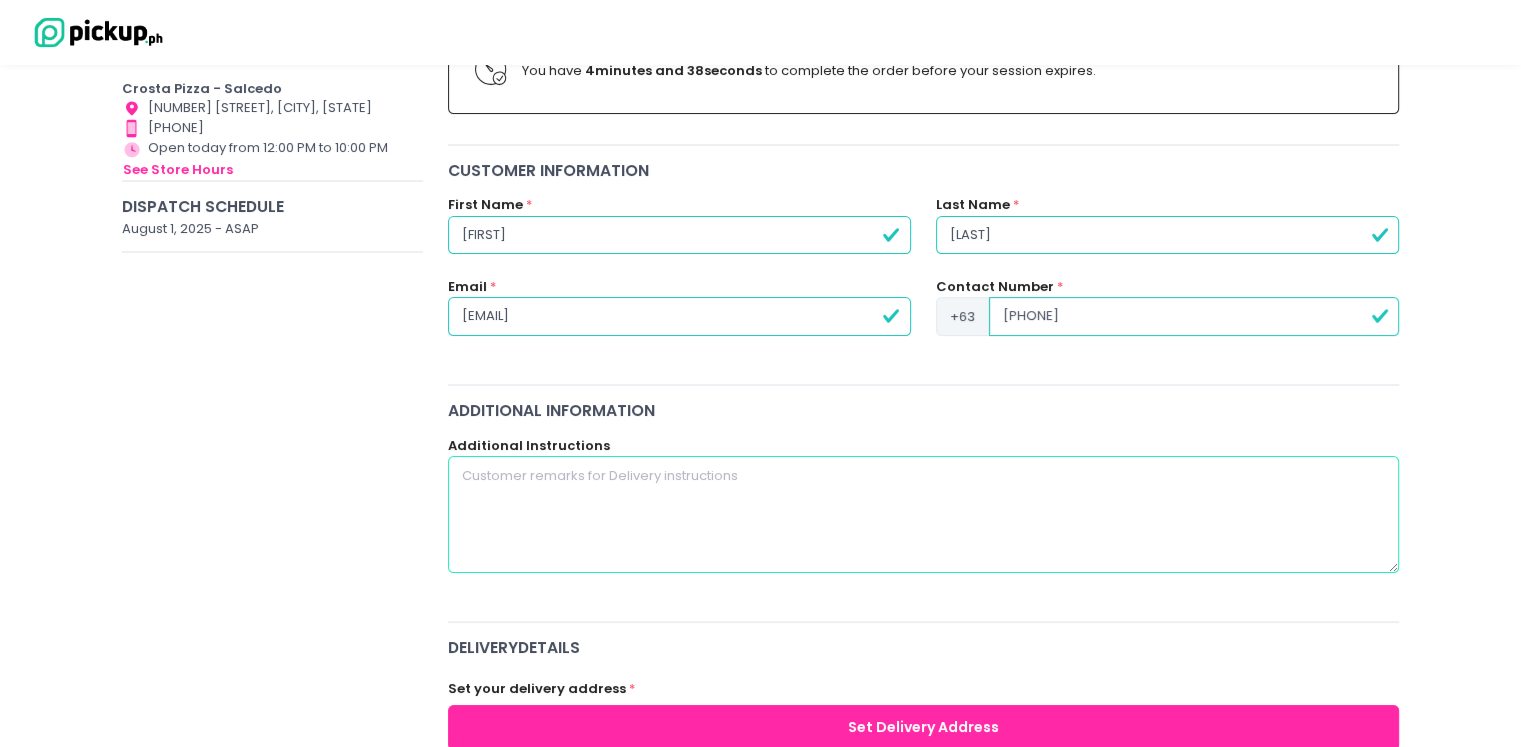 click at bounding box center [924, 514] 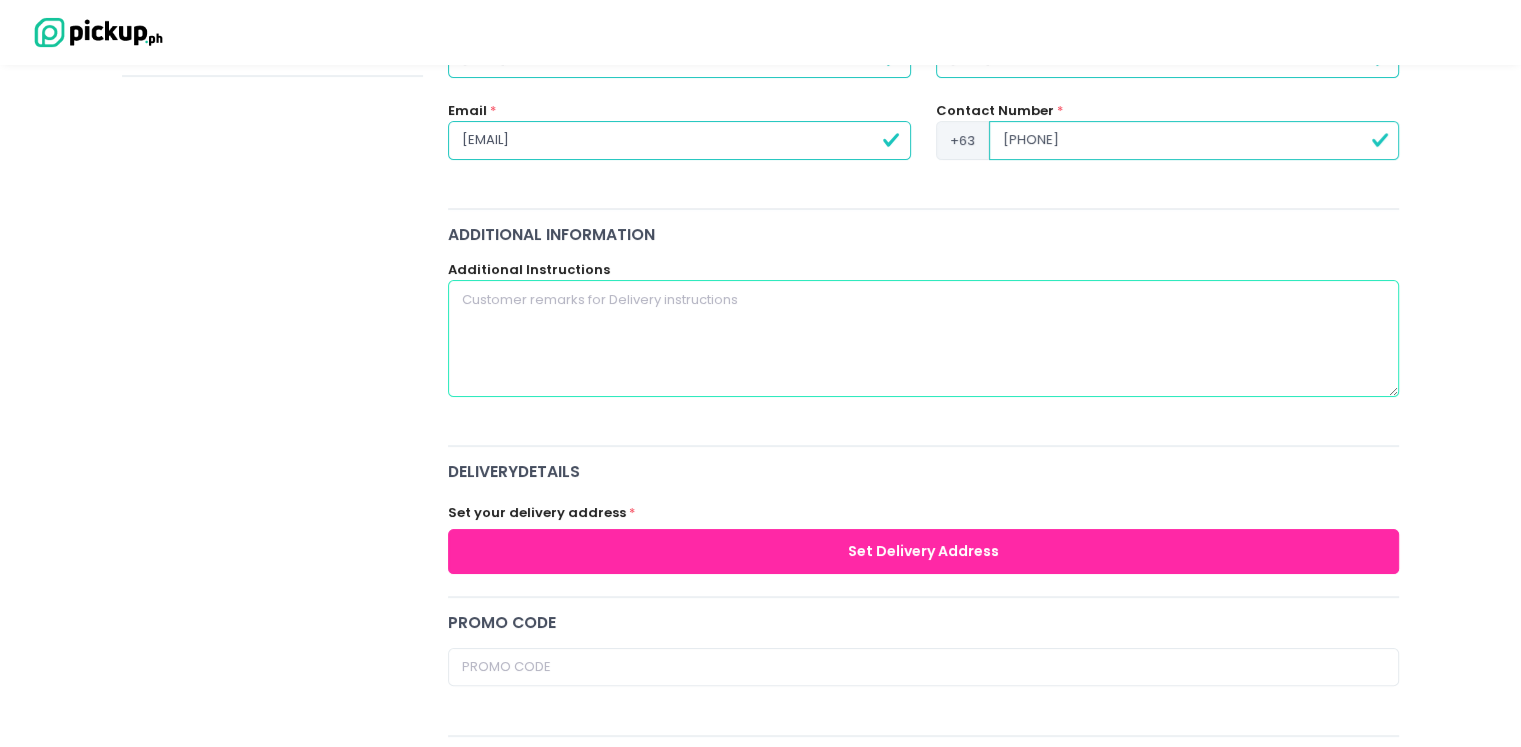 scroll, scrollTop: 400, scrollLeft: 0, axis: vertical 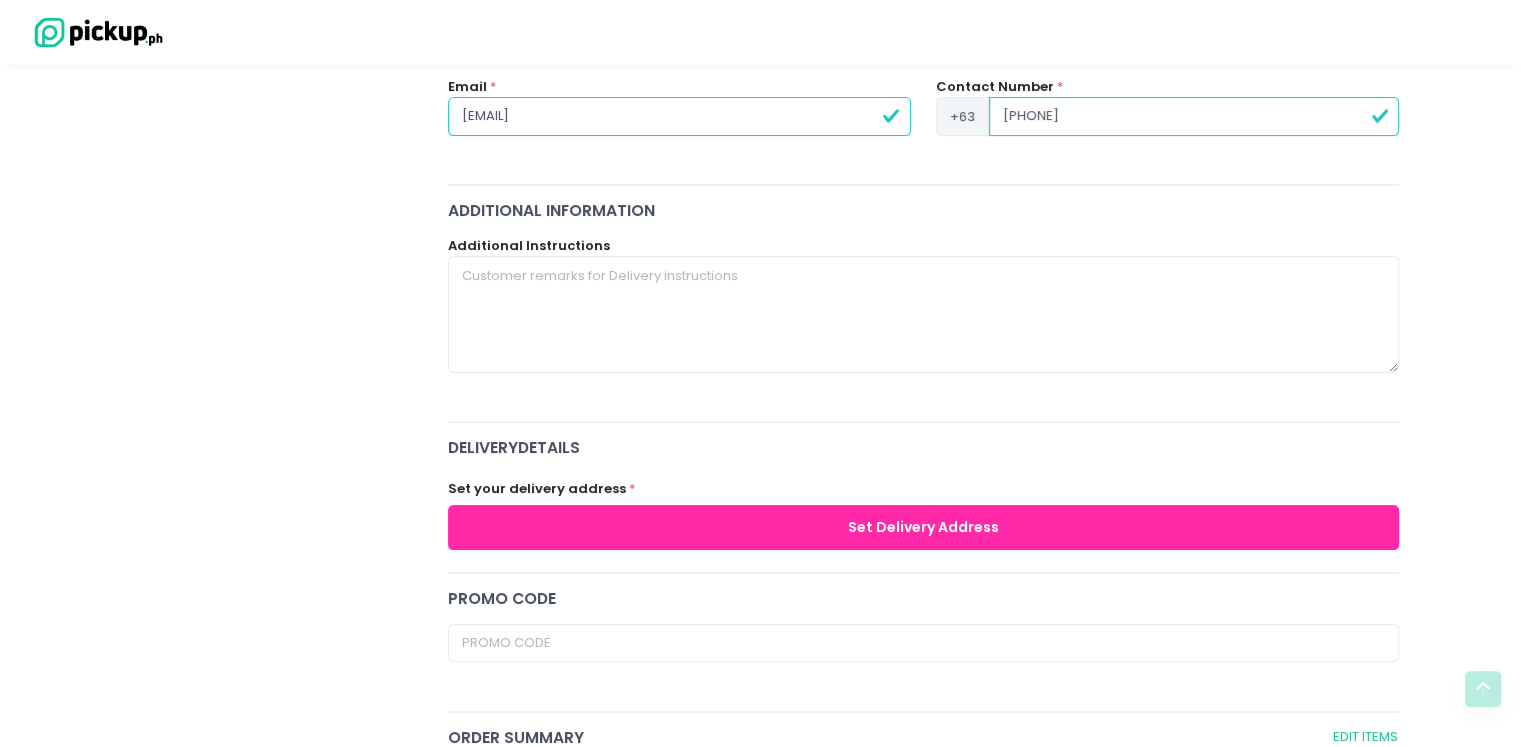 click on "Set Delivery Address" at bounding box center (924, 527) 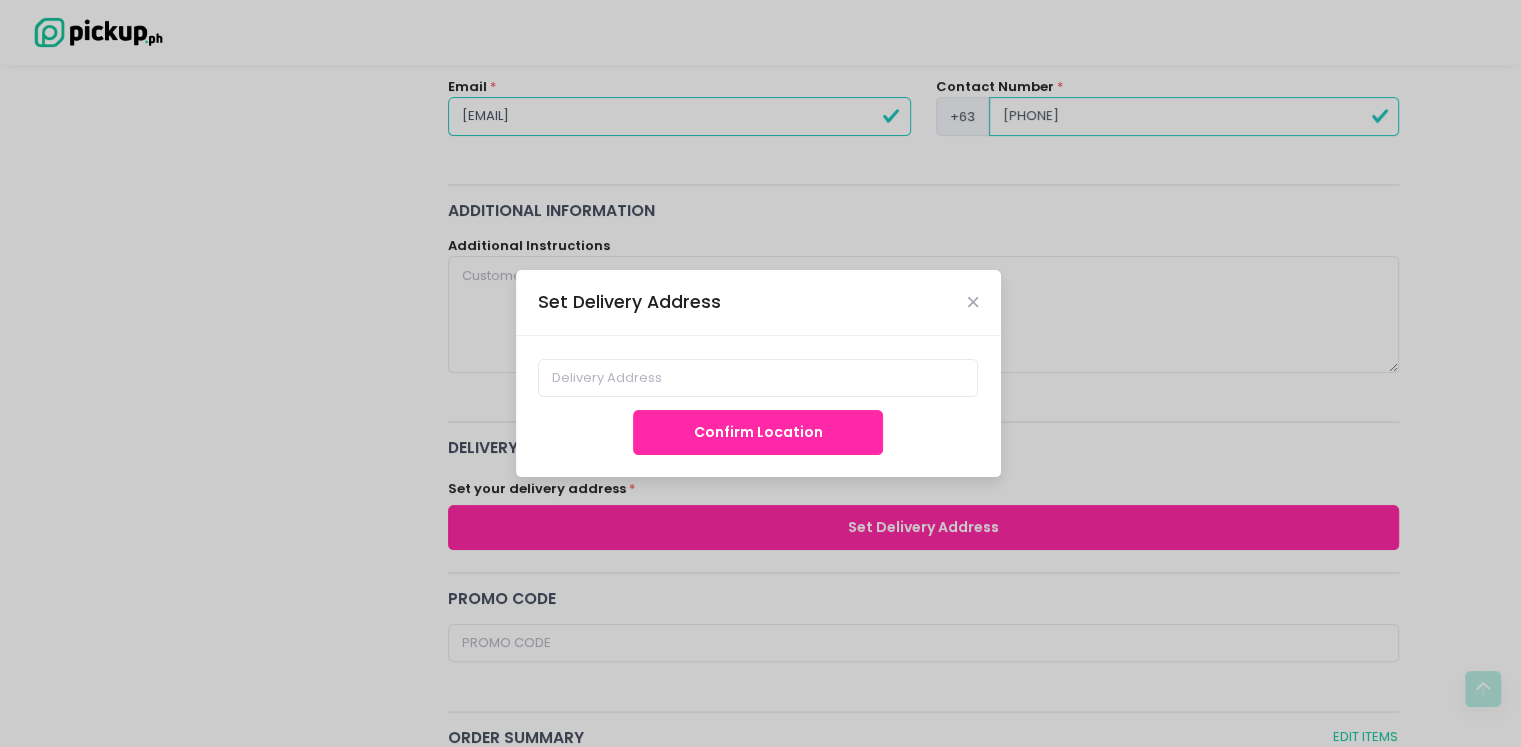 click on "Confirm Location" at bounding box center (758, 406) 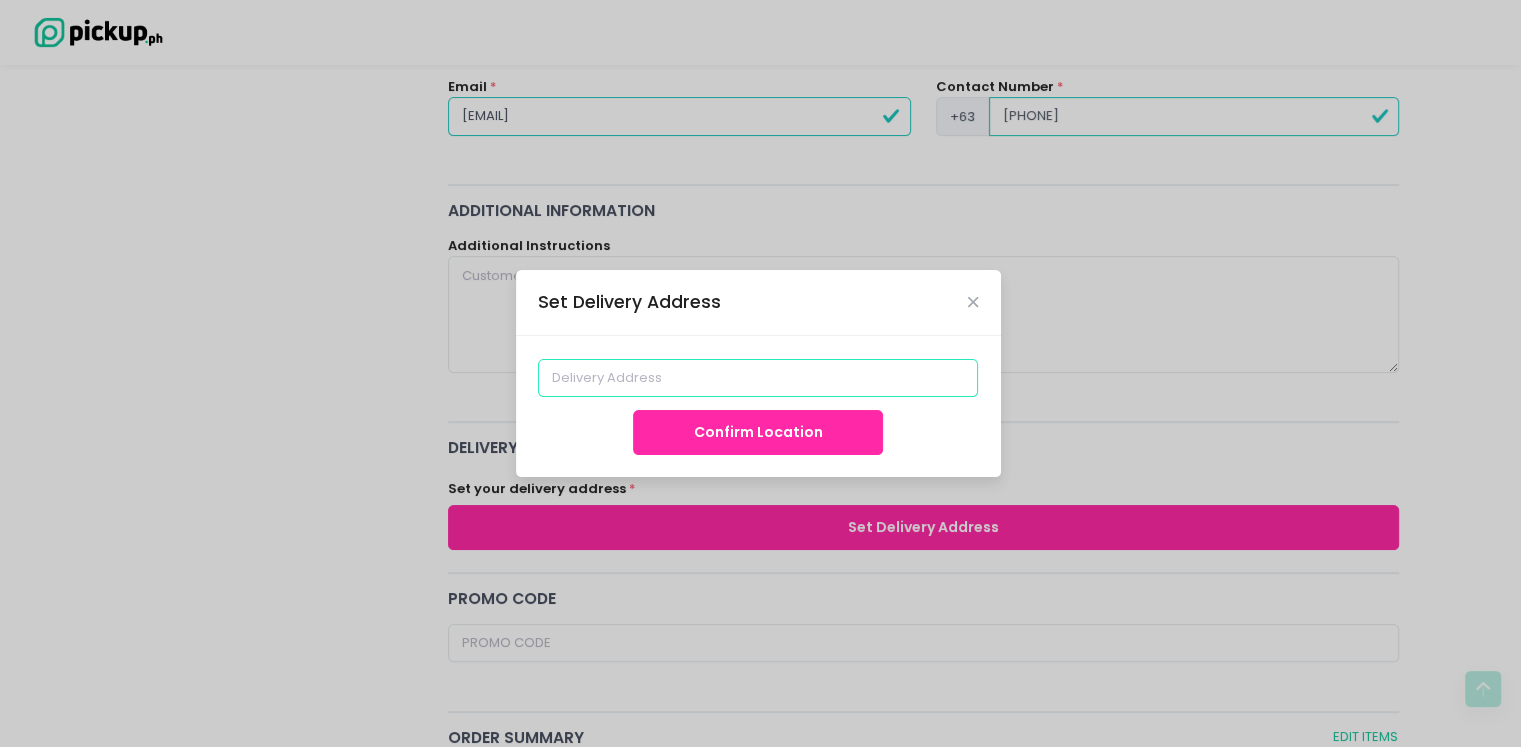 click at bounding box center [758, 378] 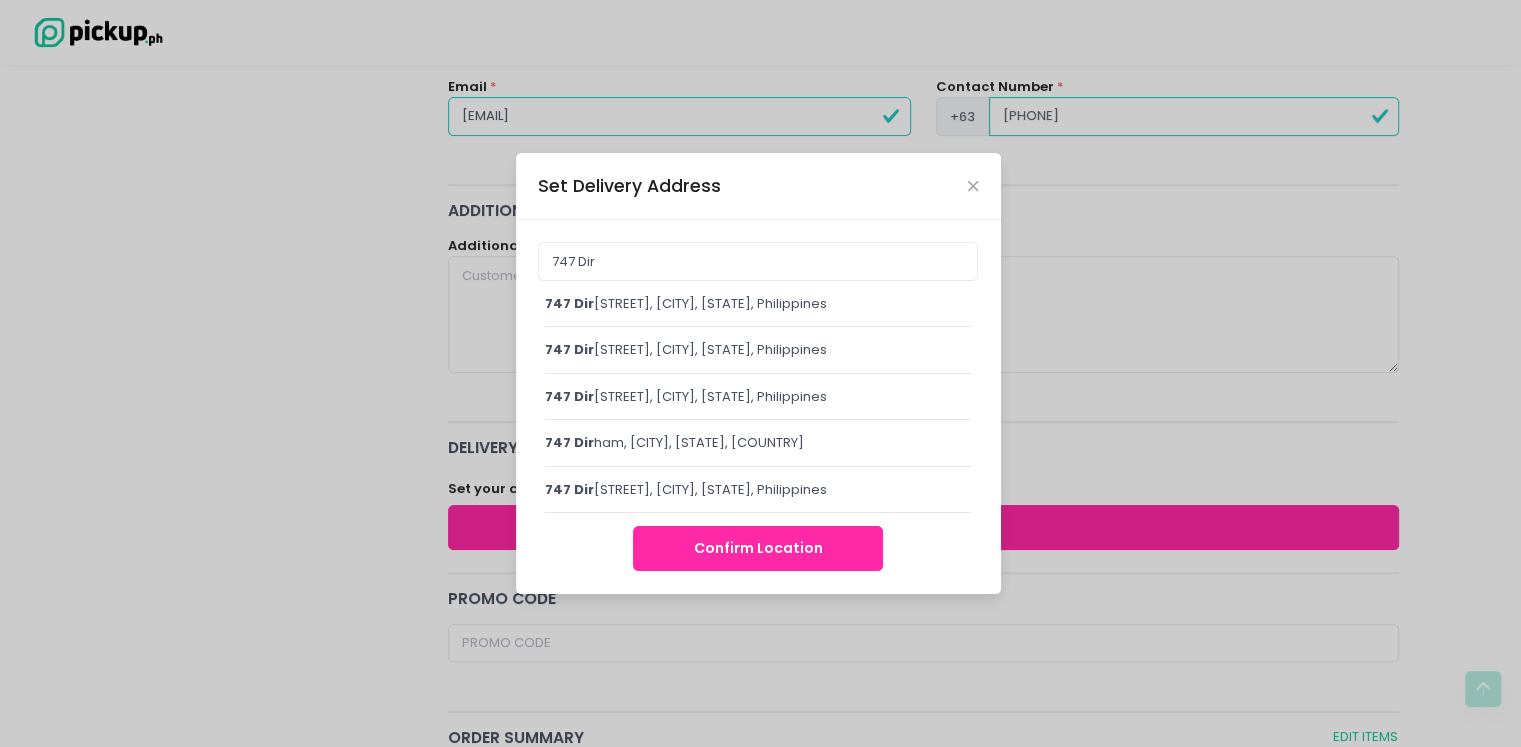 click on "[NUMBER] [STREET], [CITY], [STATE], Philippines" at bounding box center [758, 304] 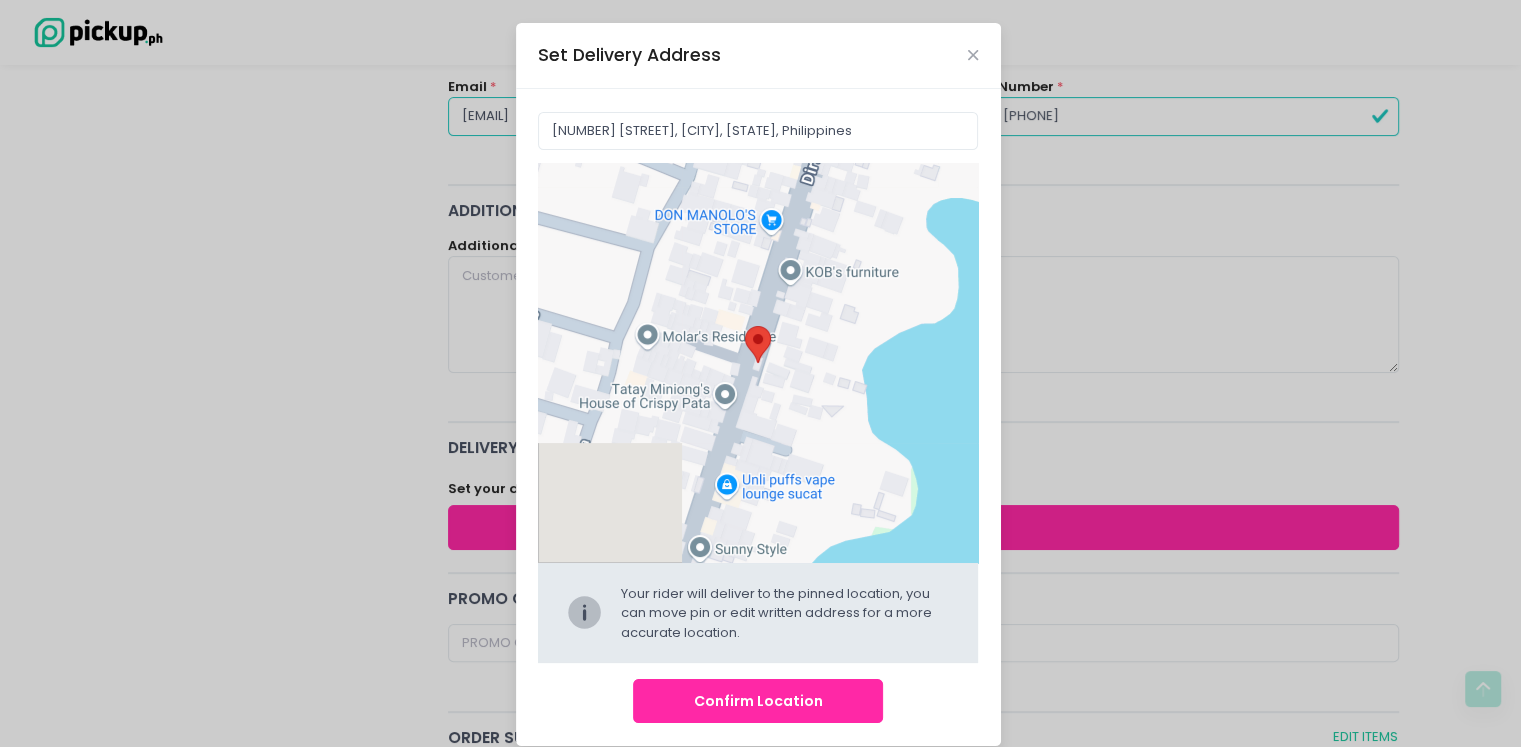 click on "Confirm Location" at bounding box center [758, 701] 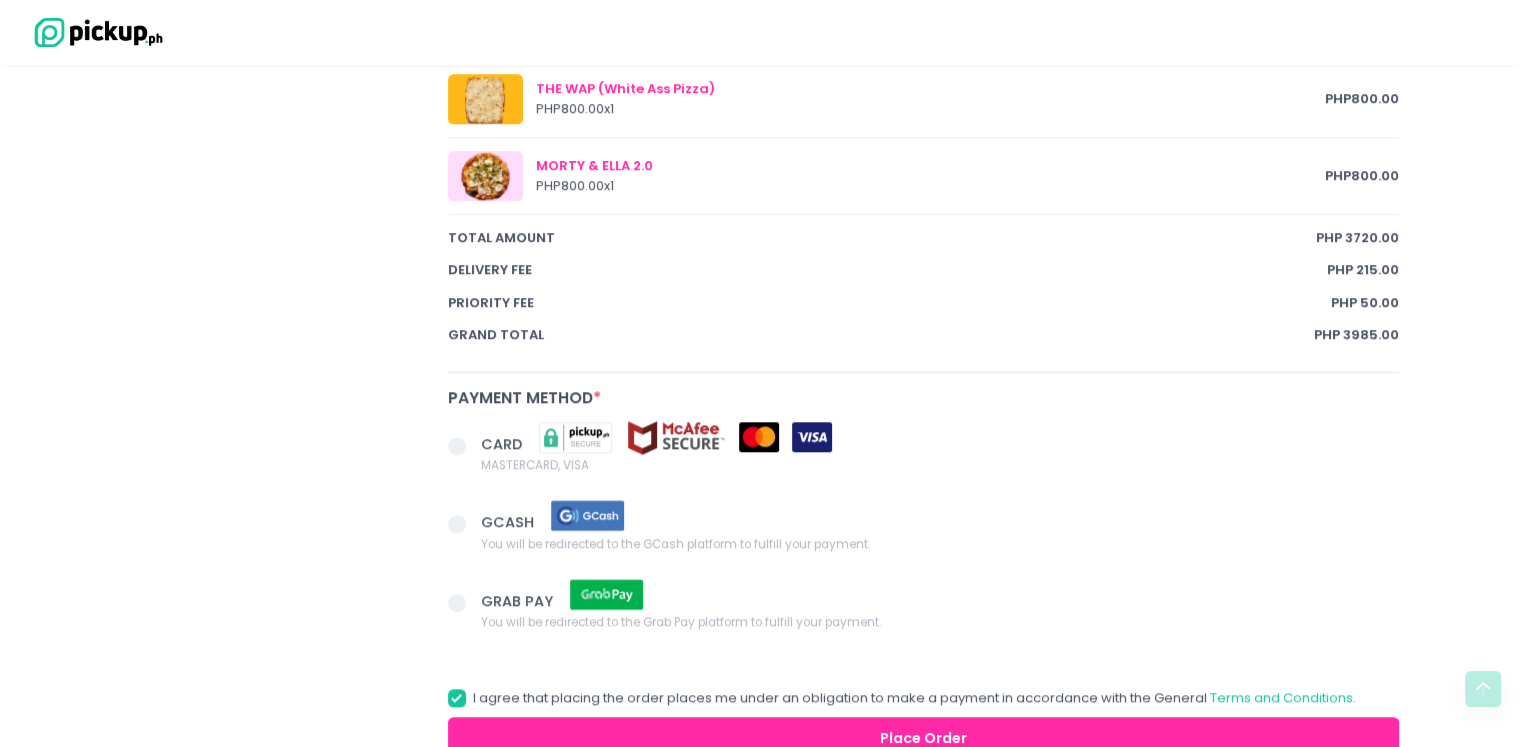 scroll, scrollTop: 1585, scrollLeft: 0, axis: vertical 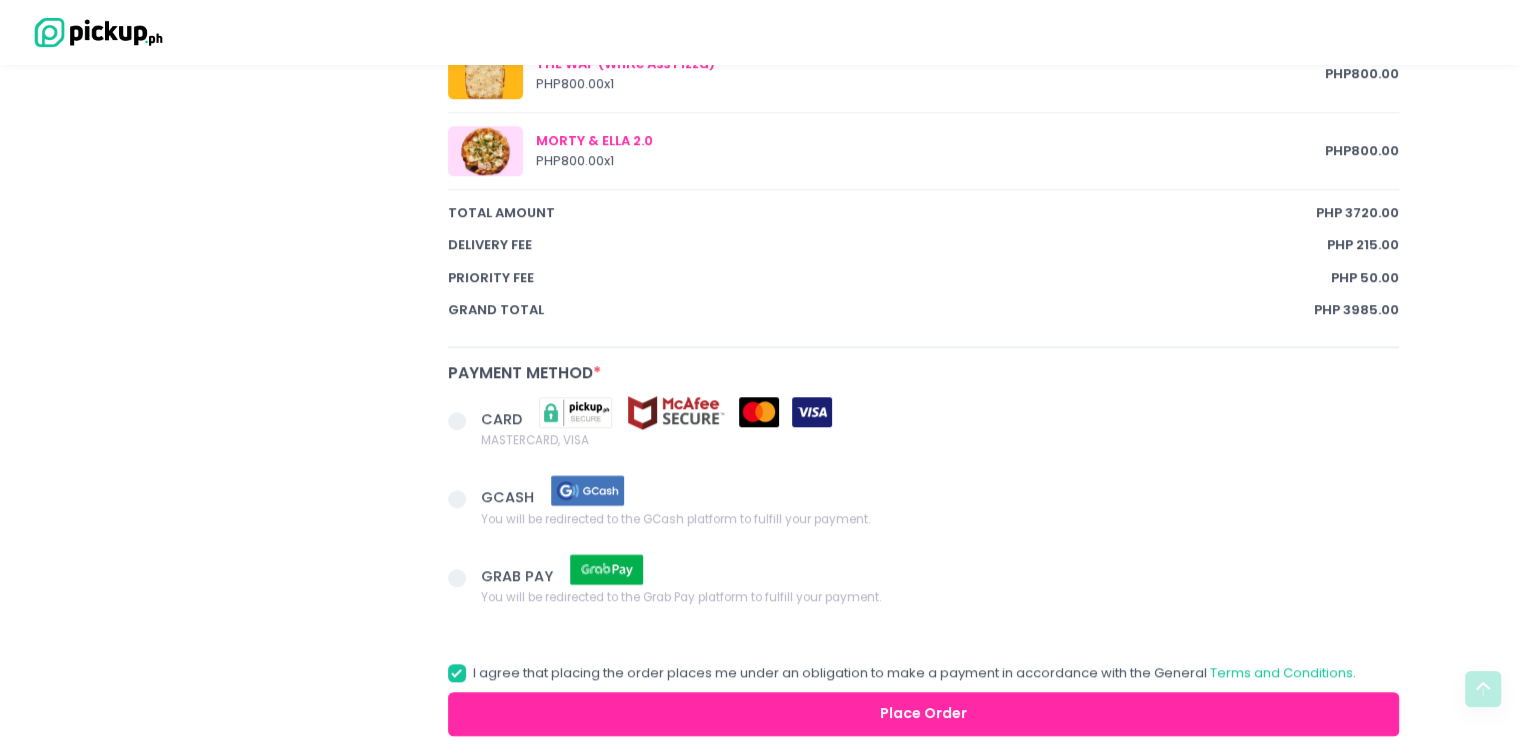 click at bounding box center (465, 423) 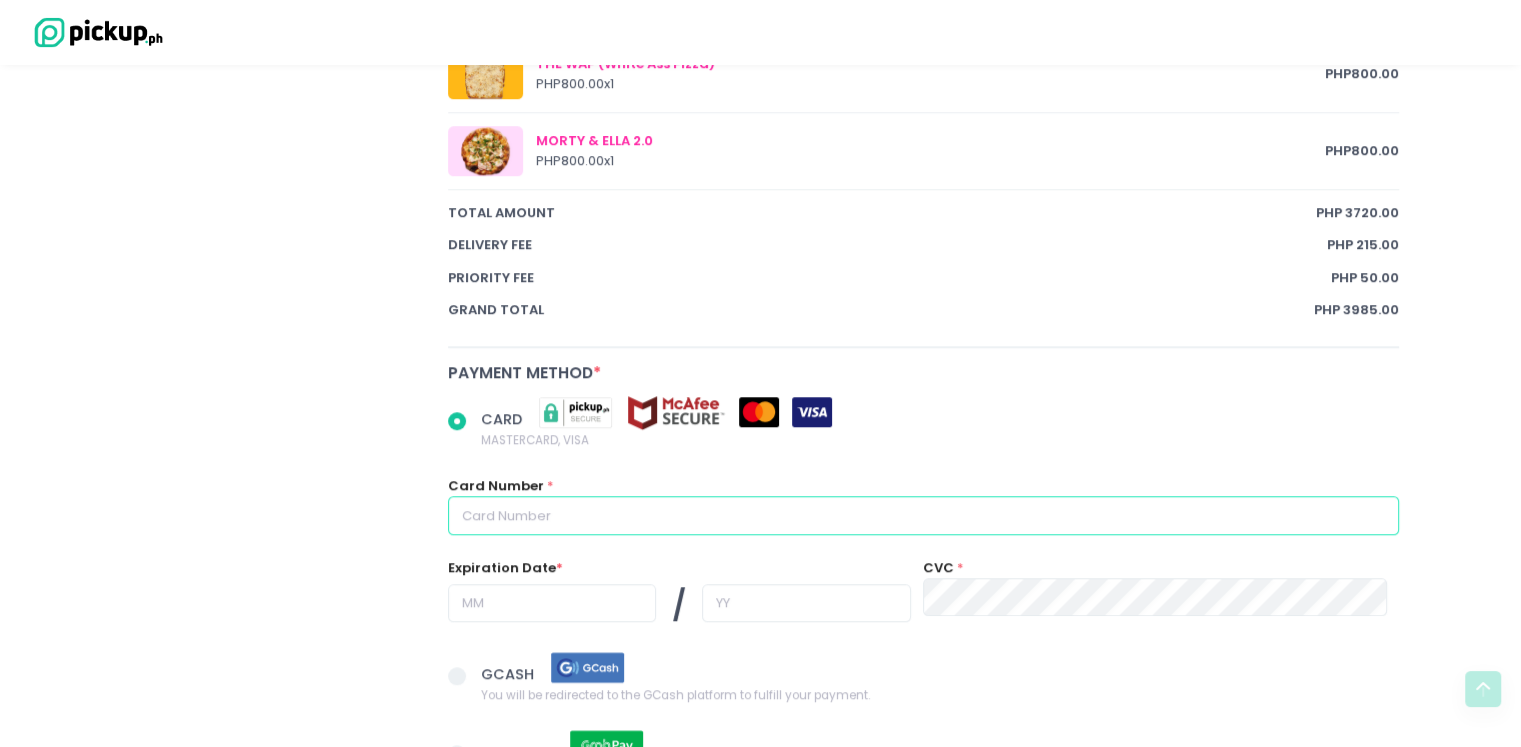 click at bounding box center [924, 515] 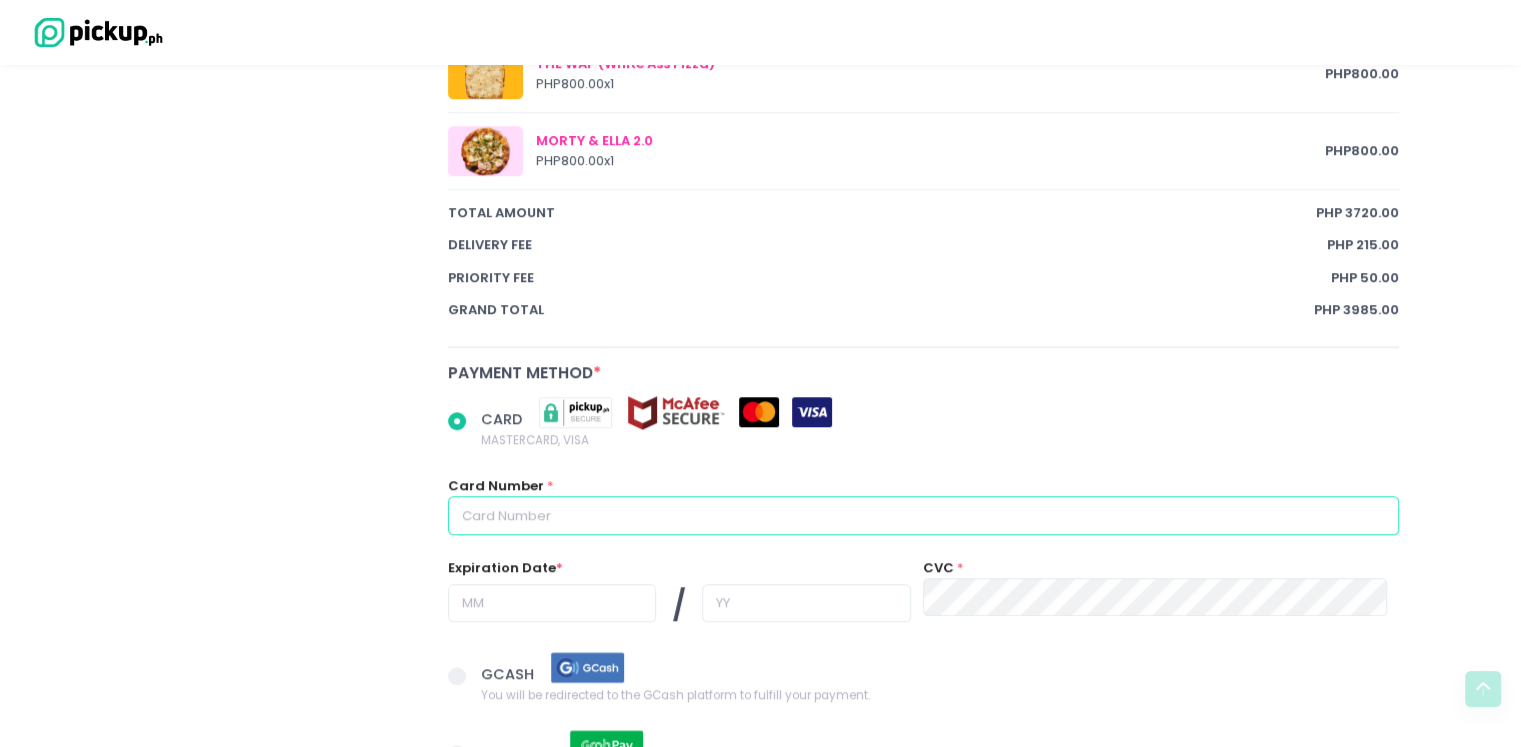 radio on "true" 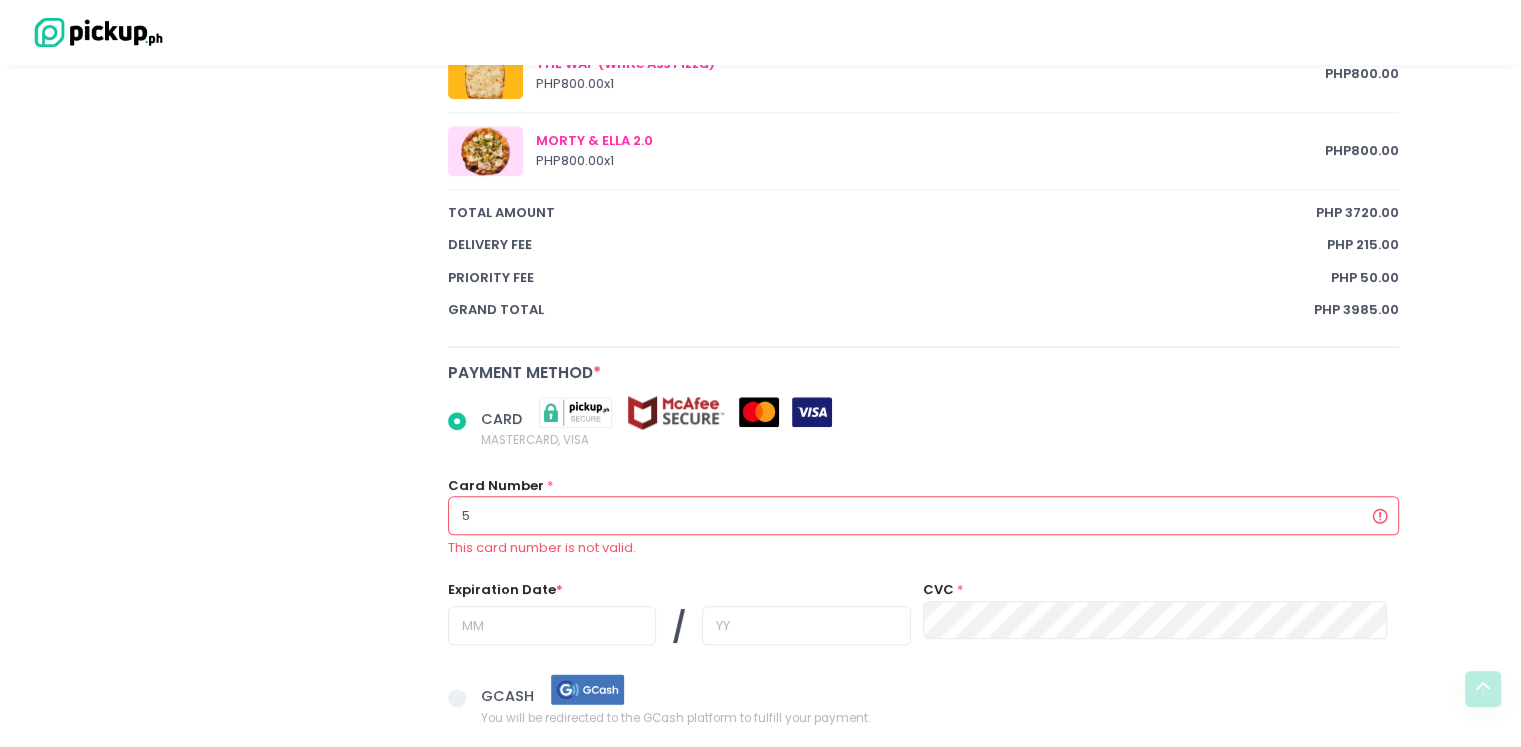 radio on "true" 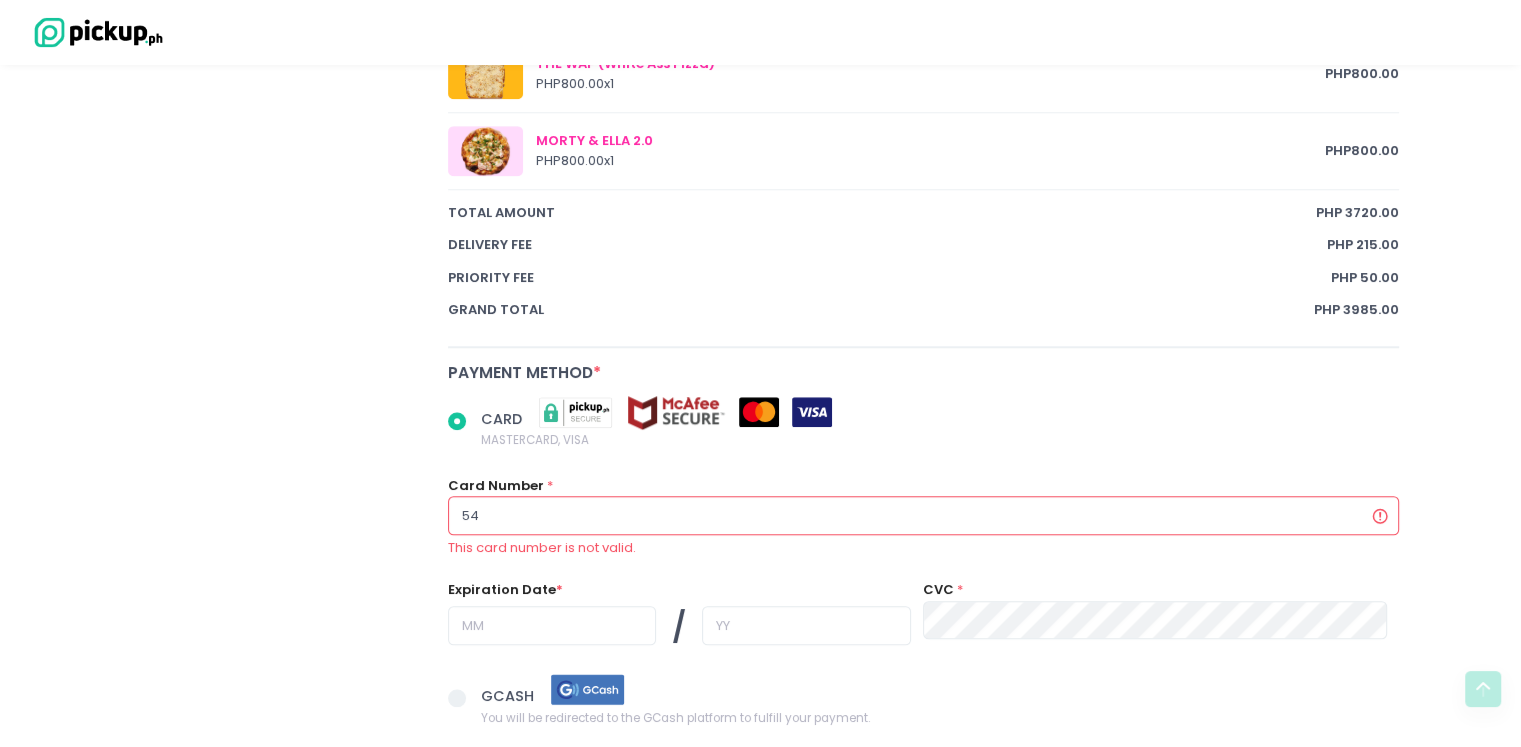 radio on "true" 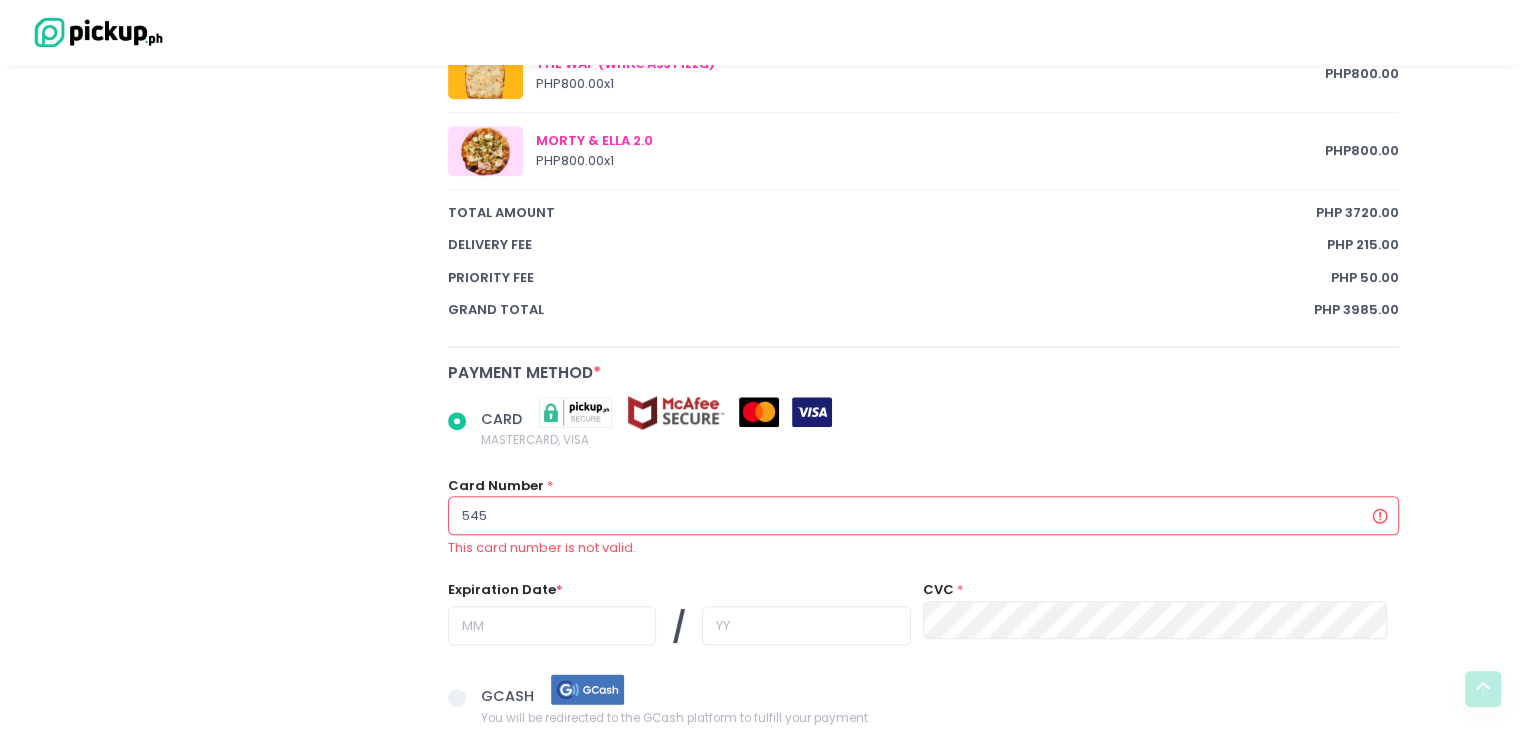 radio on "true" 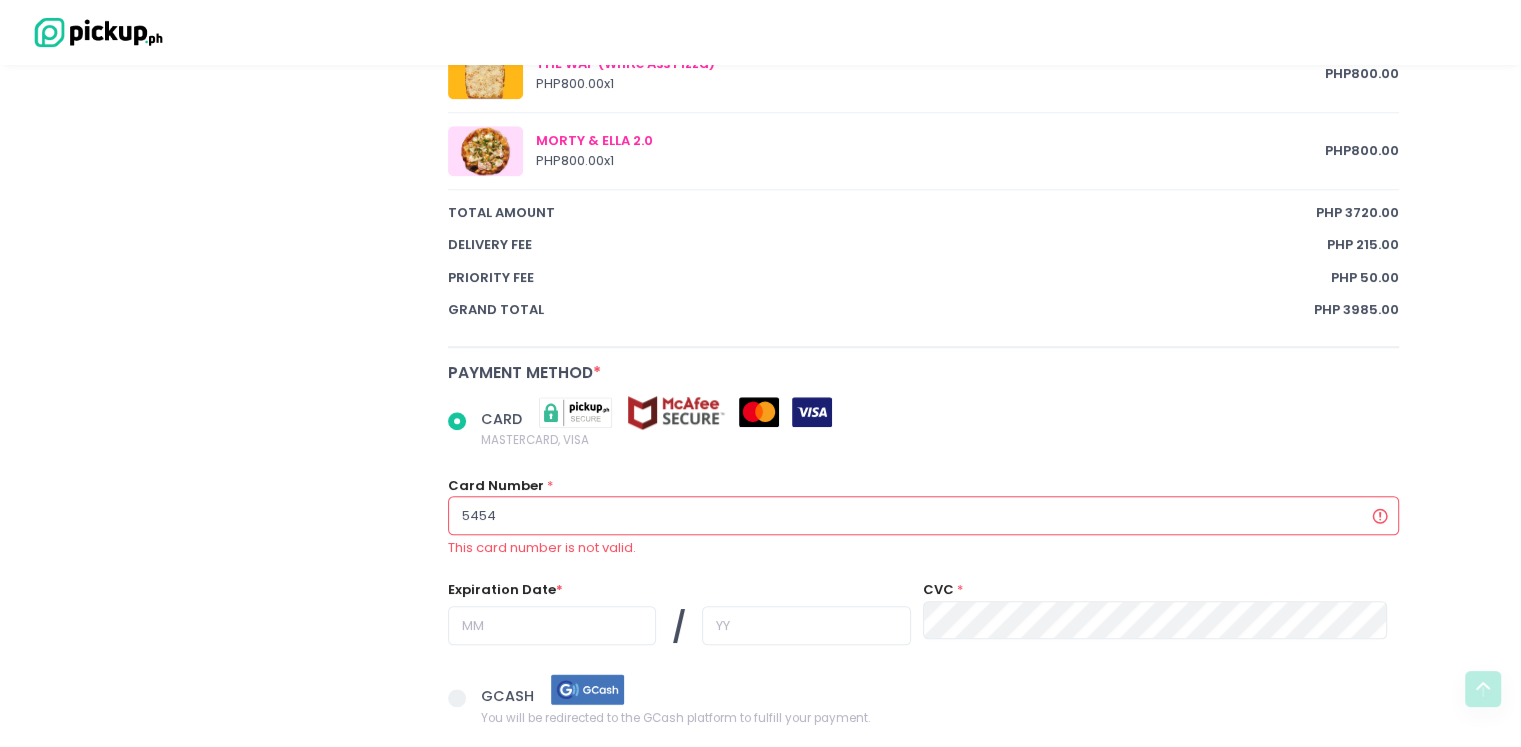 radio on "true" 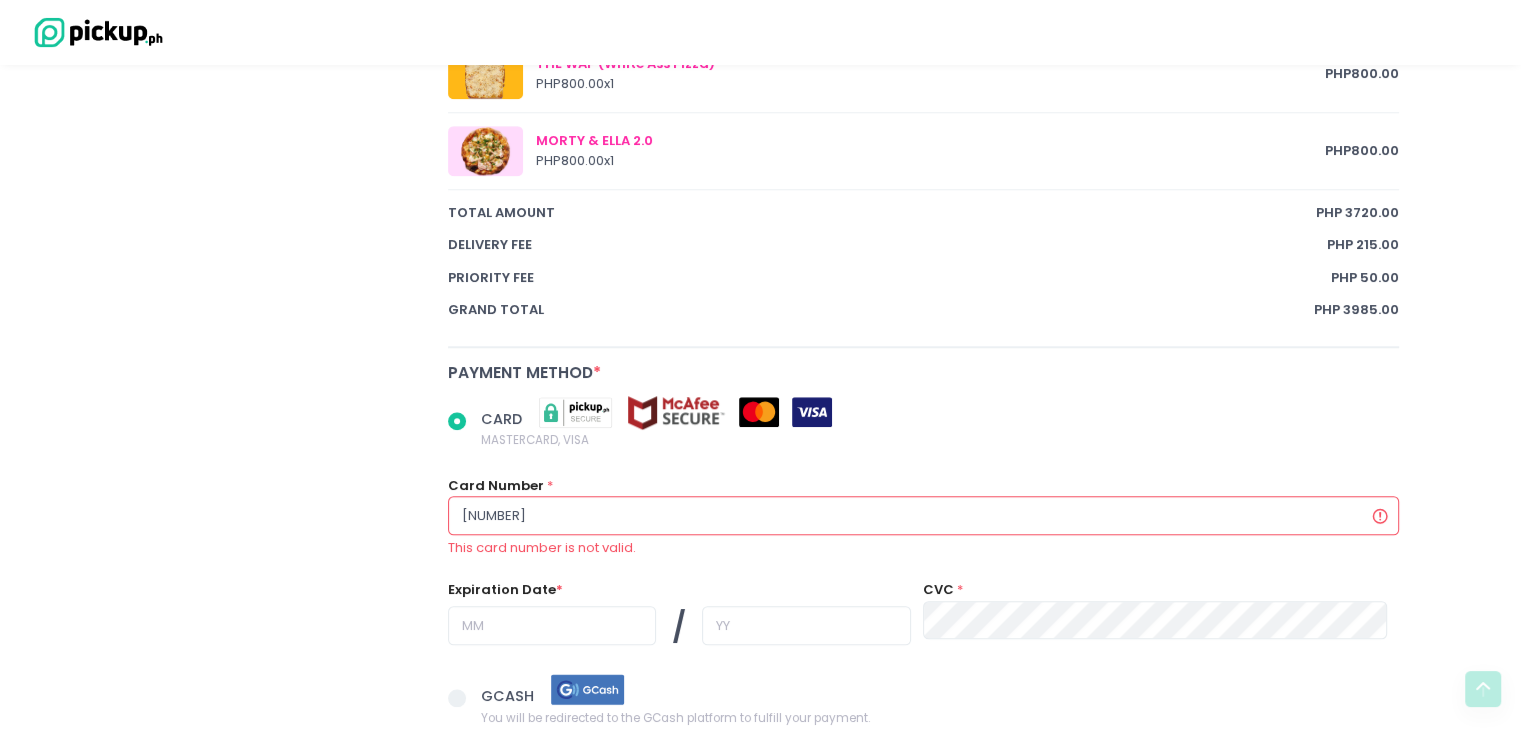 radio on "true" 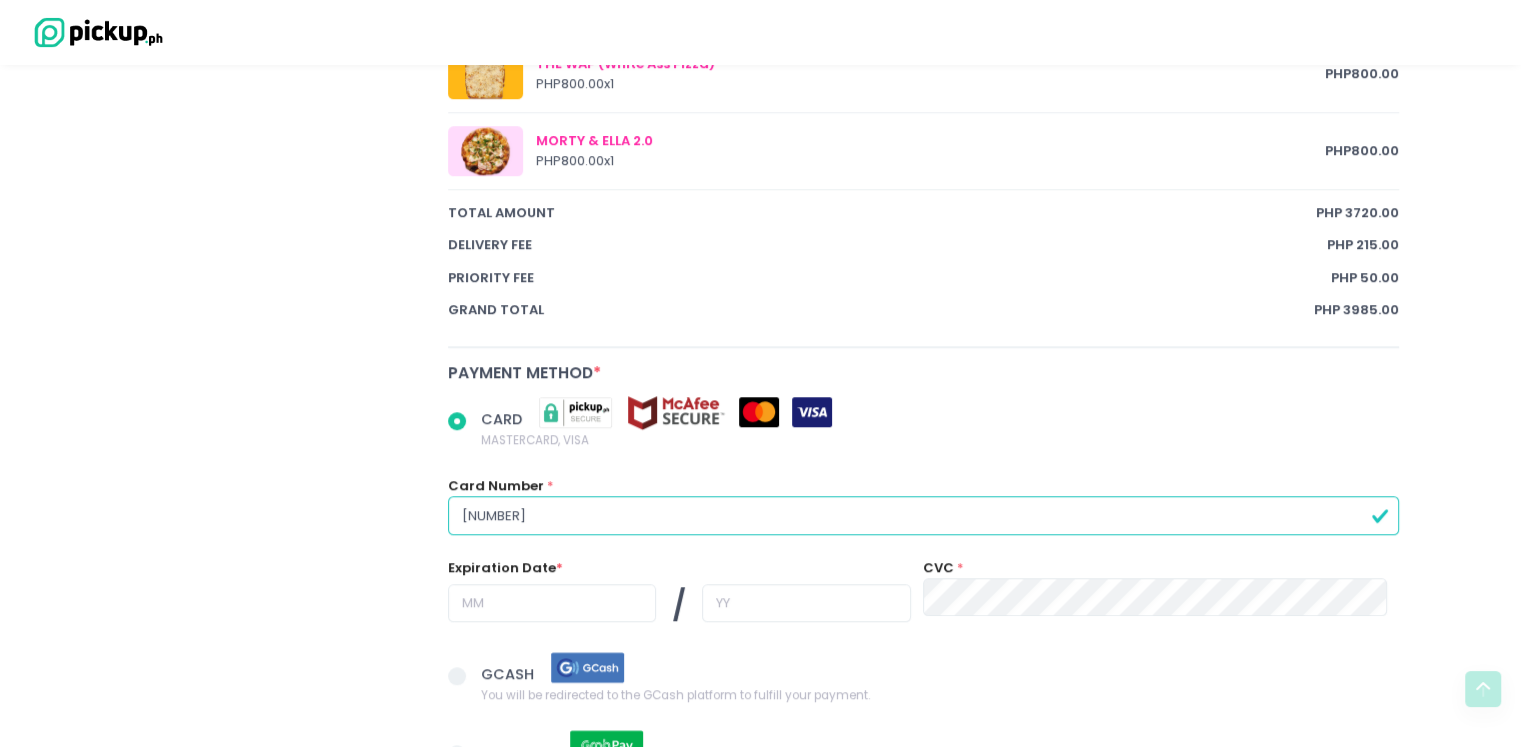 type on "[NUMBER]" 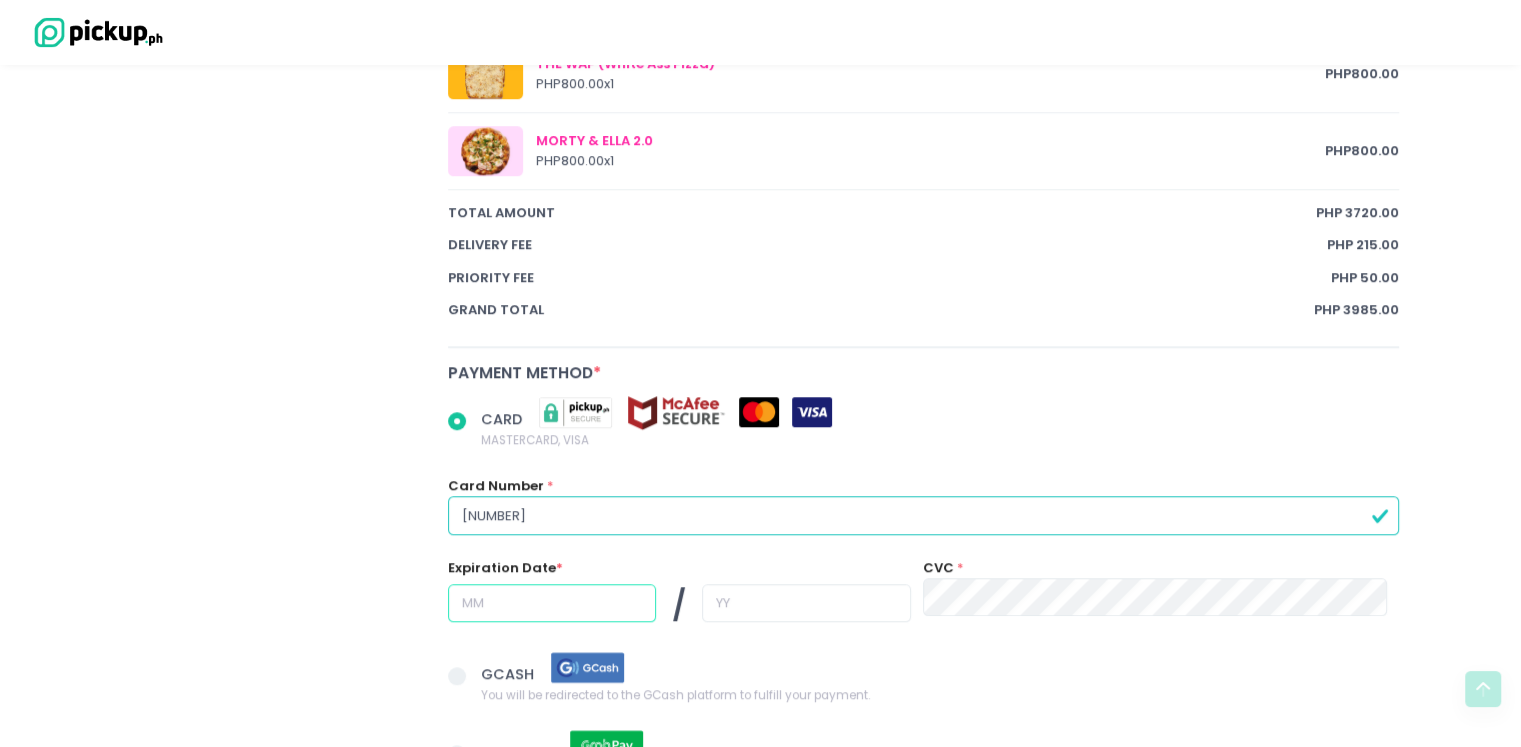 click at bounding box center (552, 603) 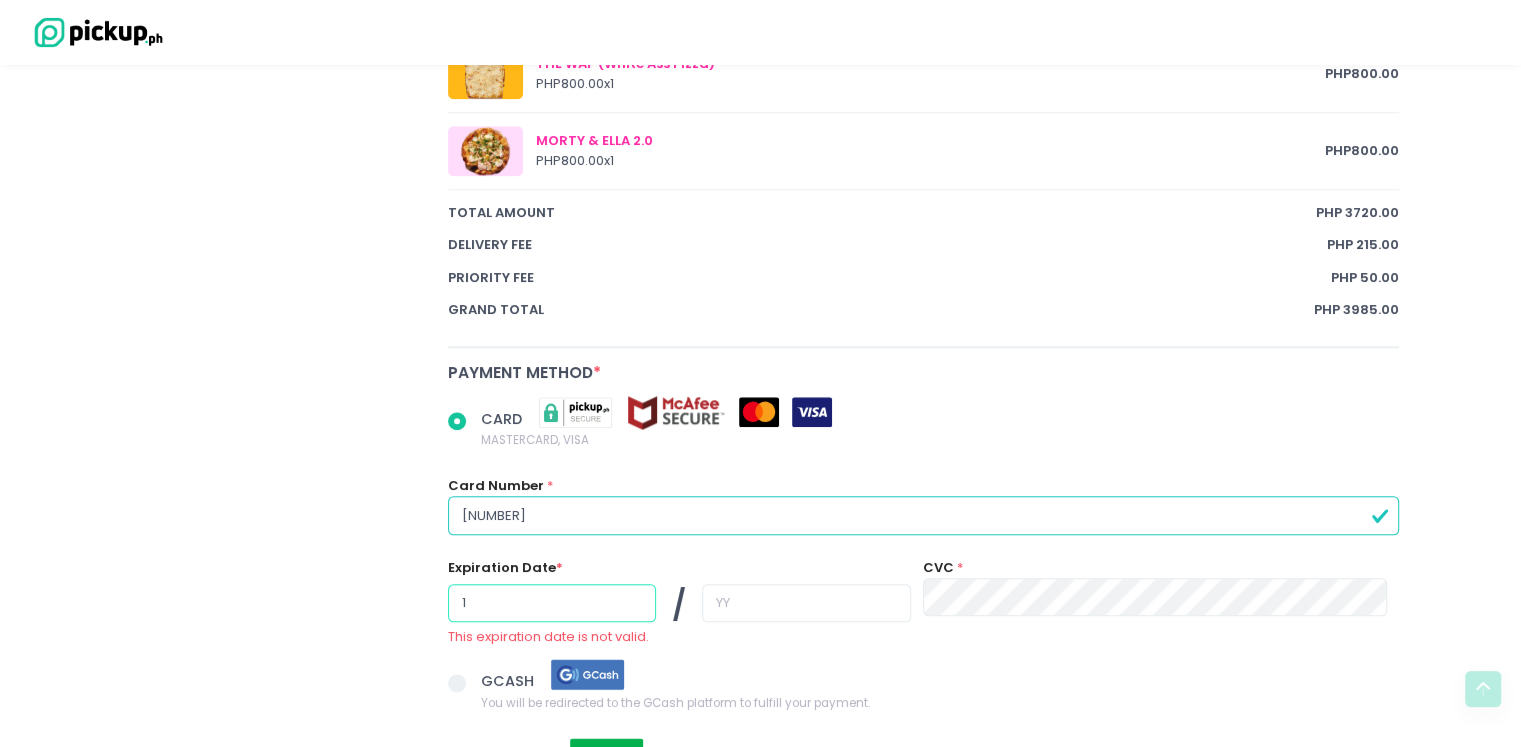 radio on "true" 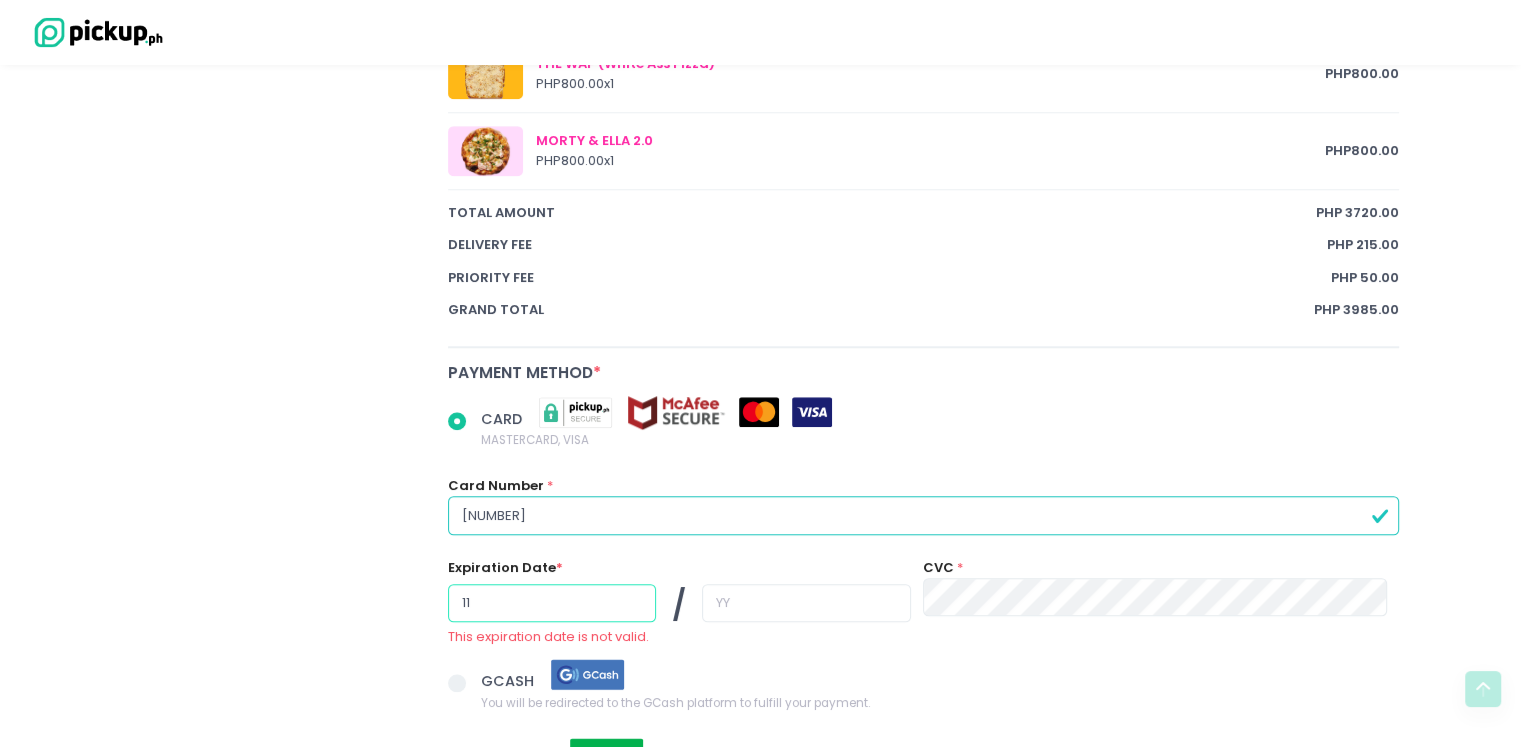 type on "11" 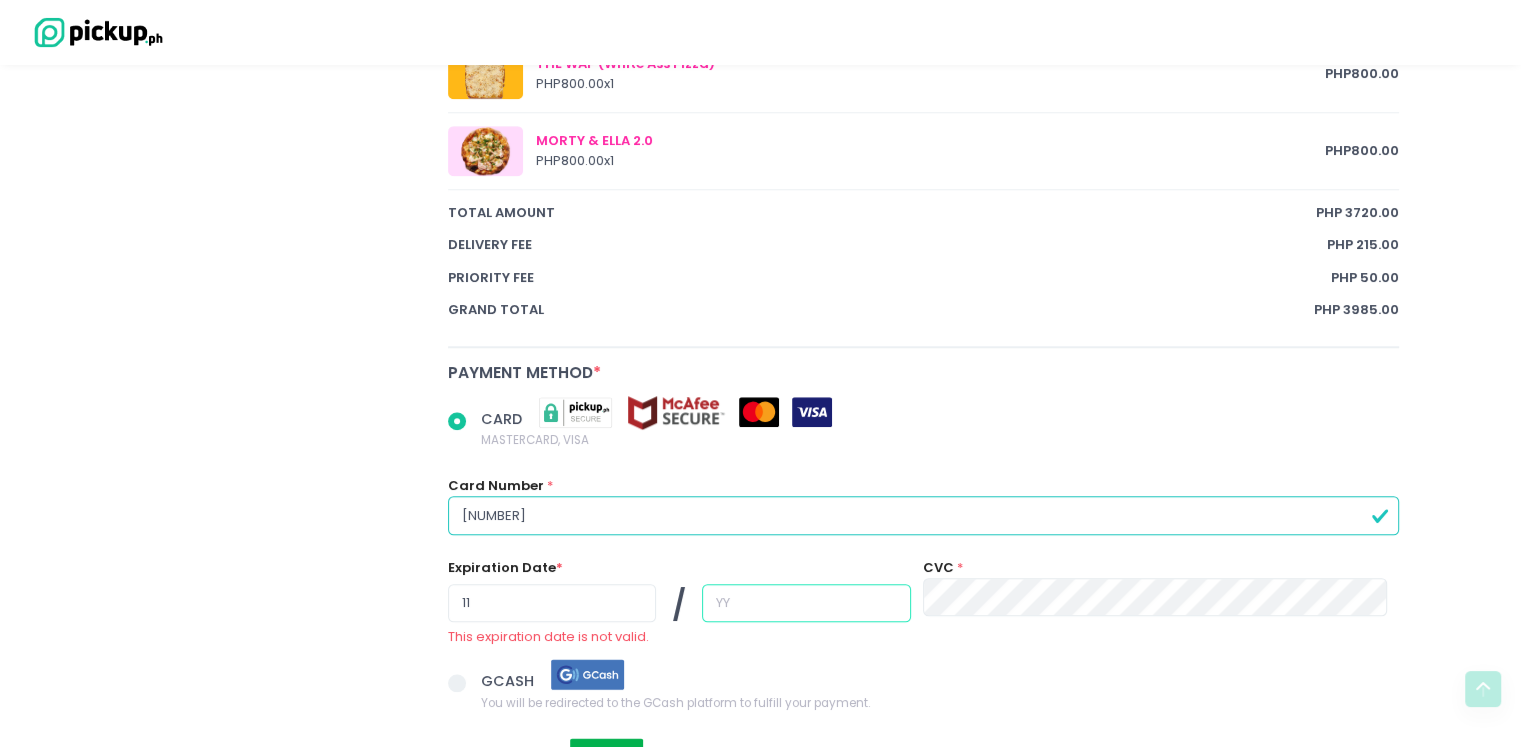 radio on "true" 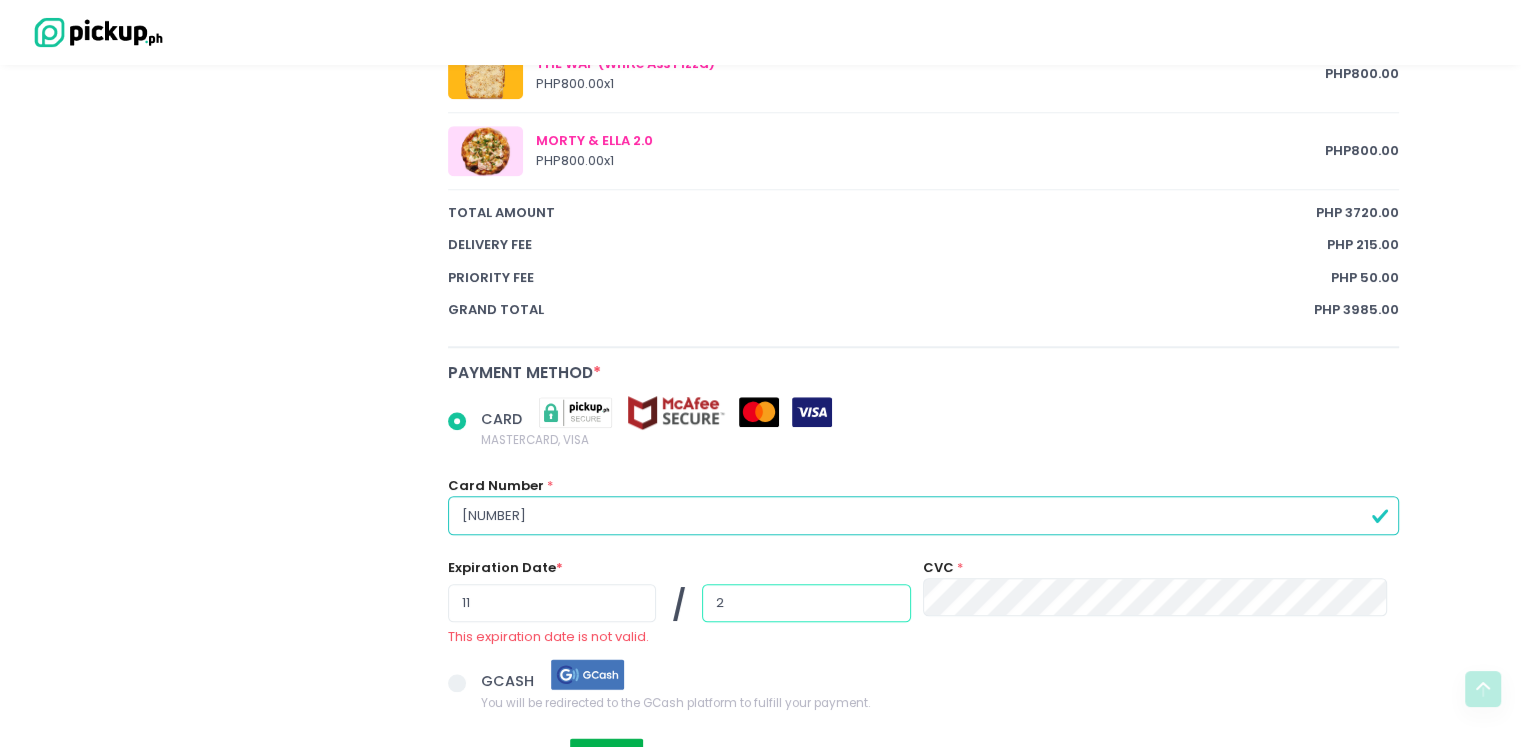 radio on "true" 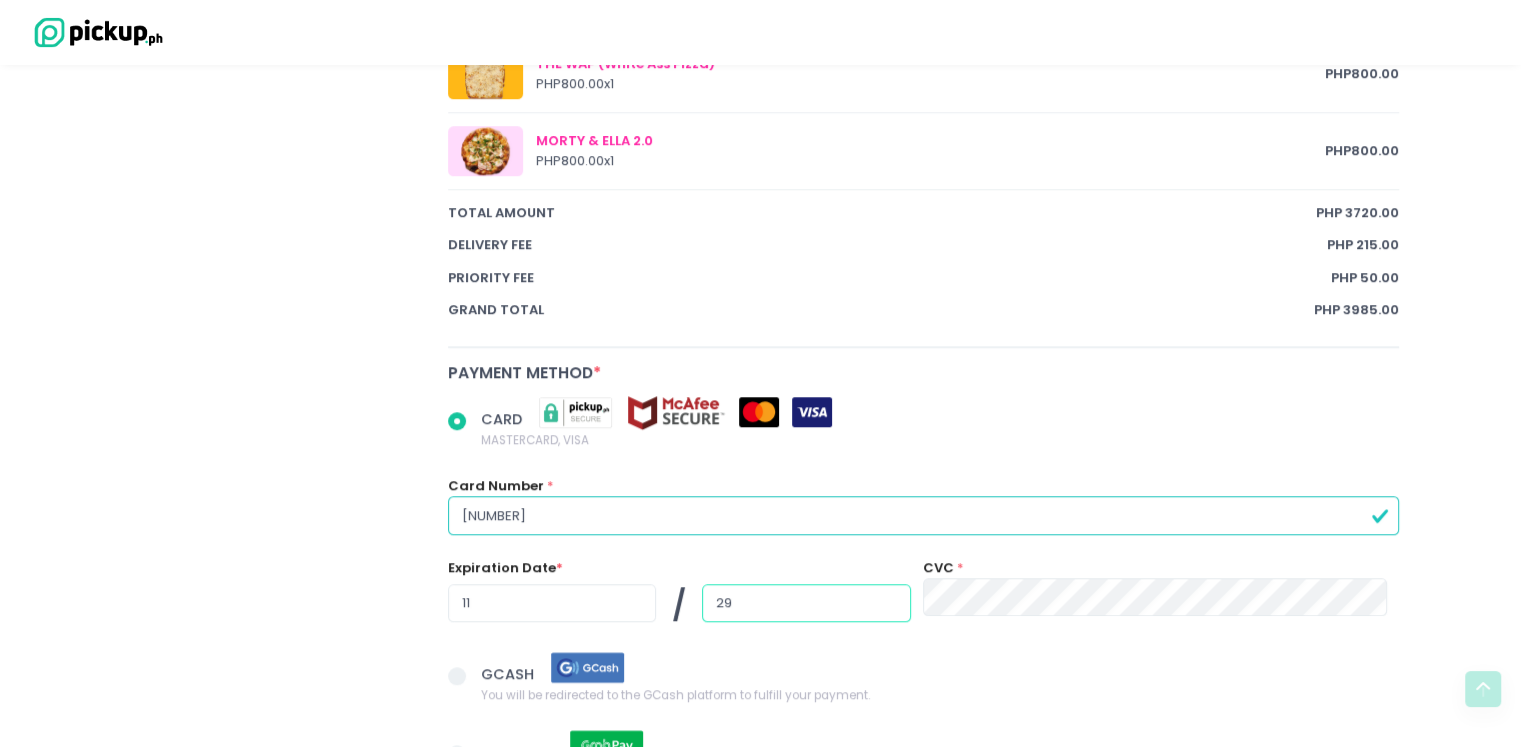 type on "29" 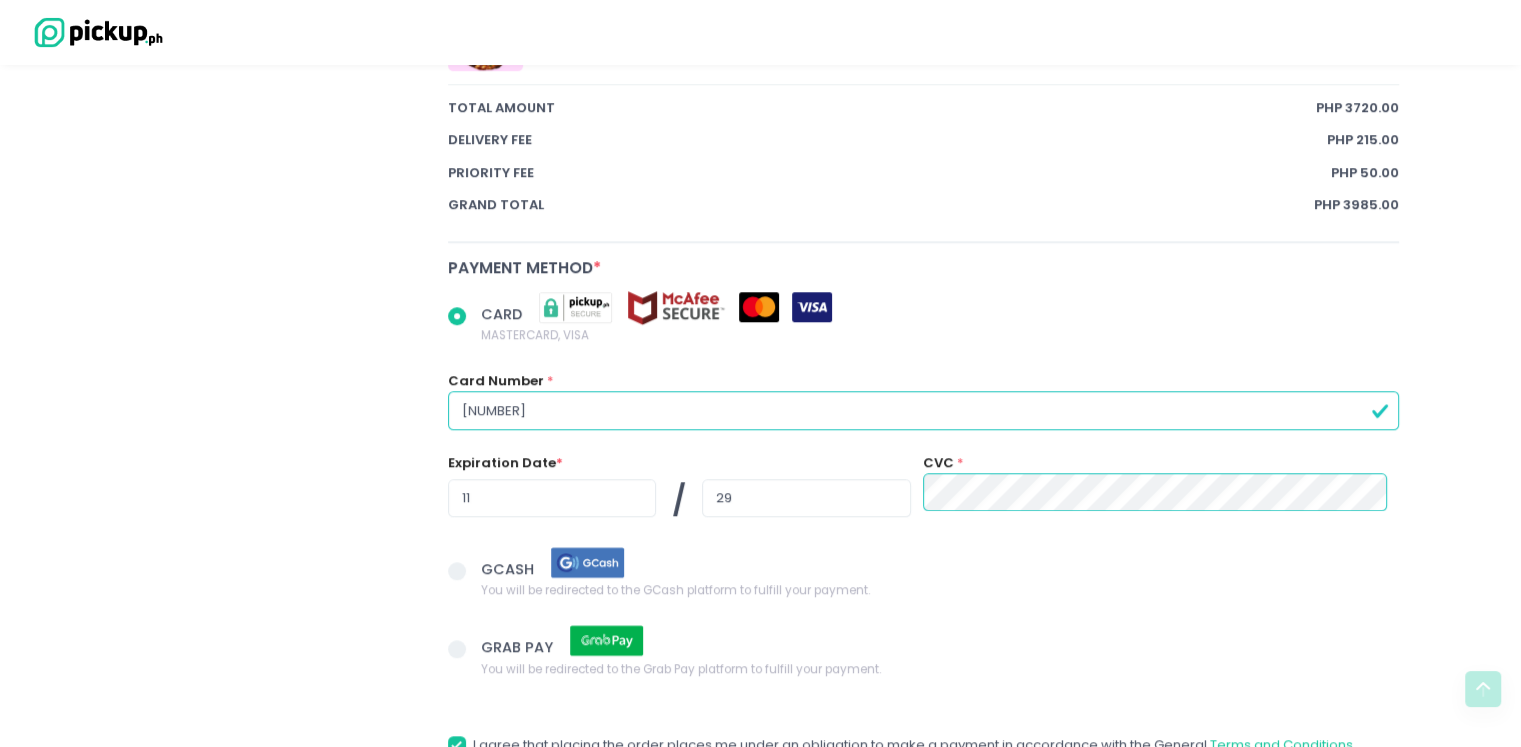 scroll, scrollTop: 1861, scrollLeft: 0, axis: vertical 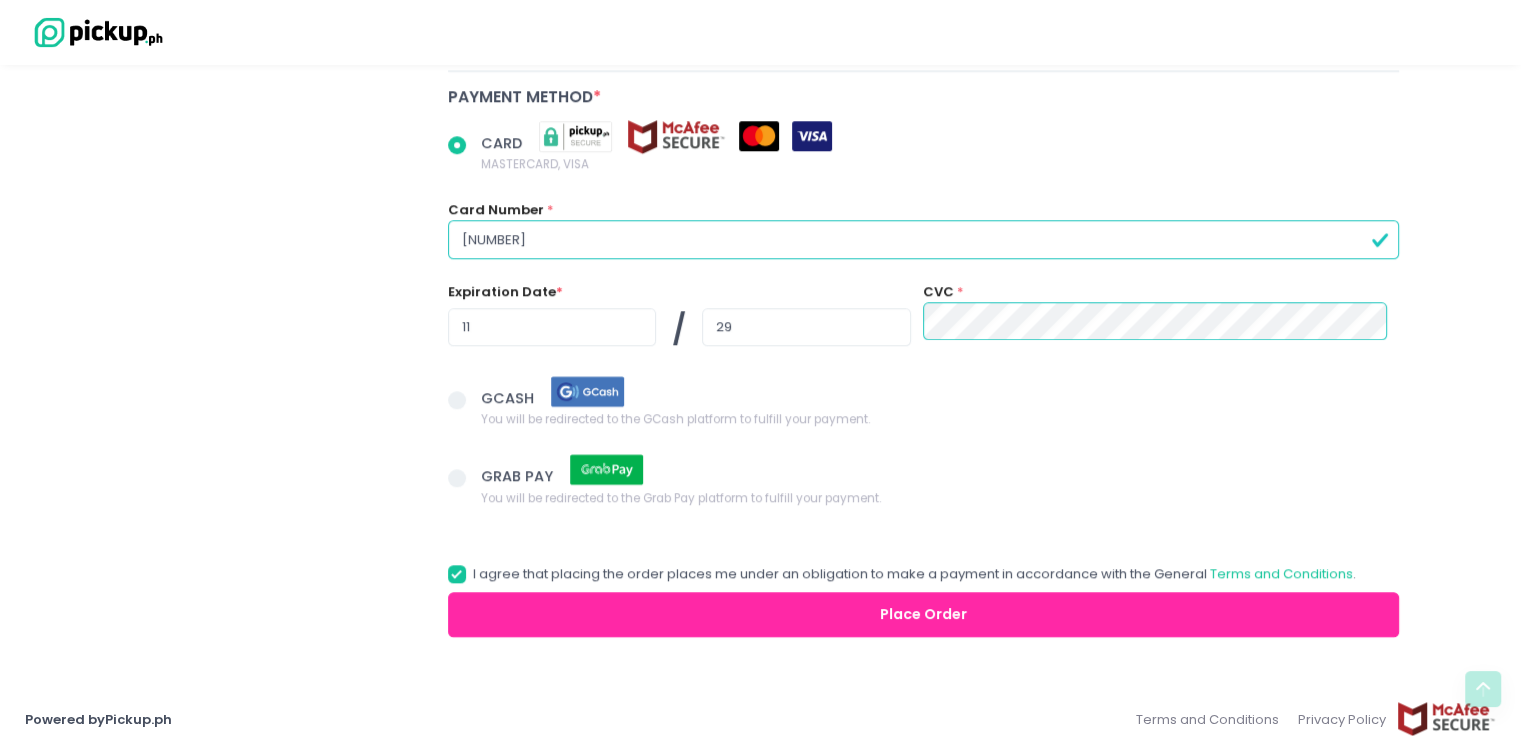 click on "Place Order" at bounding box center (924, 614) 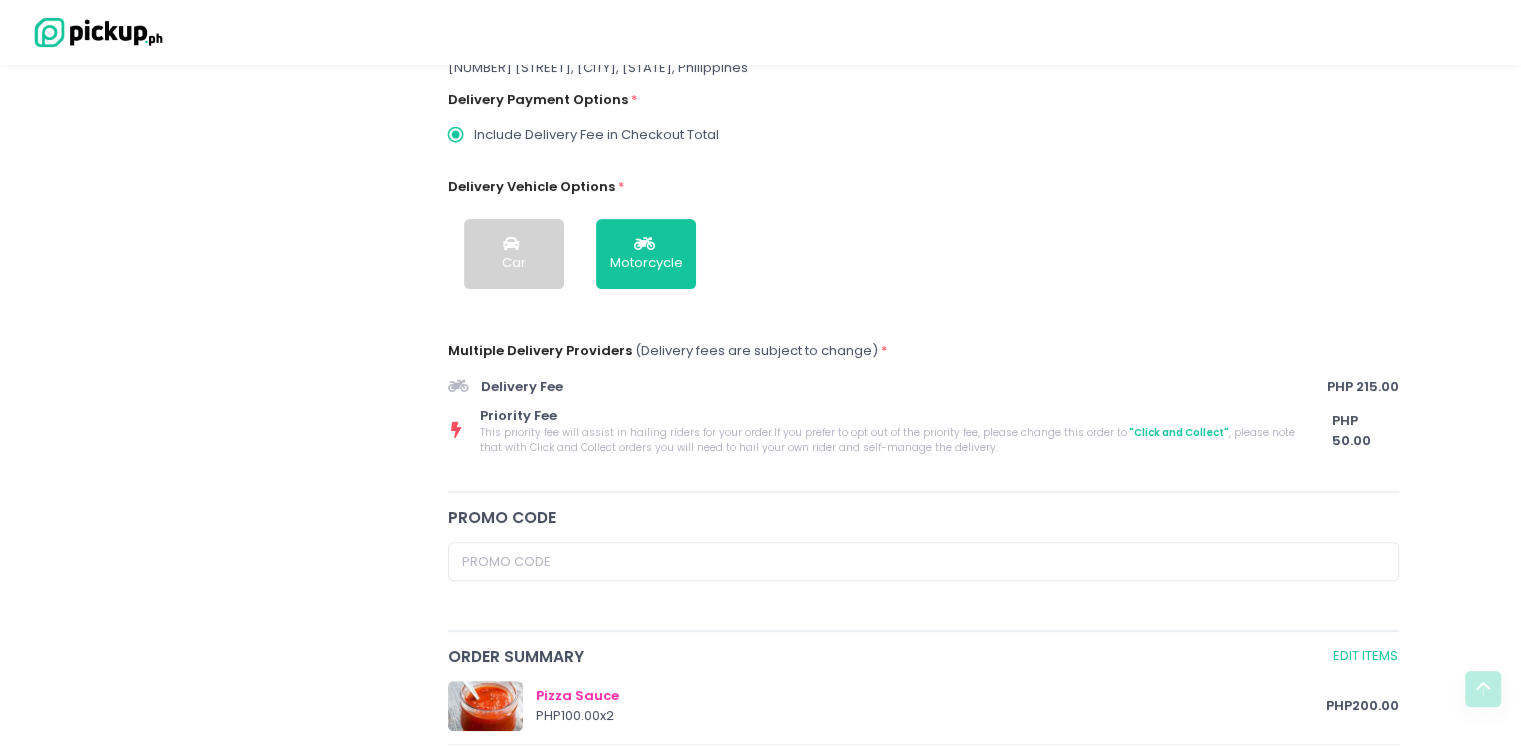 scroll, scrollTop: 561, scrollLeft: 0, axis: vertical 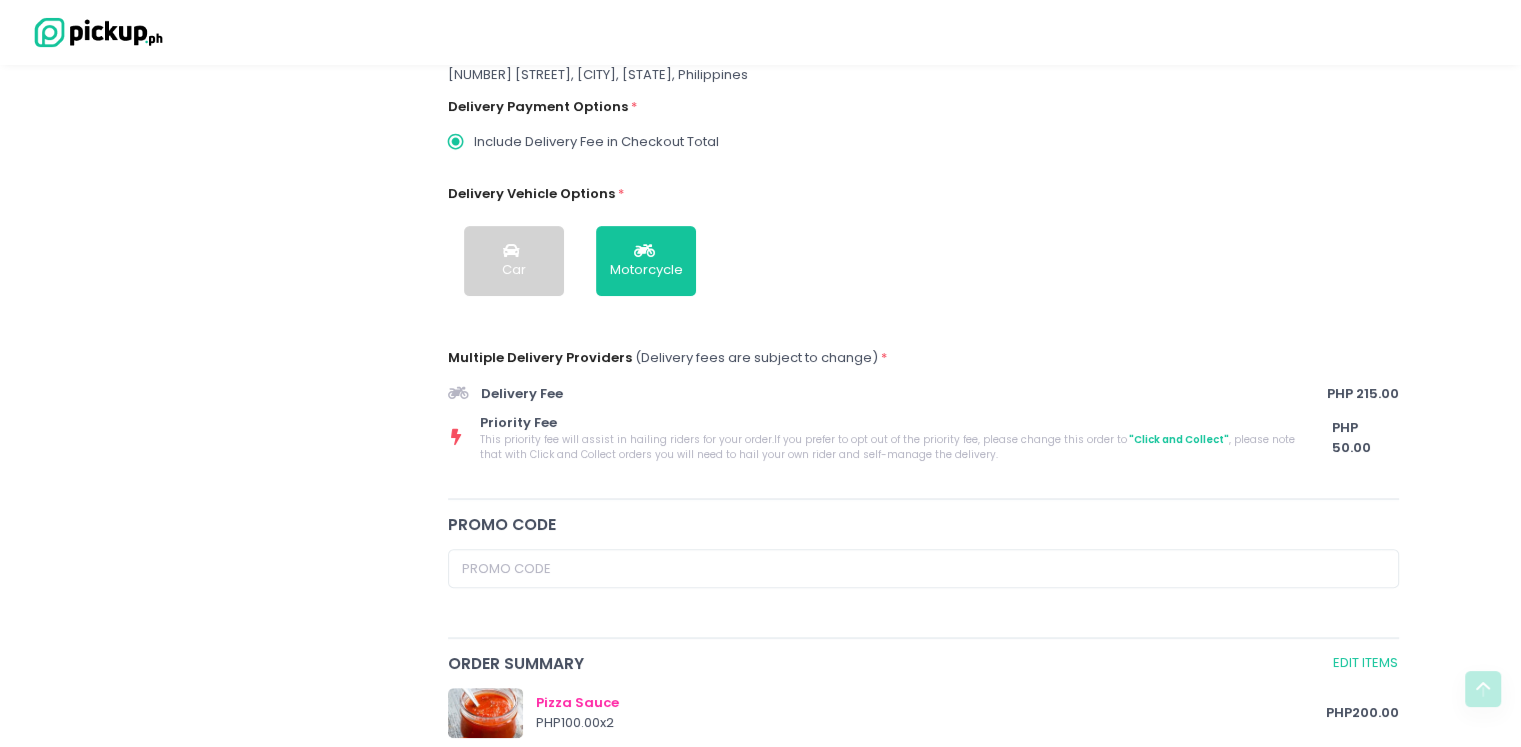radio on "true" 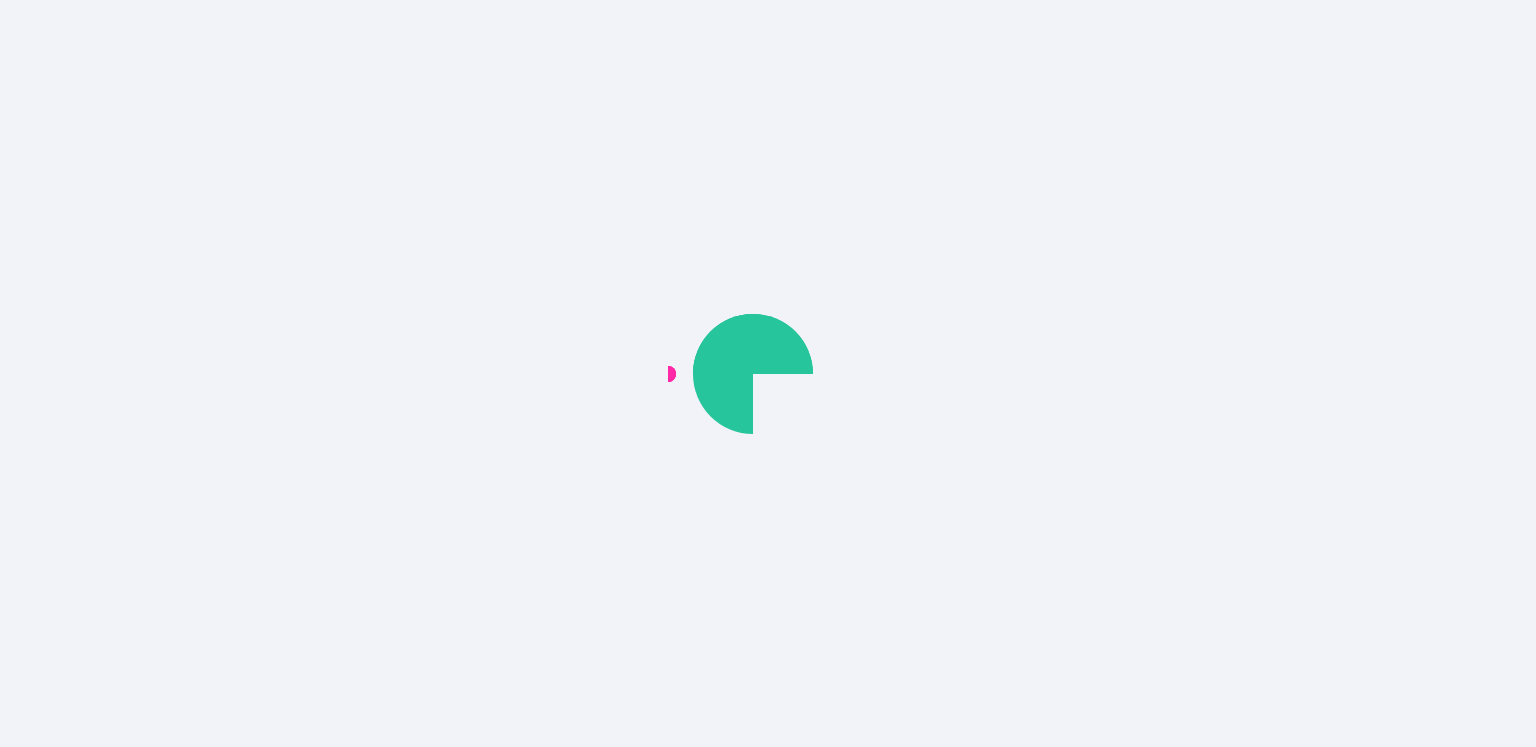 scroll, scrollTop: 0, scrollLeft: 0, axis: both 